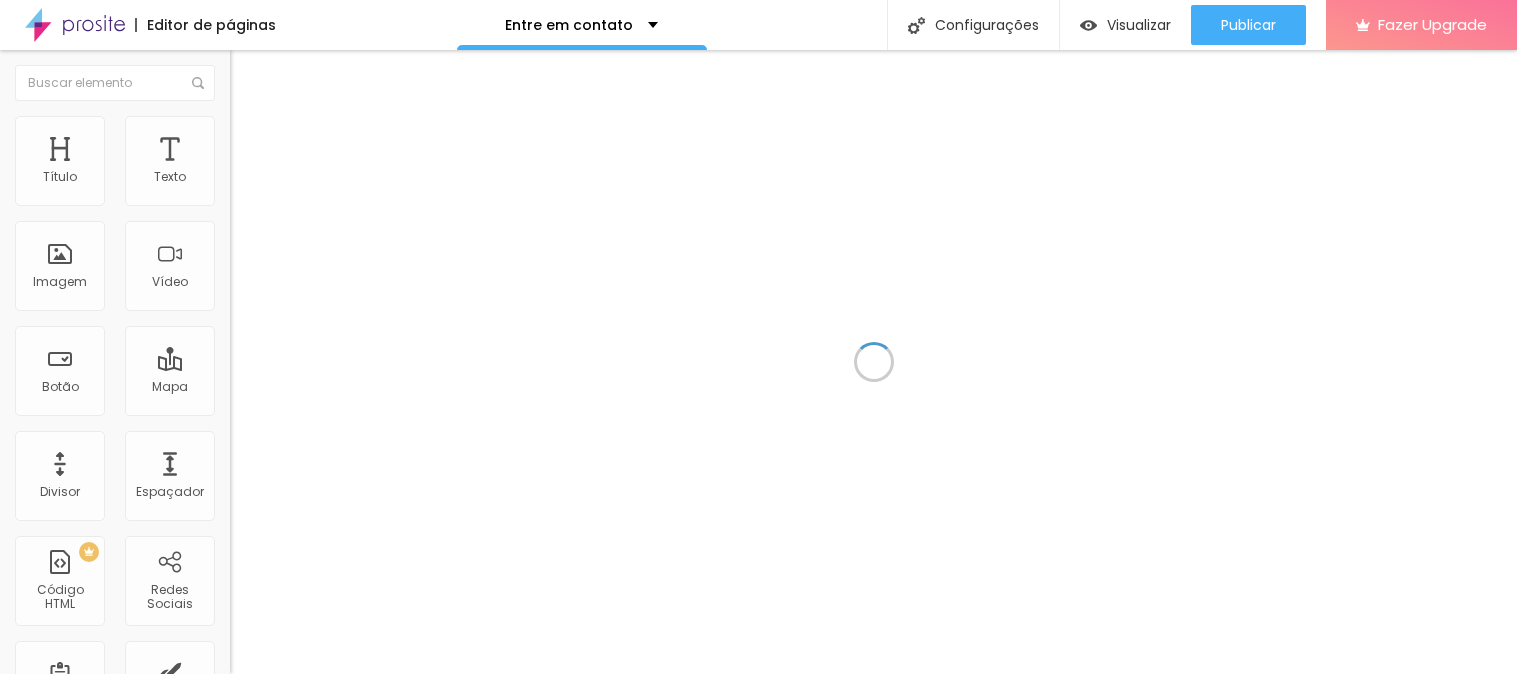 scroll, scrollTop: 0, scrollLeft: 0, axis: both 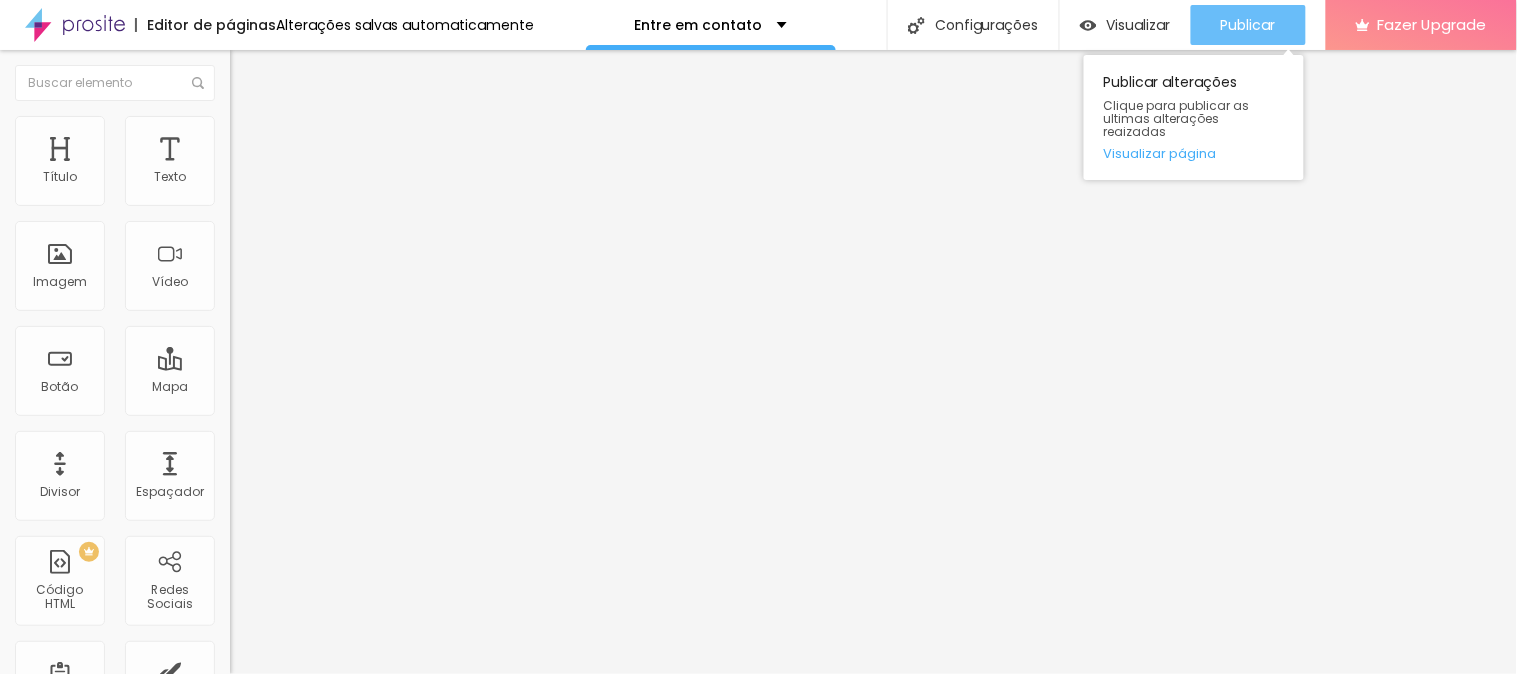 click on "Publicar" at bounding box center (1248, 25) 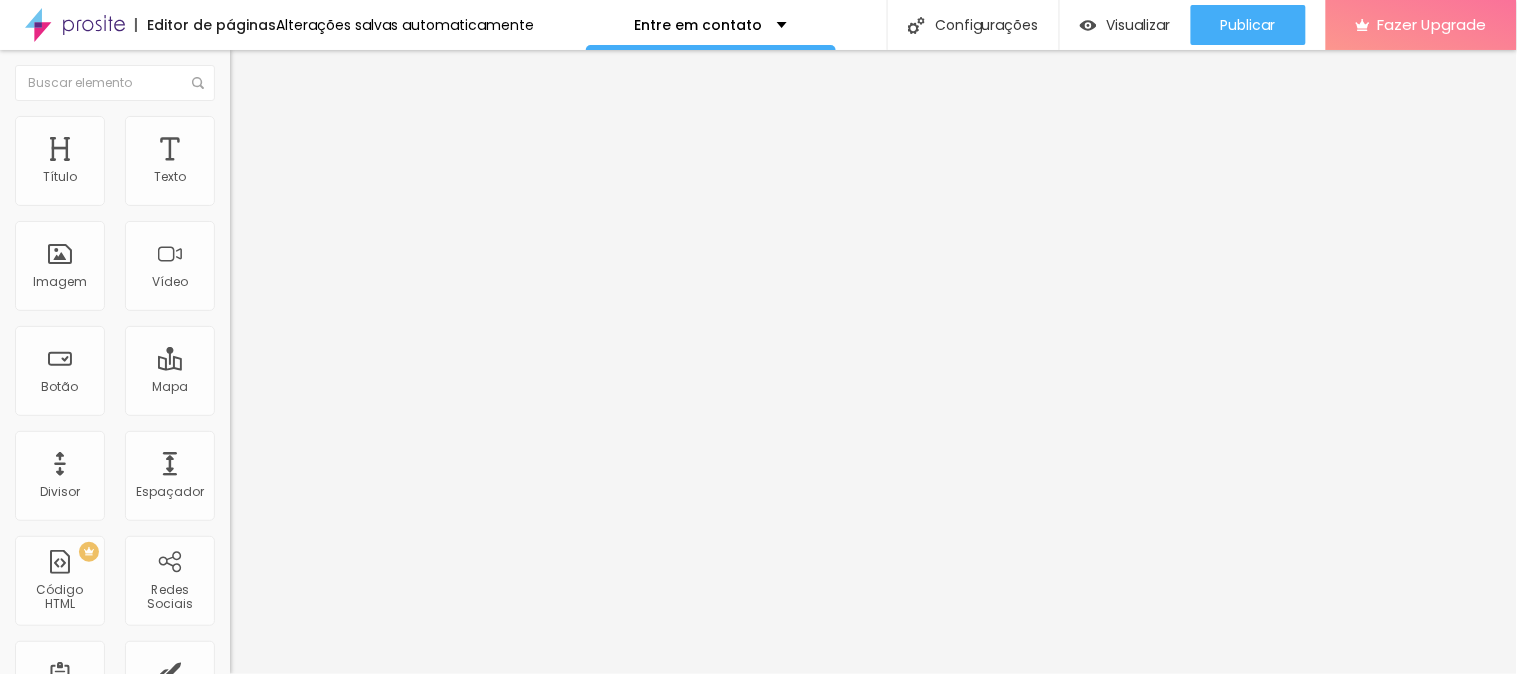 click on "Trocar imagem" at bounding box center (284, 163) 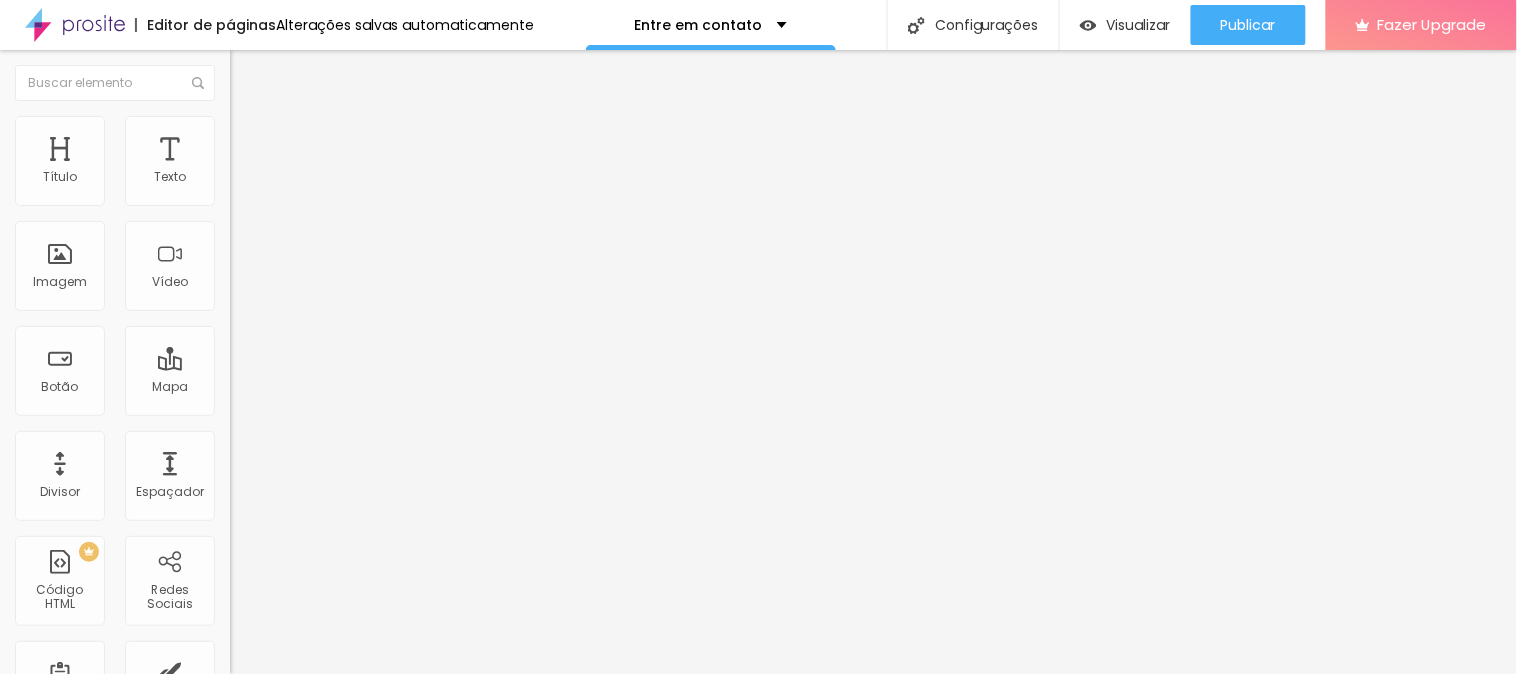 scroll, scrollTop: 0, scrollLeft: 0, axis: both 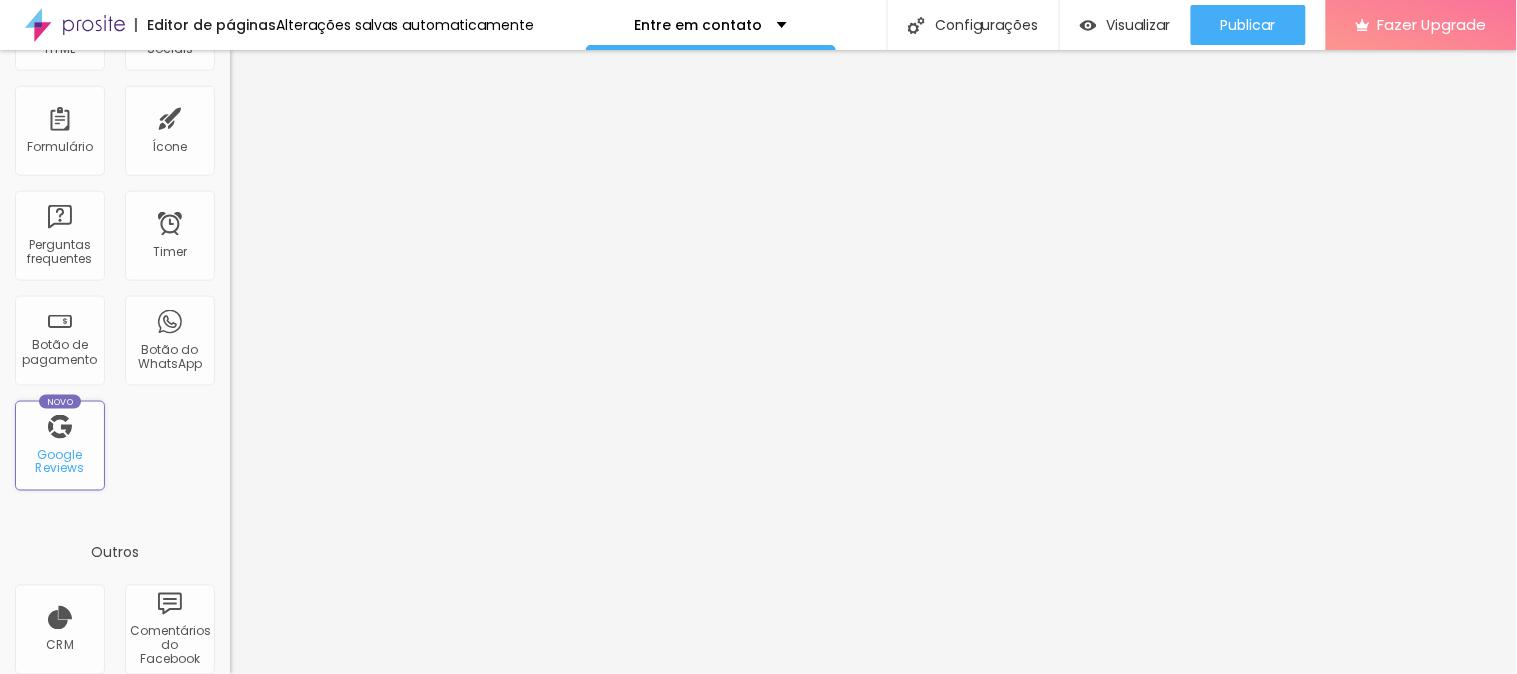 click on "Google Reviews" at bounding box center [59, 462] 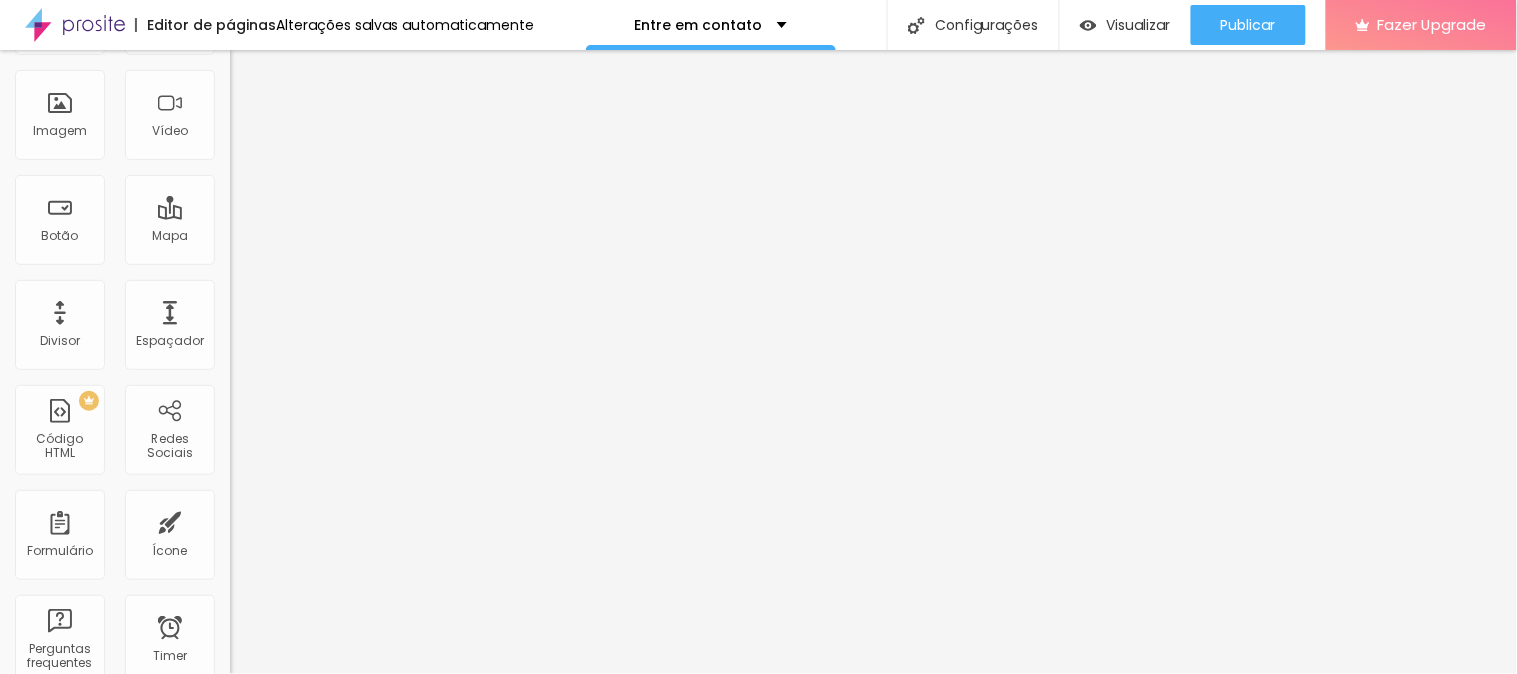scroll, scrollTop: 0, scrollLeft: 0, axis: both 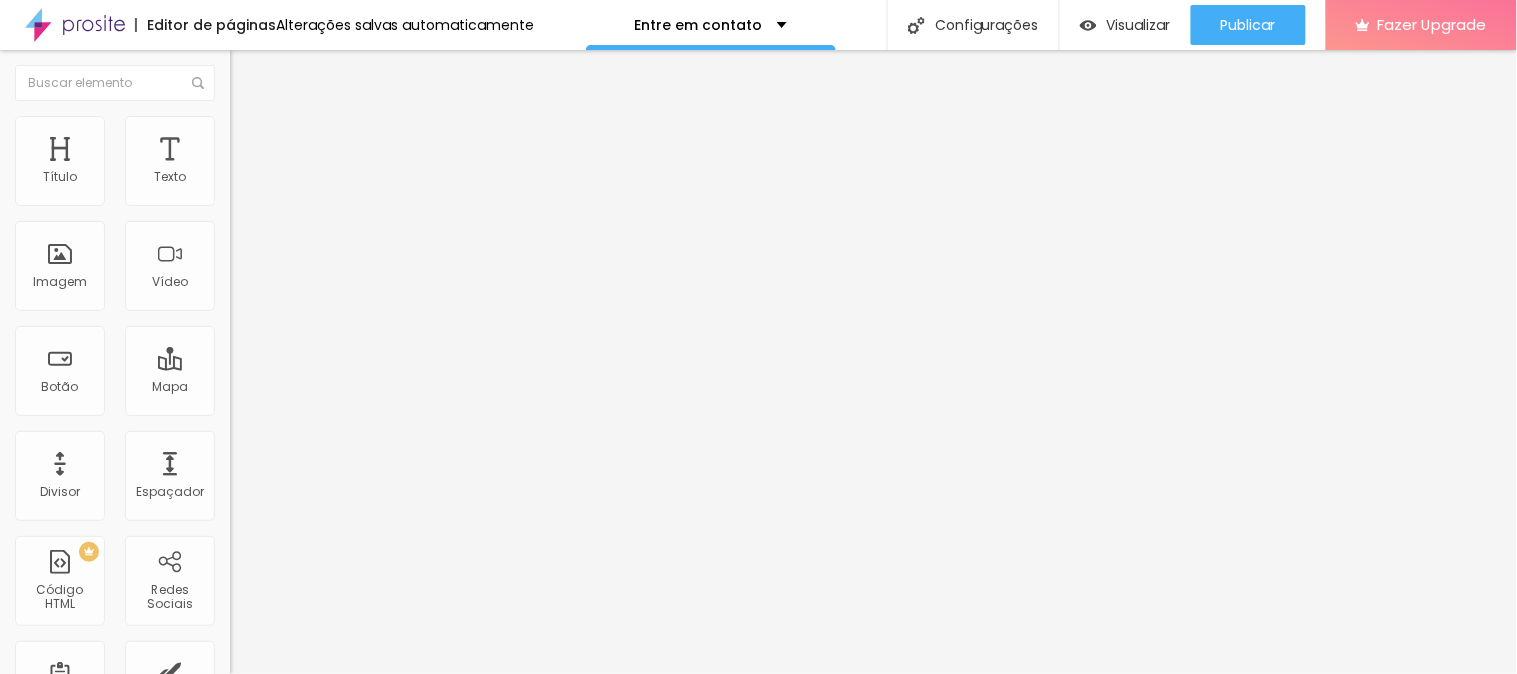 click at bounding box center [366, 410] 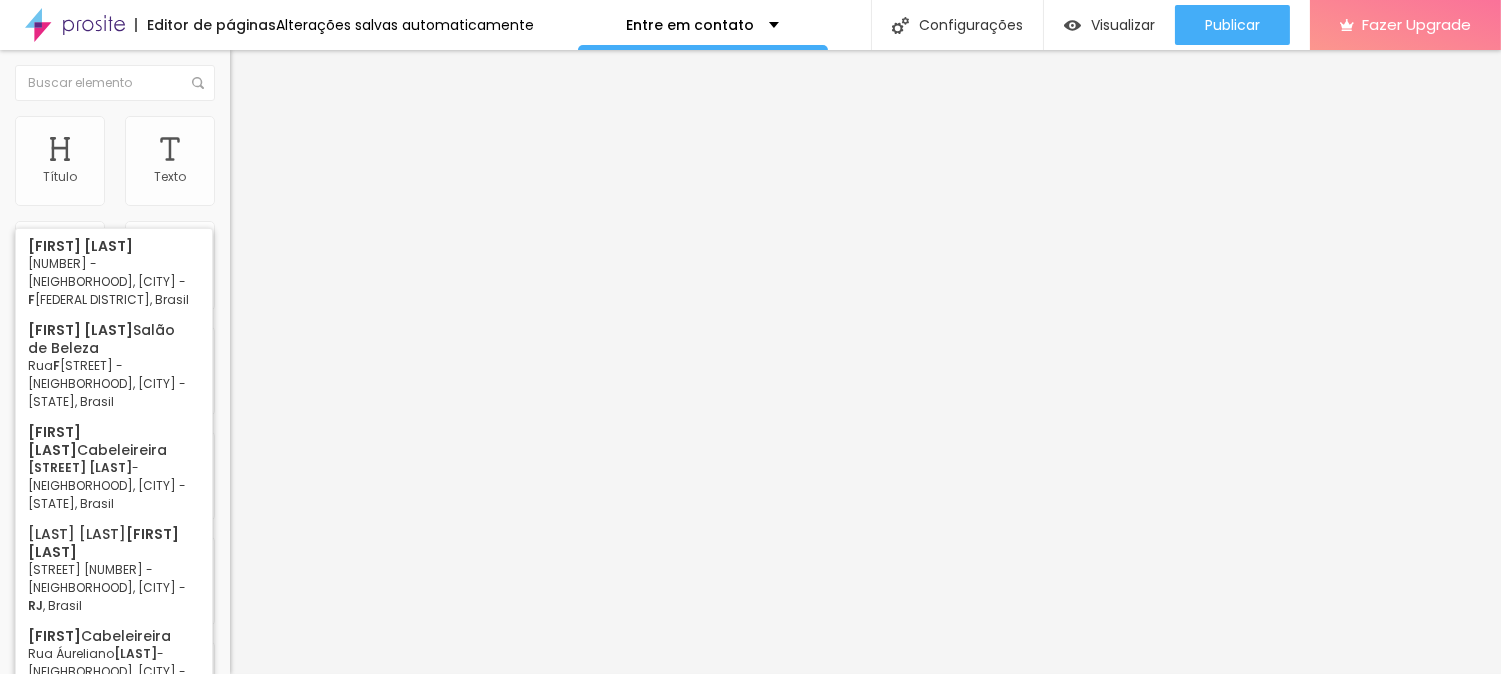 type on "t" 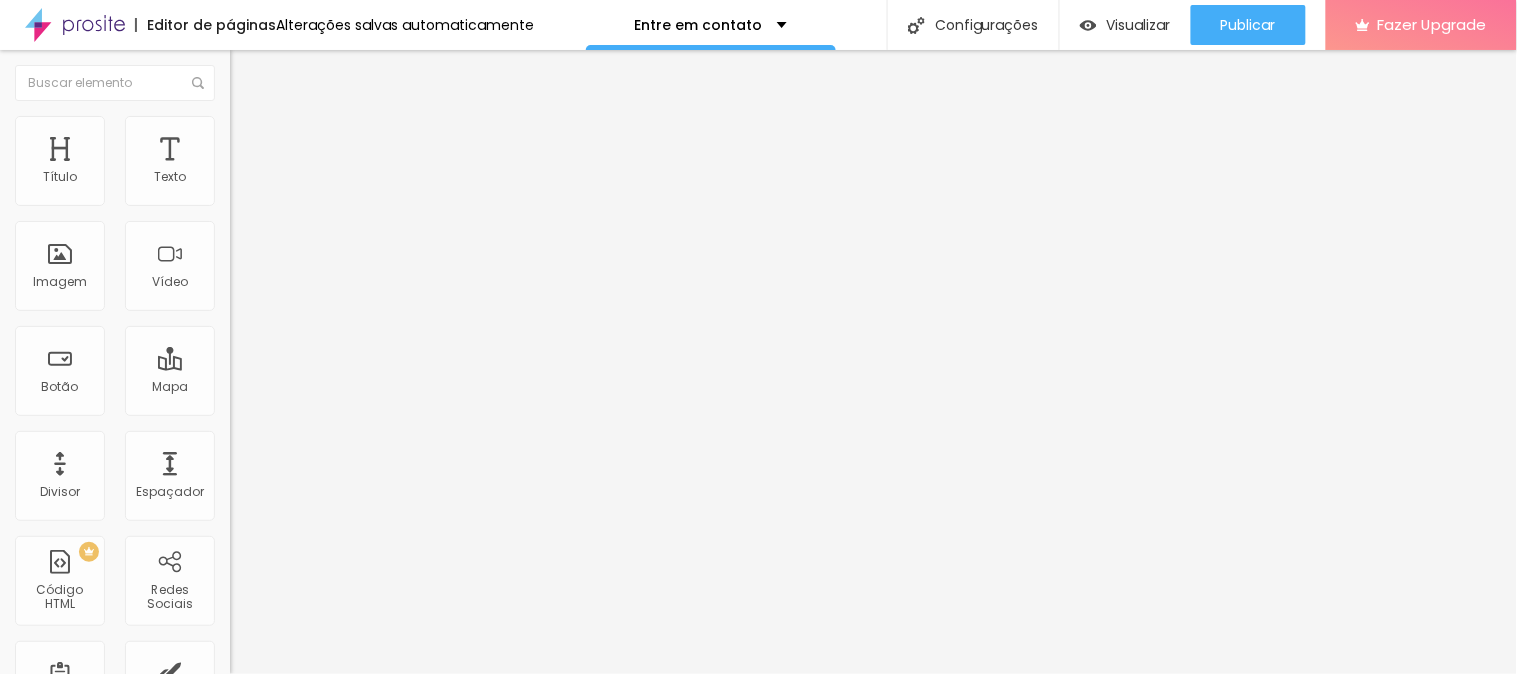 click on "Titulo 2" at bounding box center [262, 176] 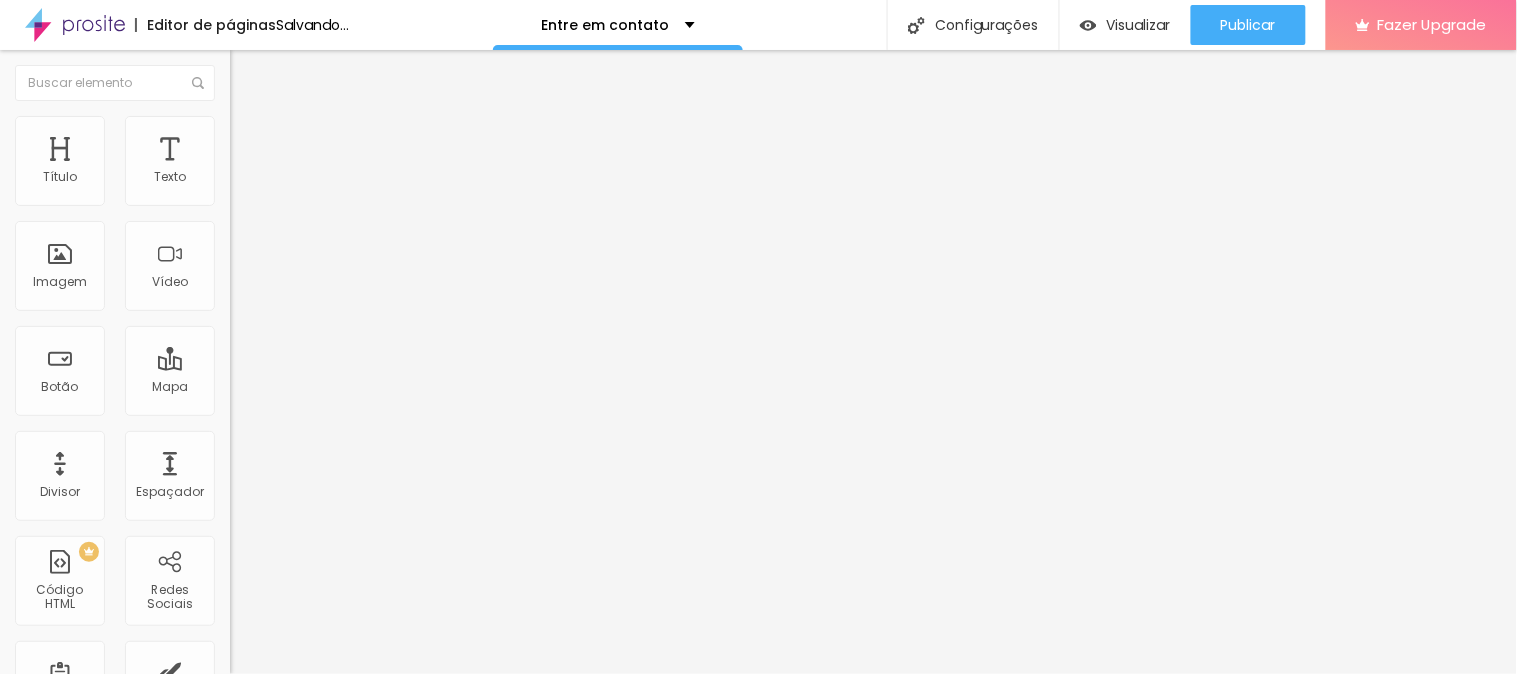 type on "32" 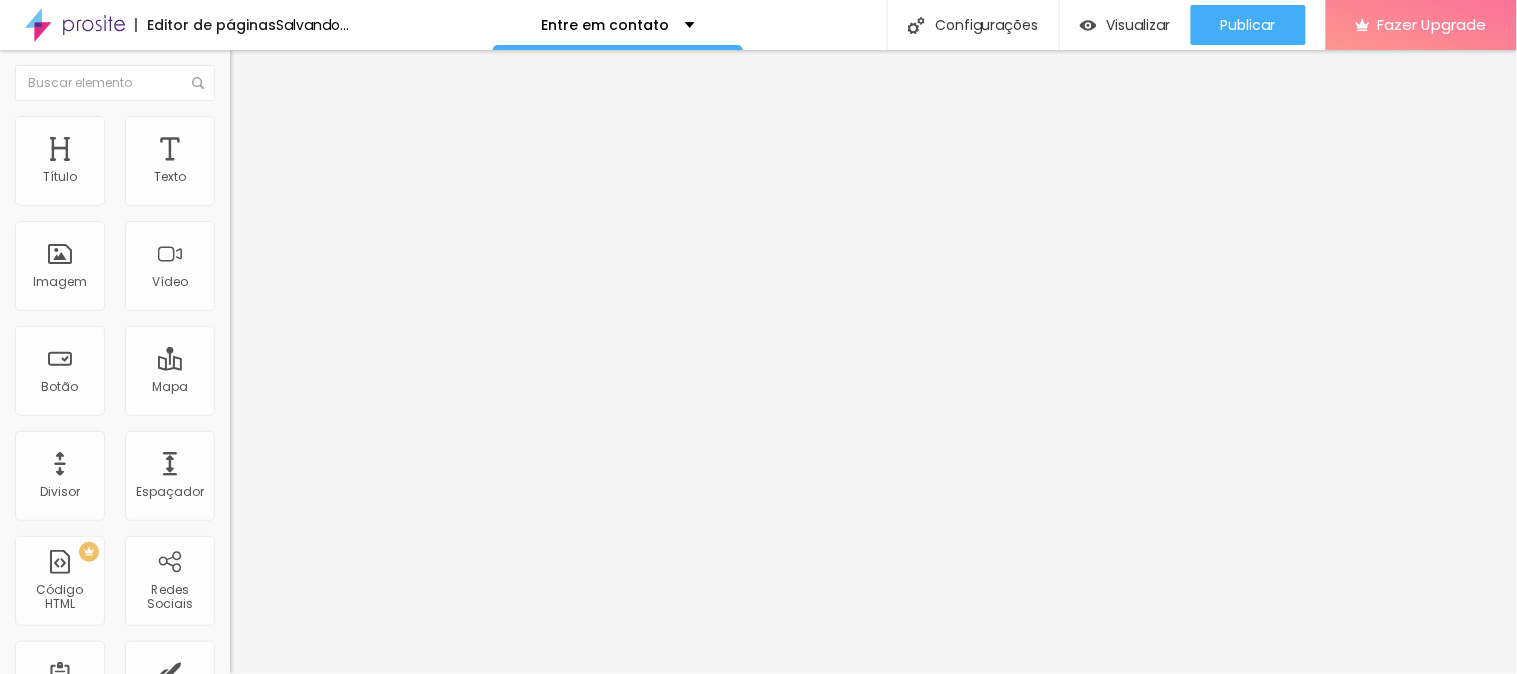type on "29" 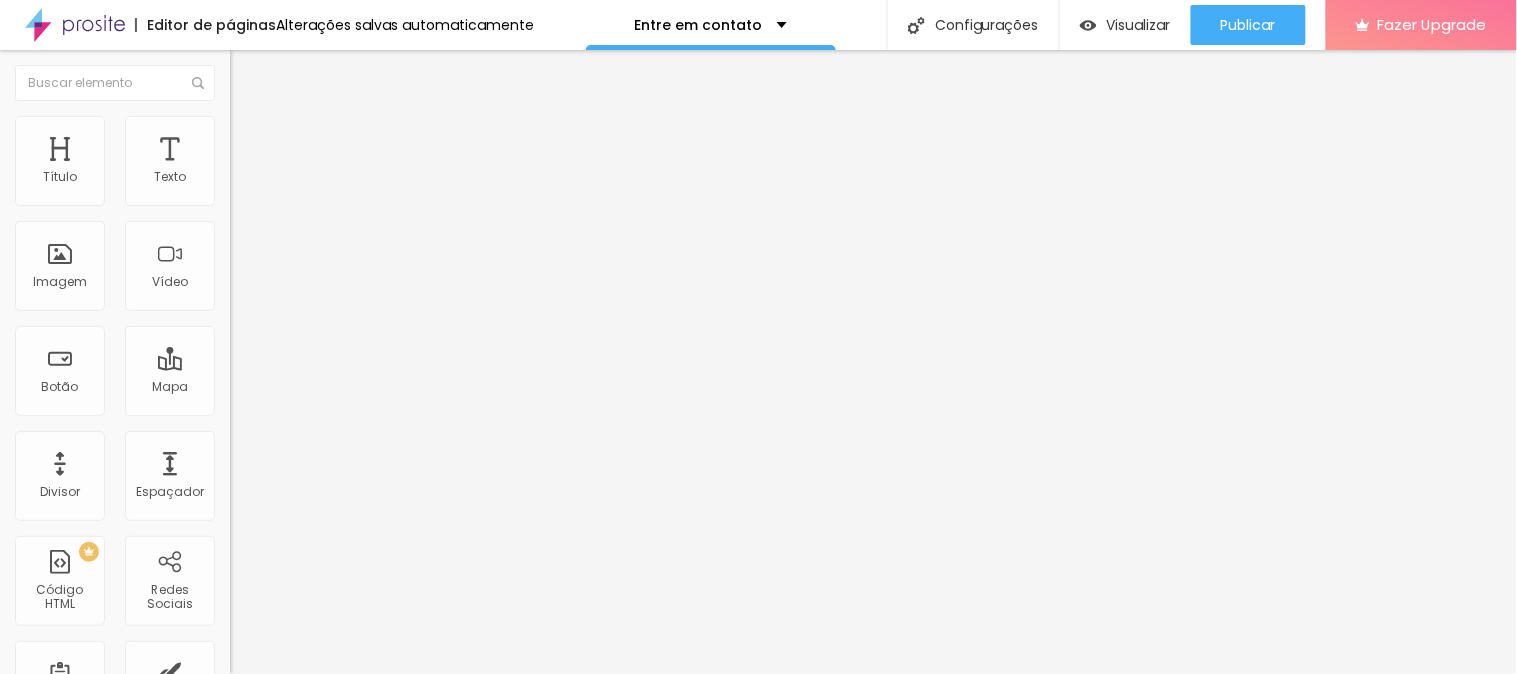 type on "27" 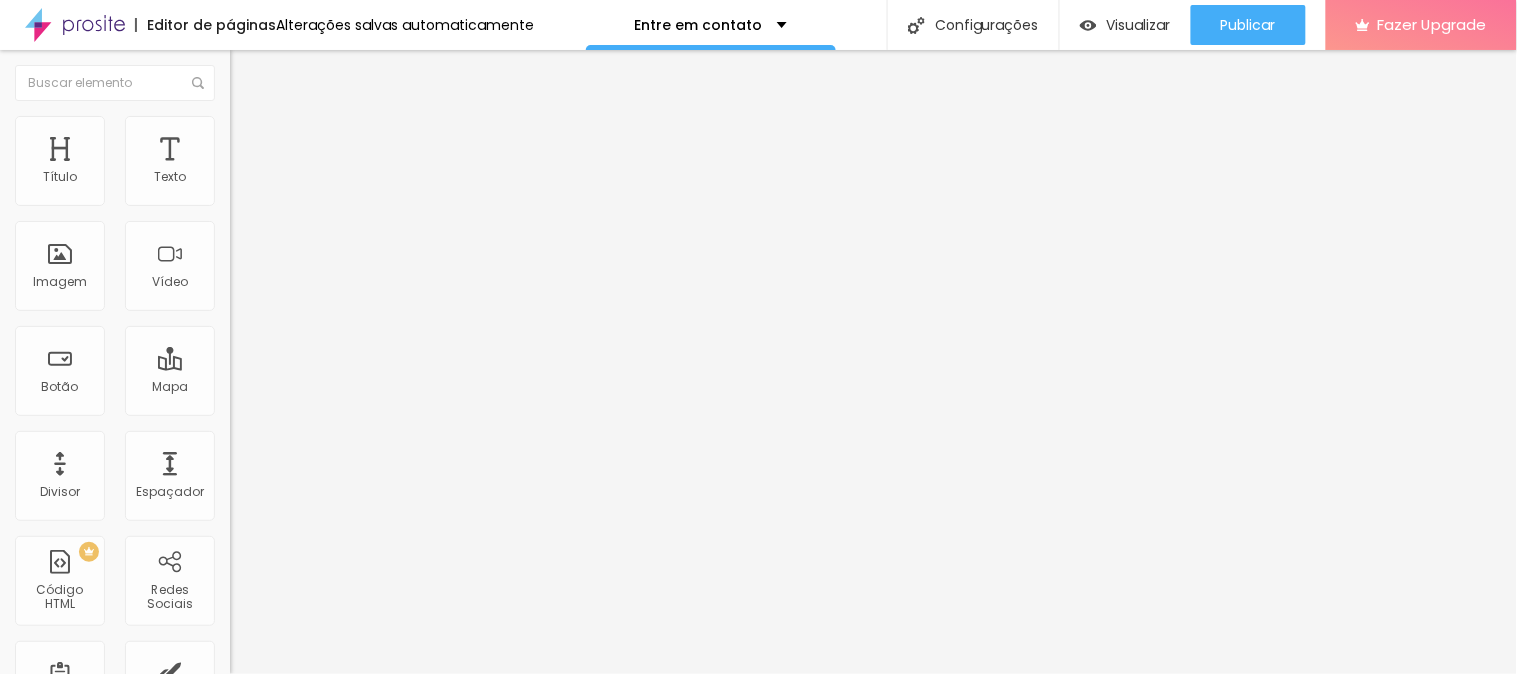 click on "Avançado" at bounding box center [281, 129] 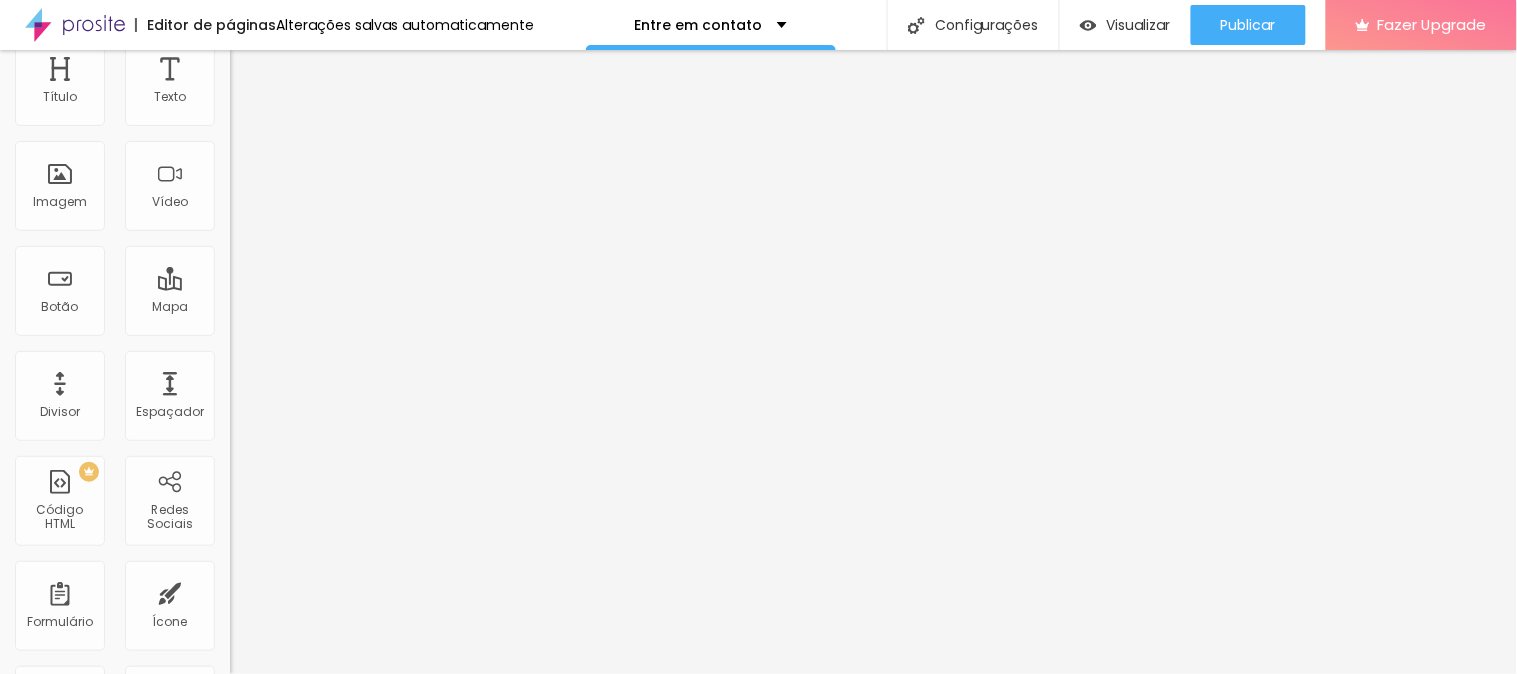 scroll, scrollTop: 0, scrollLeft: 0, axis: both 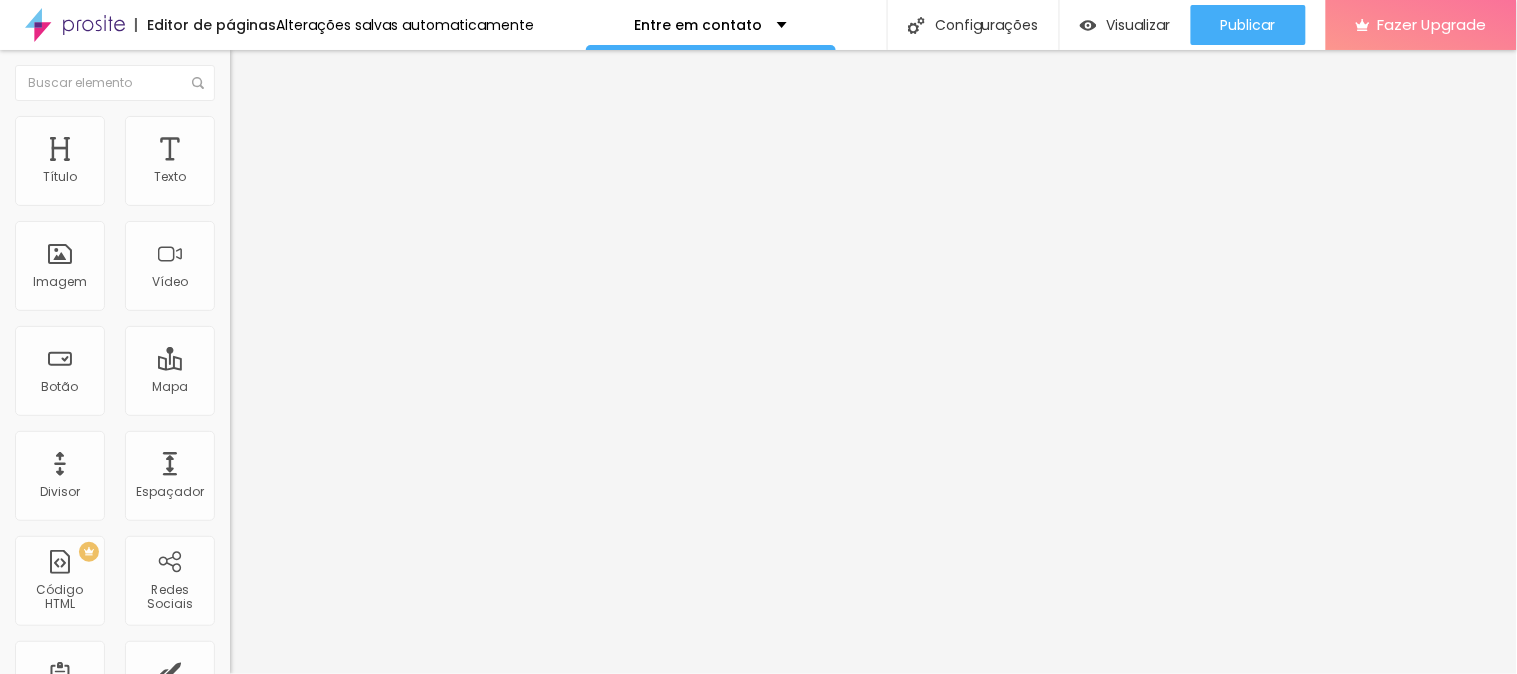 click at bounding box center (253, 73) 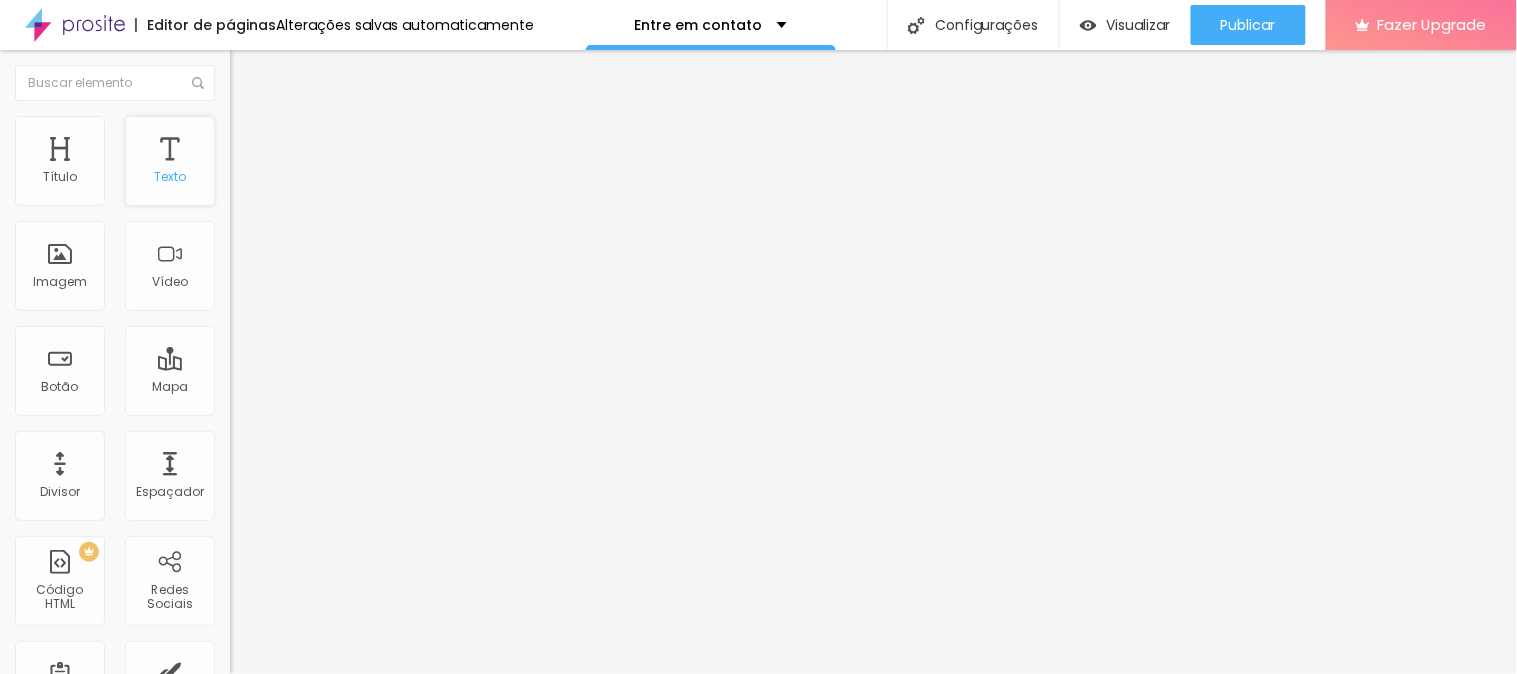 click on "Texto" at bounding box center [170, 161] 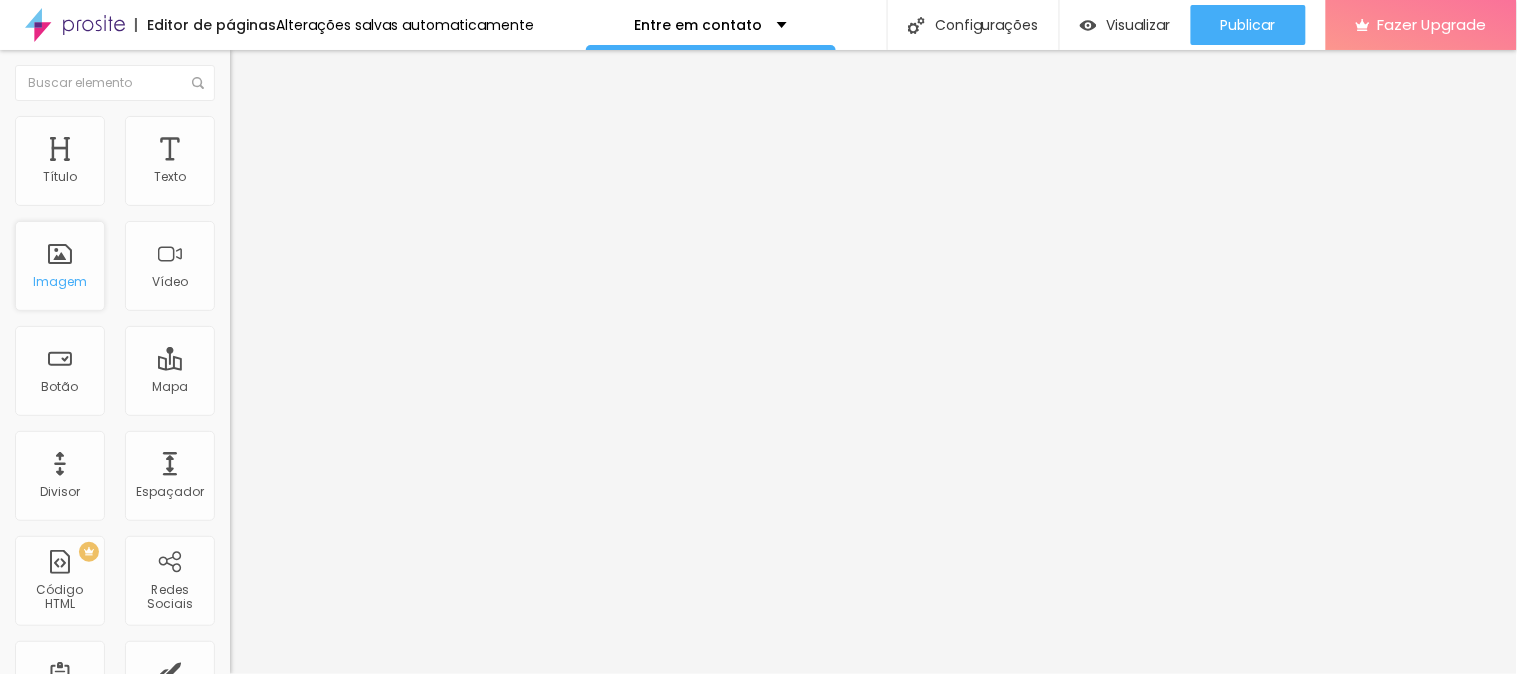click on "Imagem" at bounding box center [60, 282] 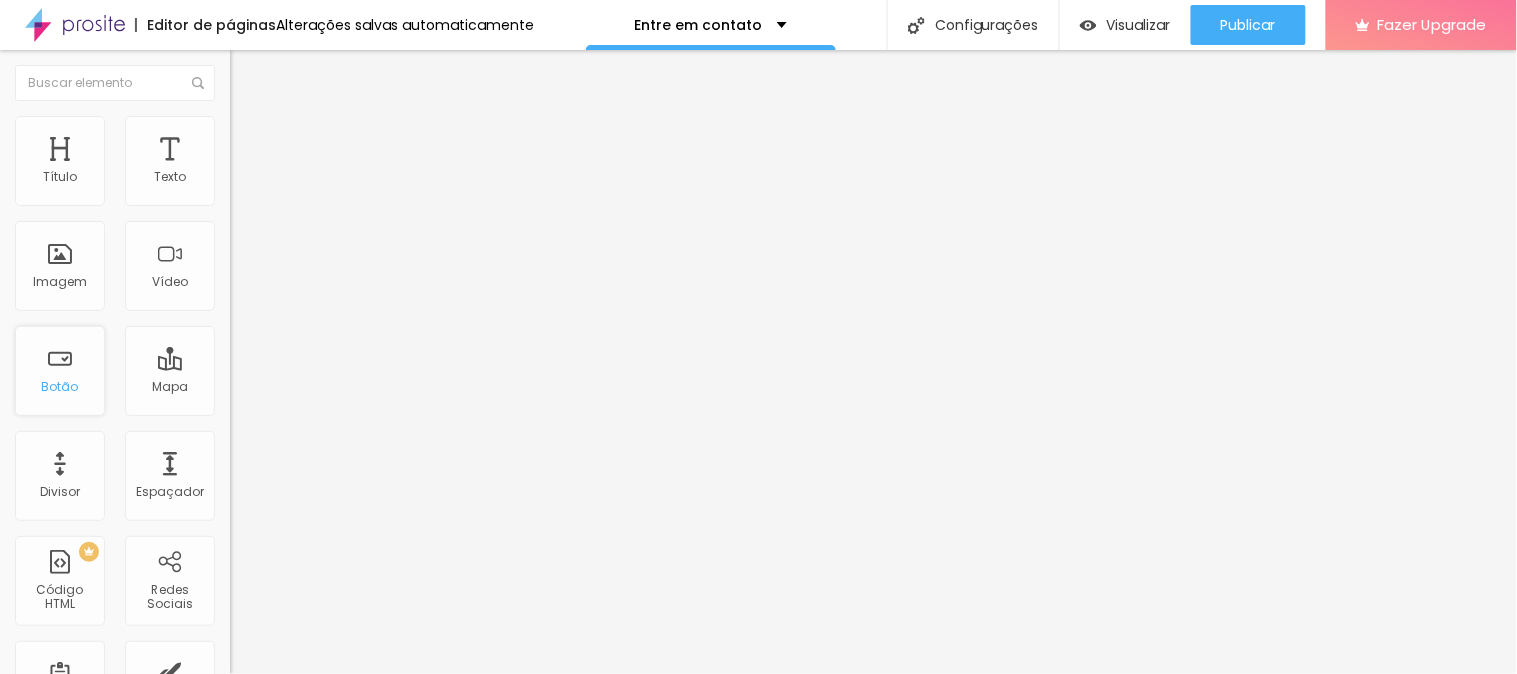 scroll, scrollTop: 111, scrollLeft: 0, axis: vertical 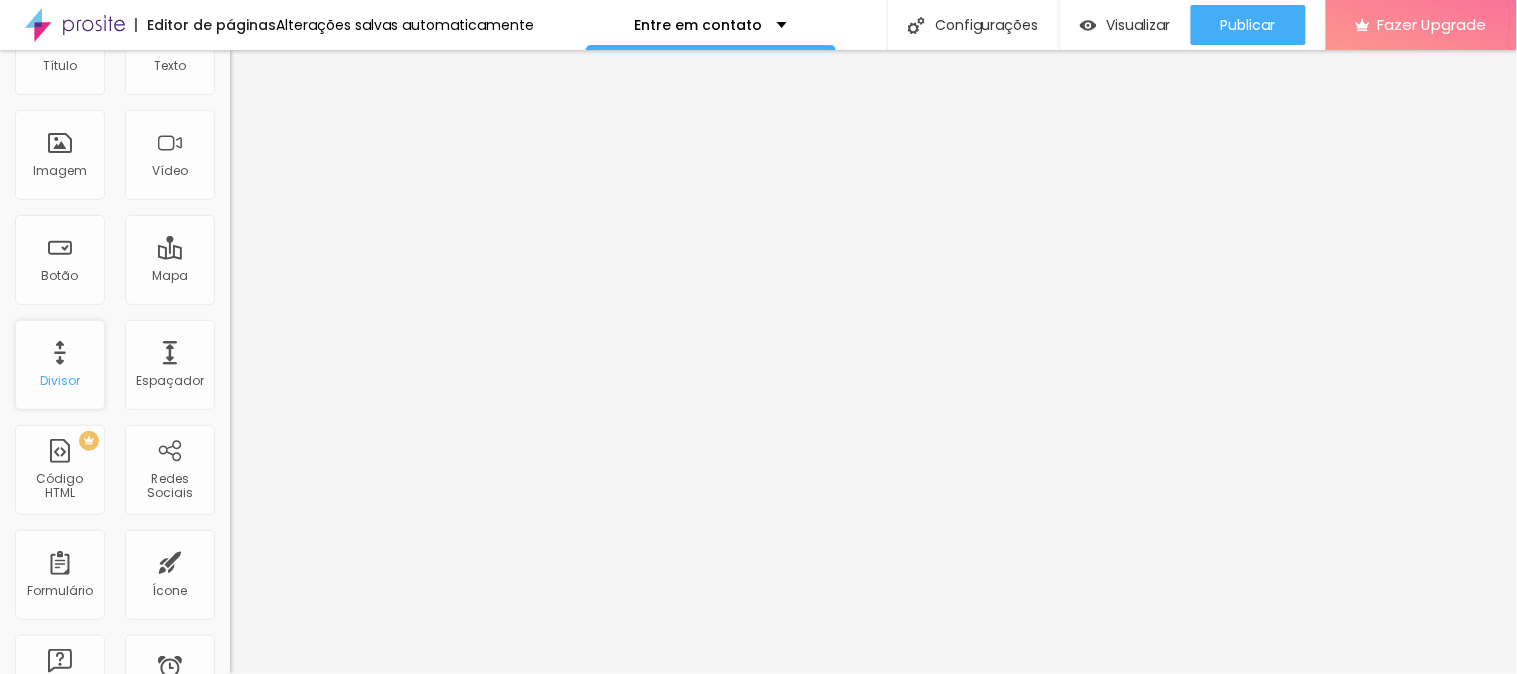 click on "Divisor" at bounding box center (60, 365) 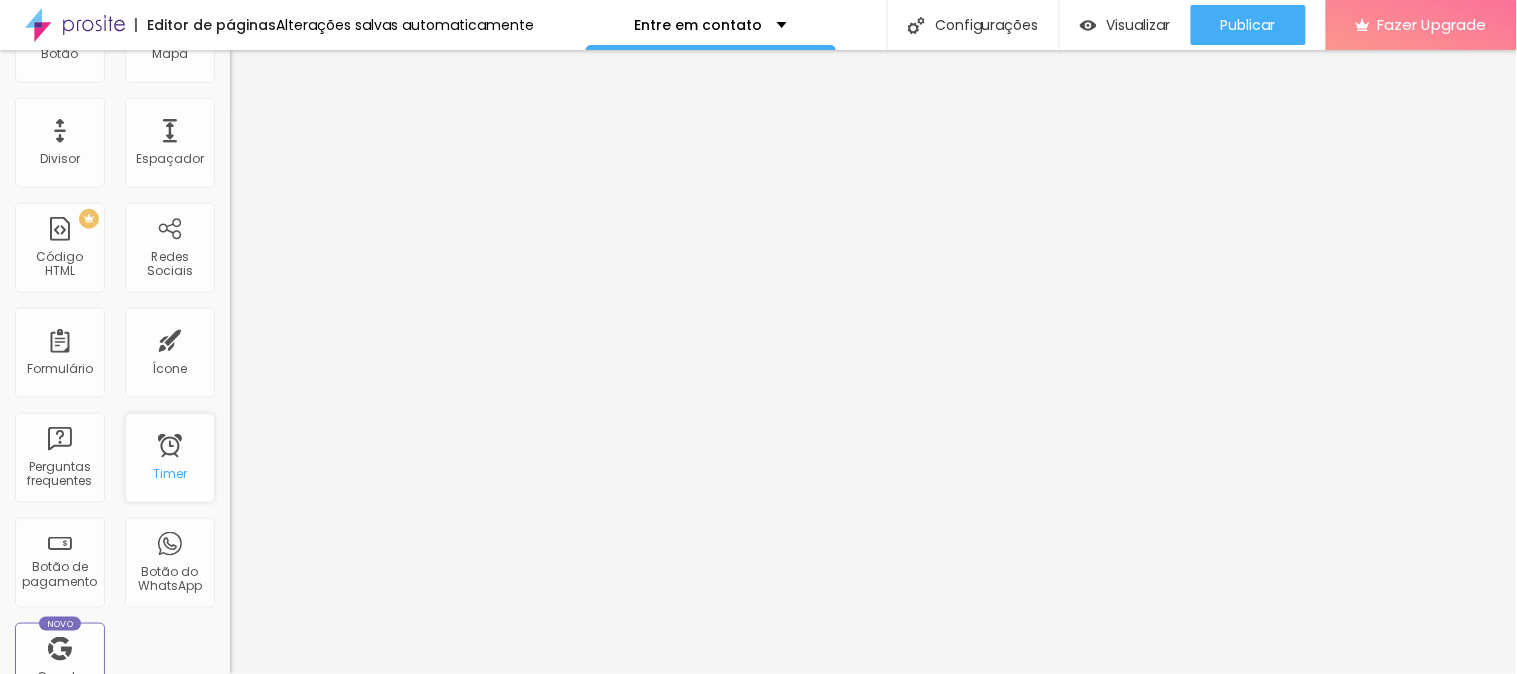 scroll, scrollTop: 0, scrollLeft: 0, axis: both 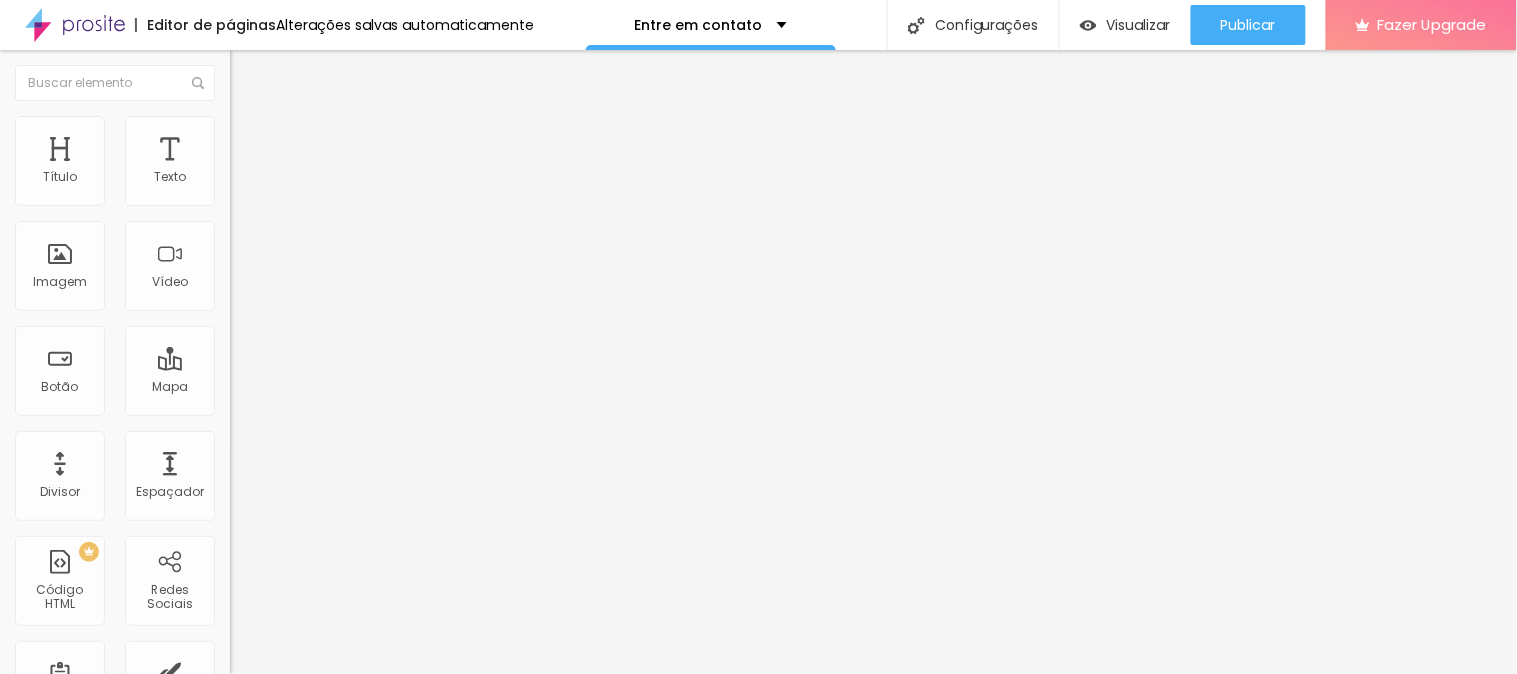 click at bounding box center [237, 2031] 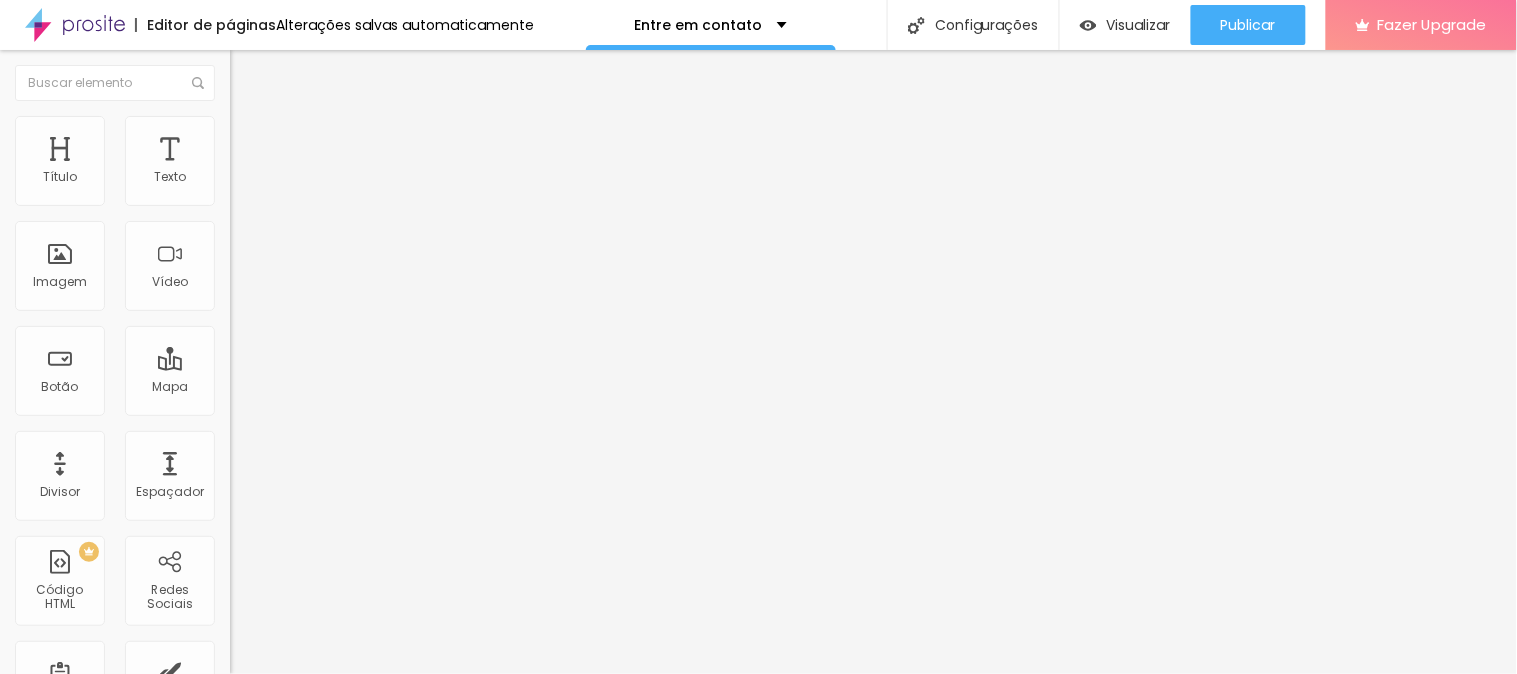 type on "15" 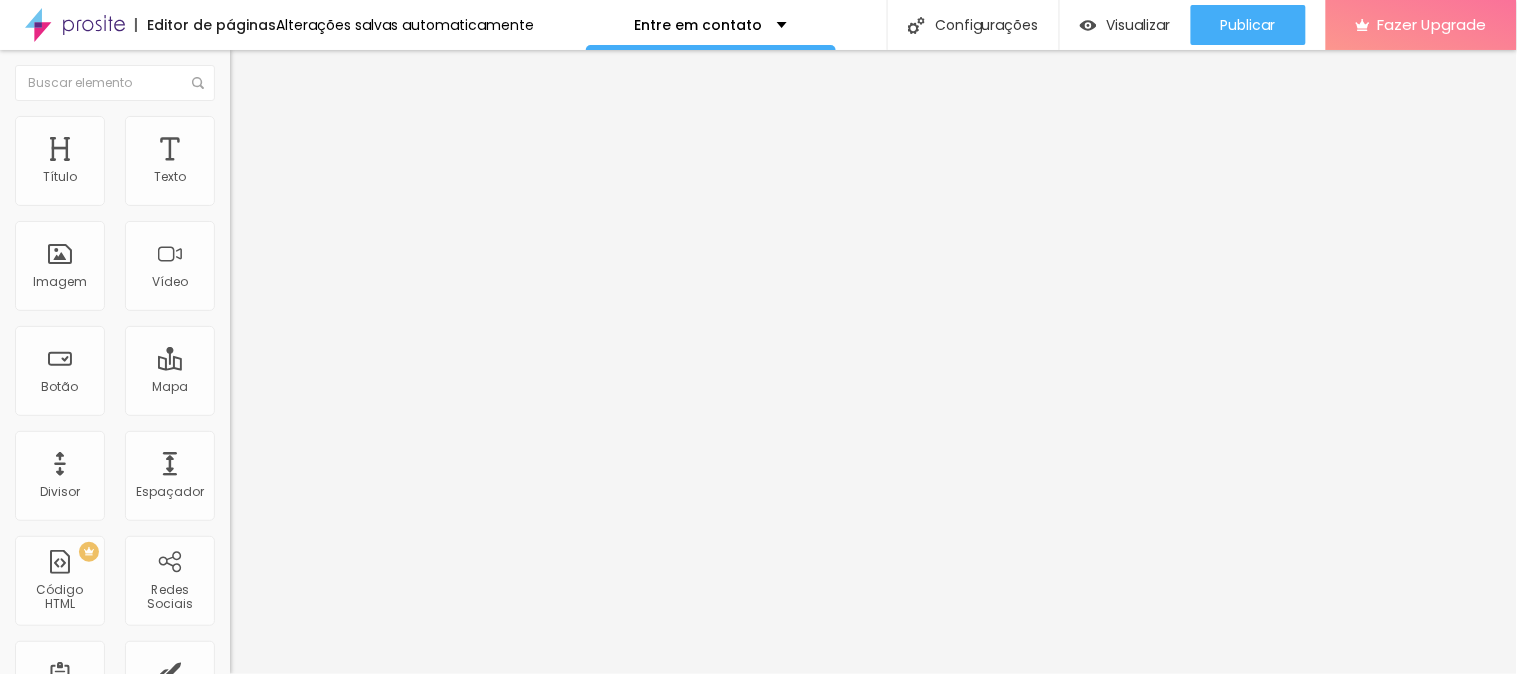 type on "16" 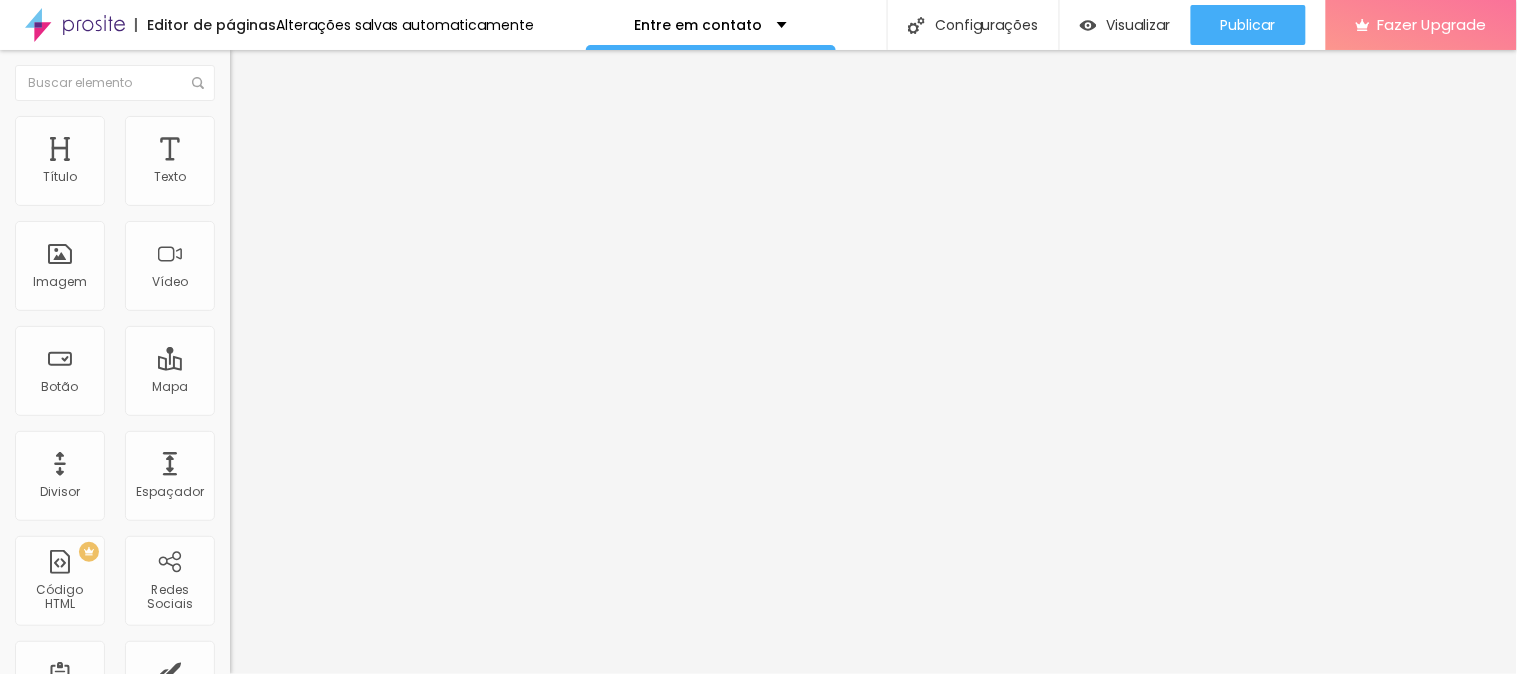 type on "16" 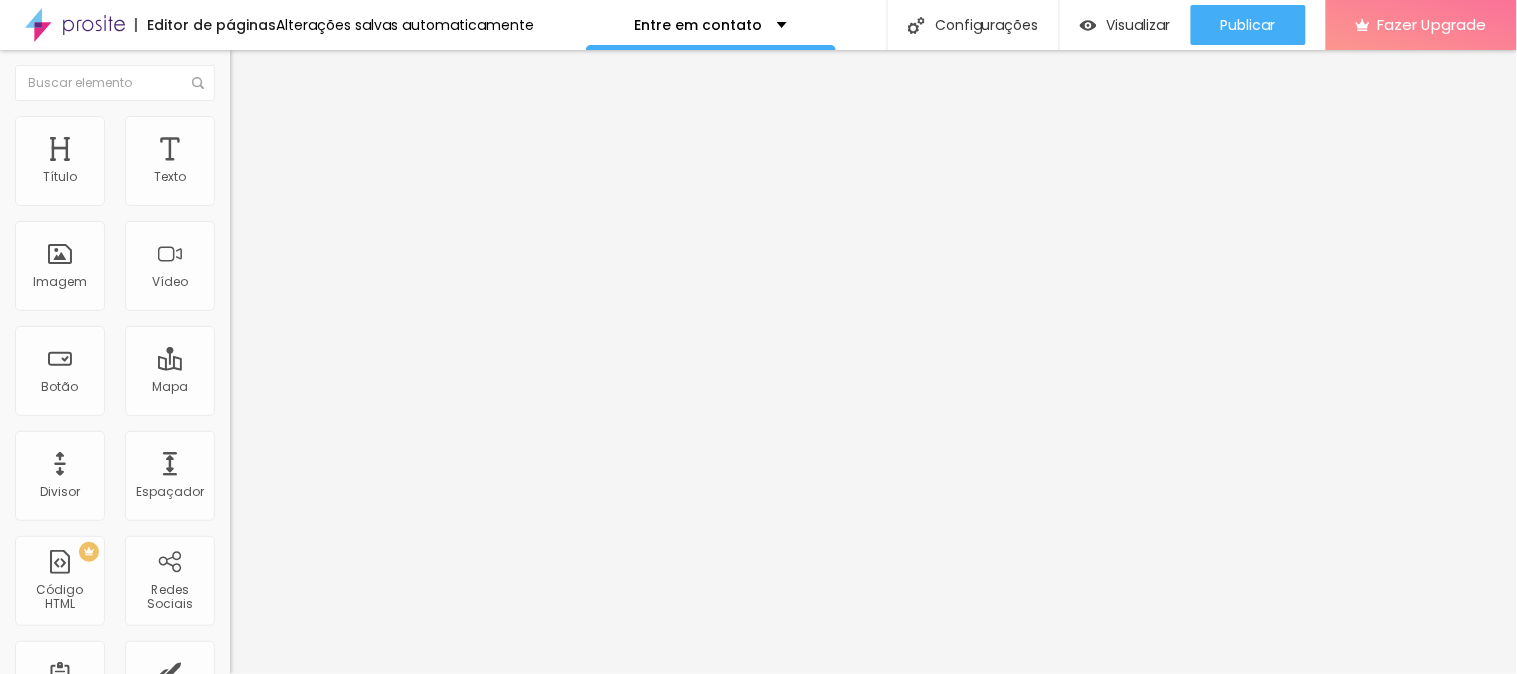 type on "17" 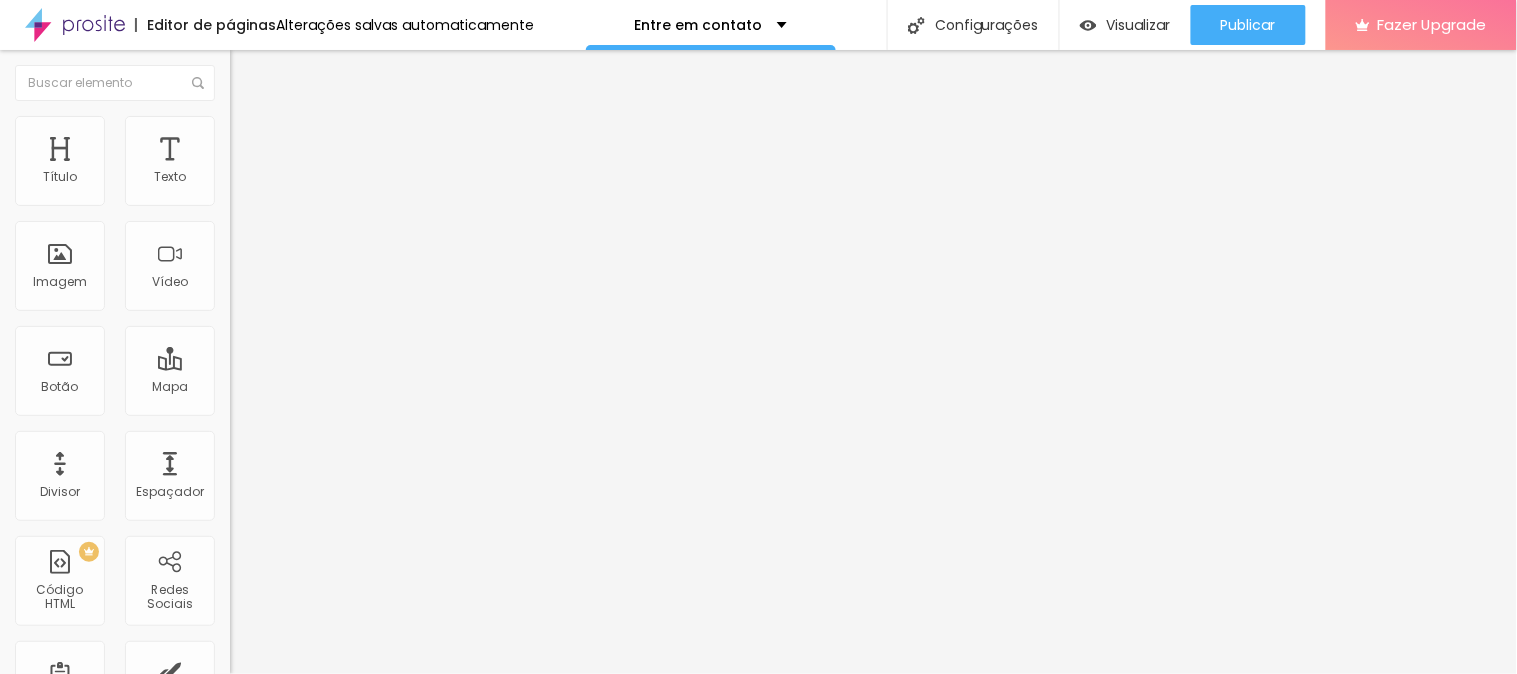 type on "17" 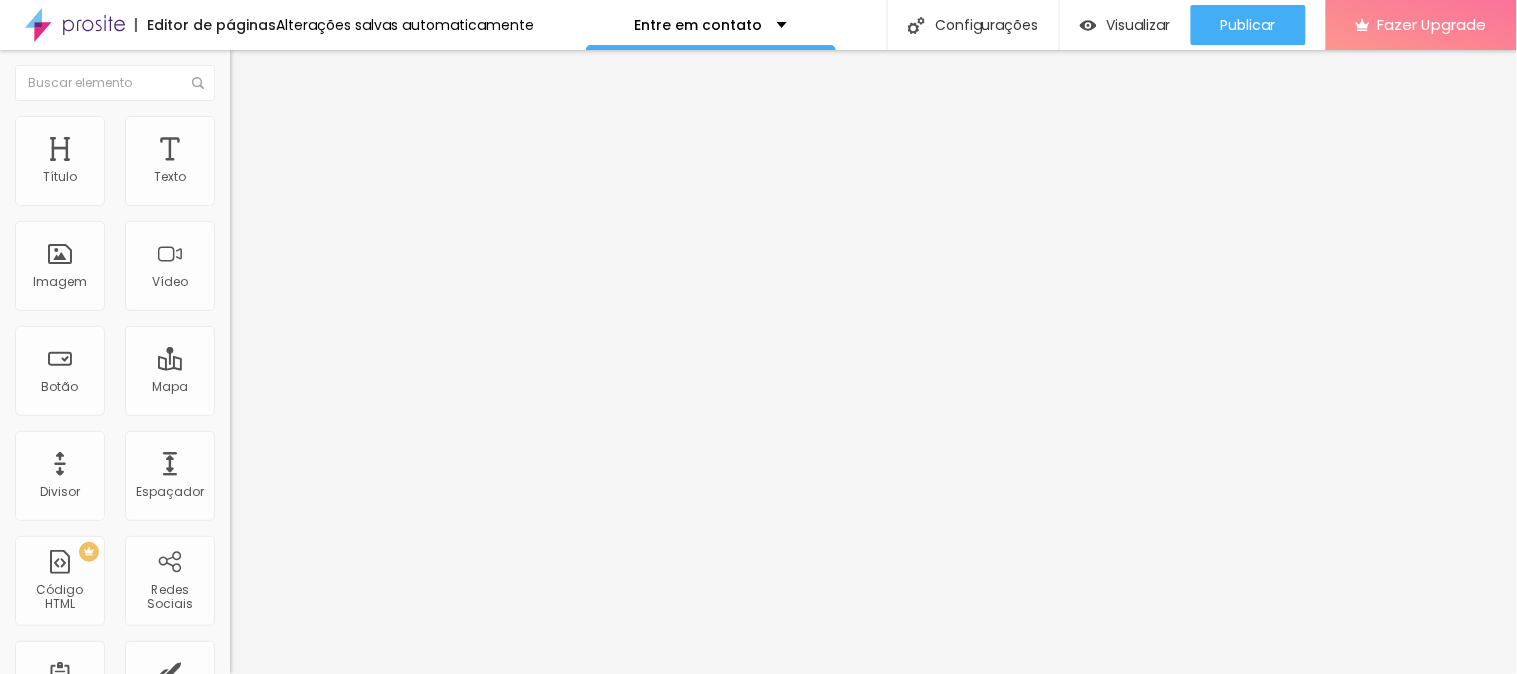 type on "18" 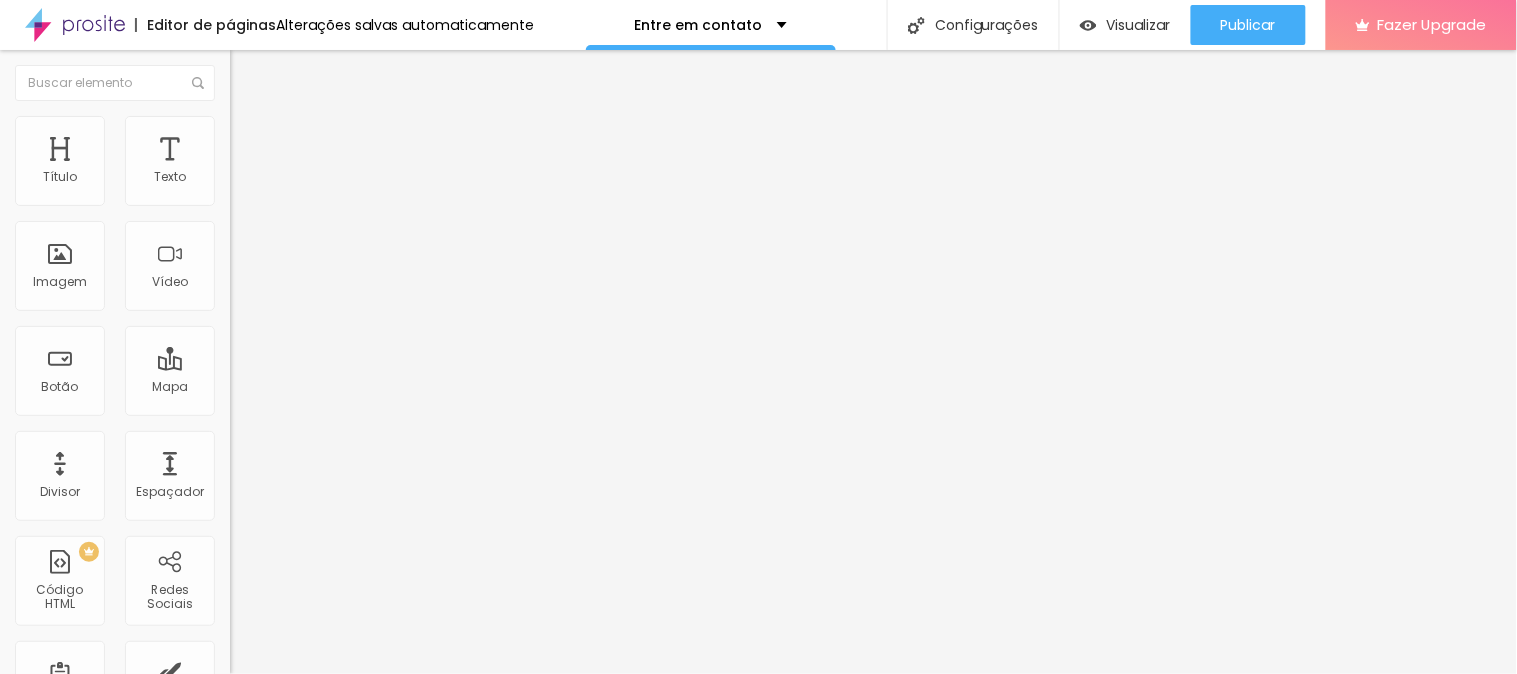 type on "19" 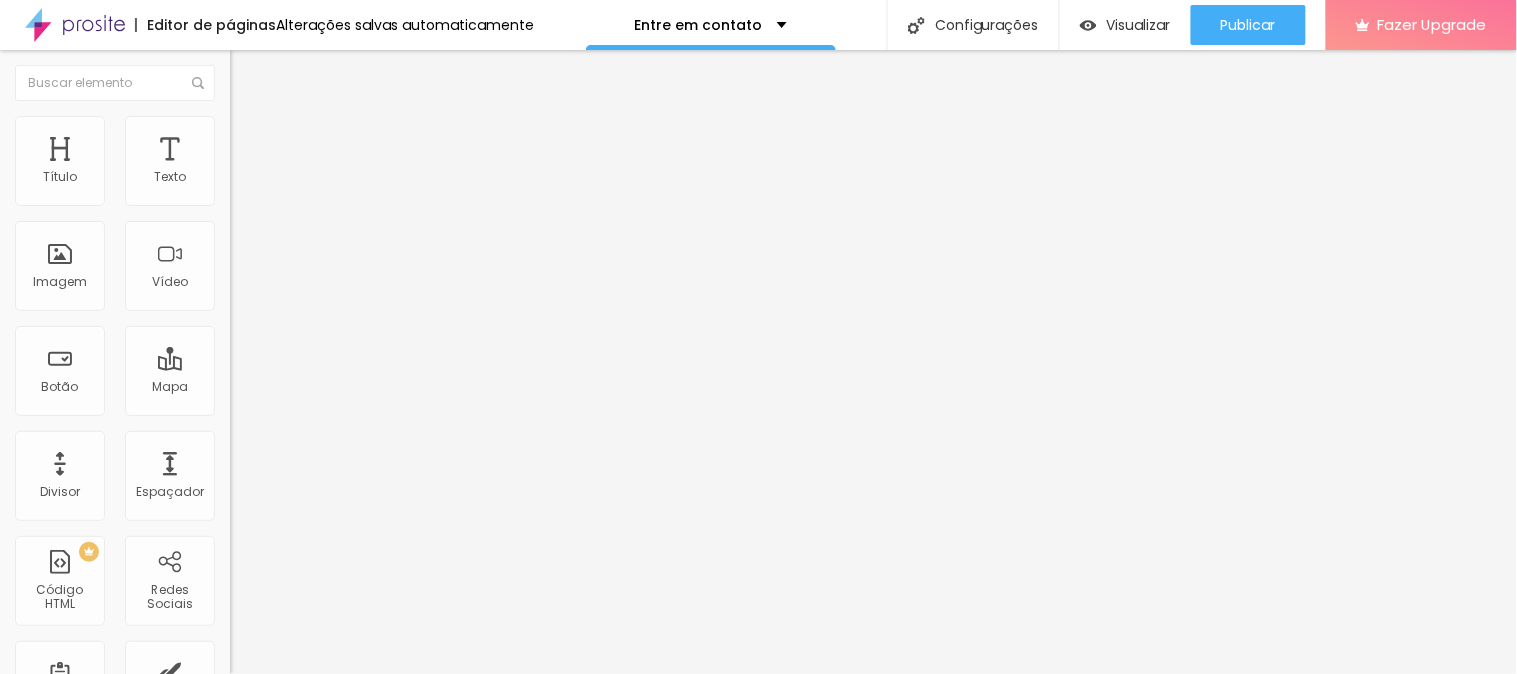 type on "20" 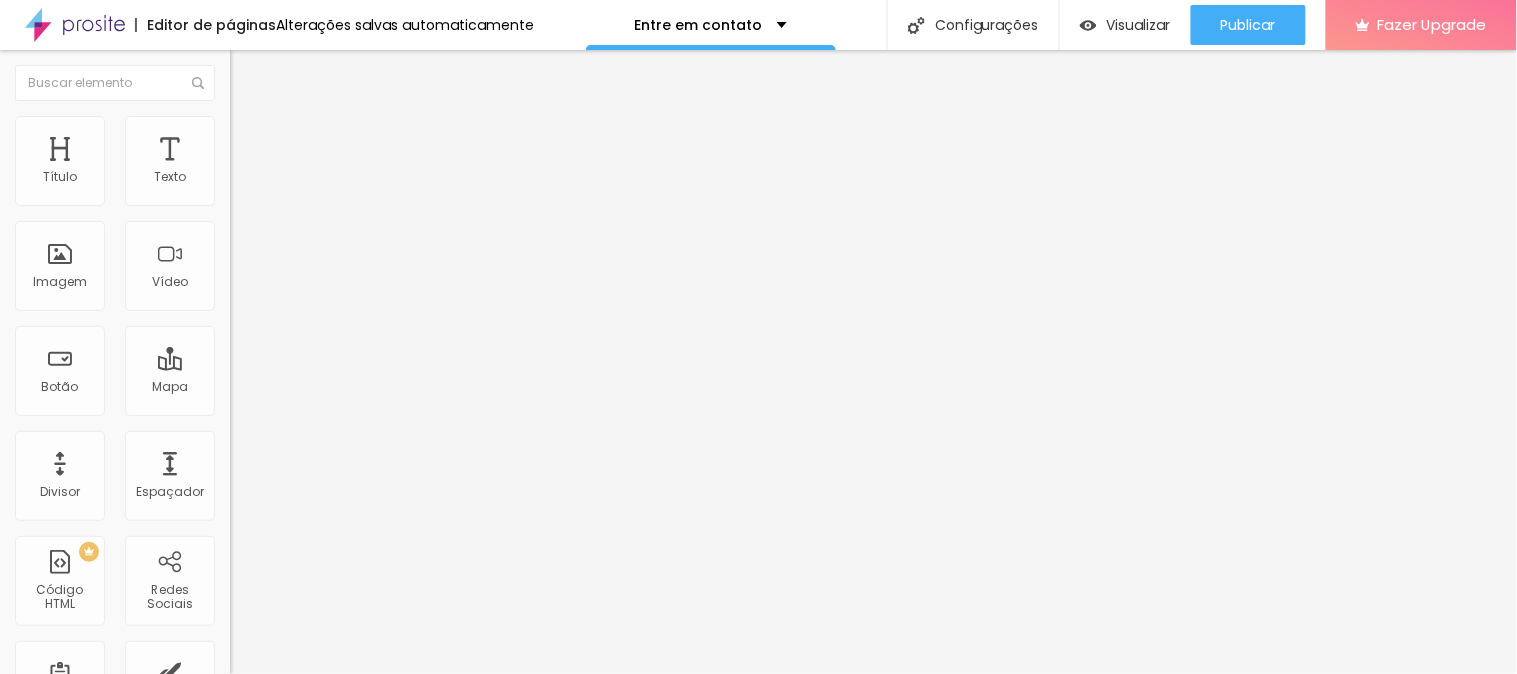type on "20" 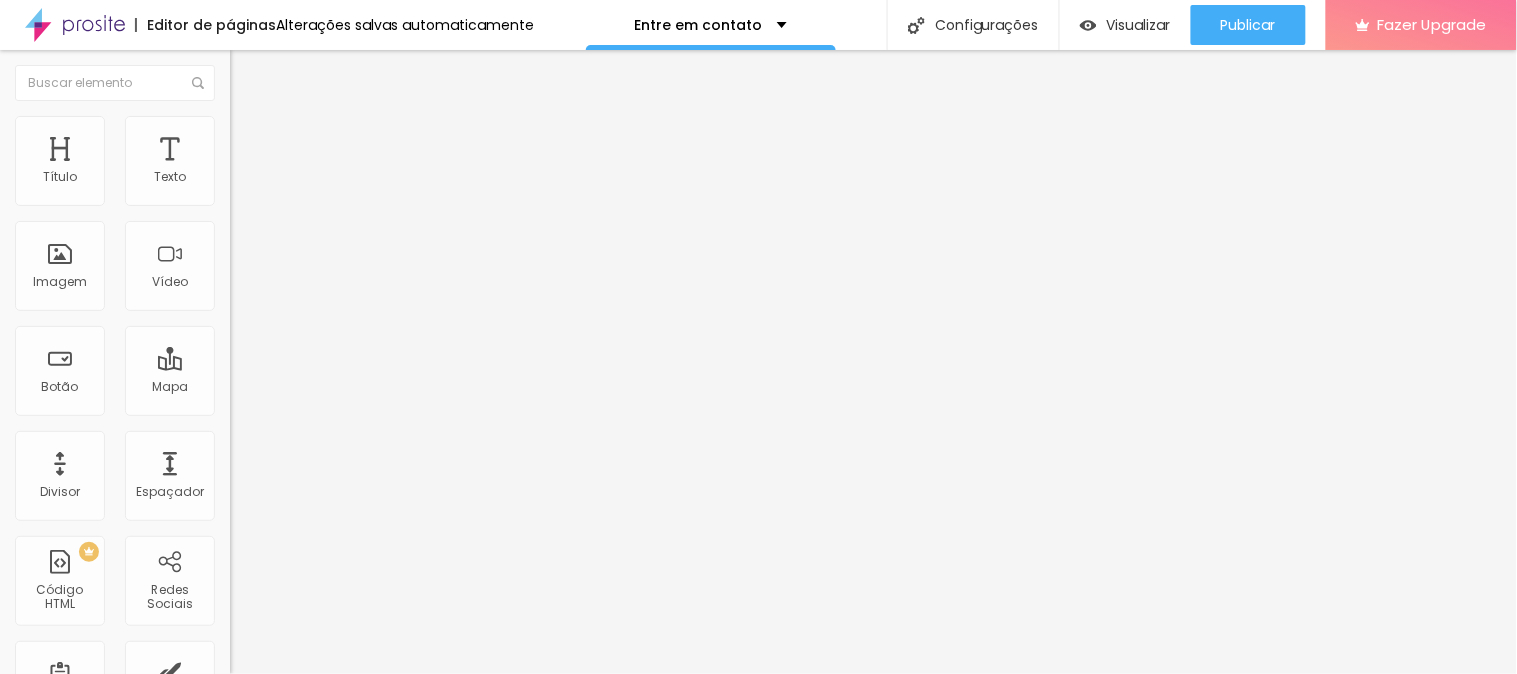 type on "21" 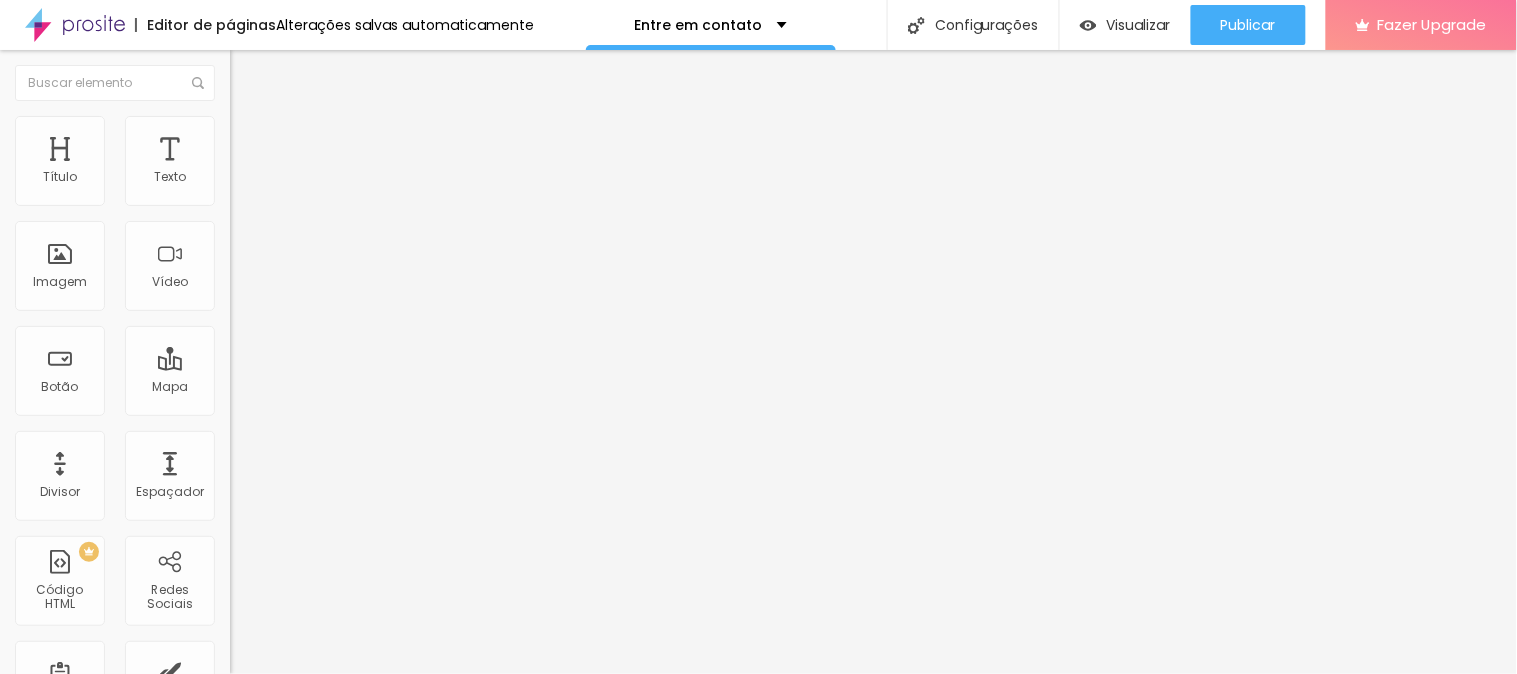 type on "21" 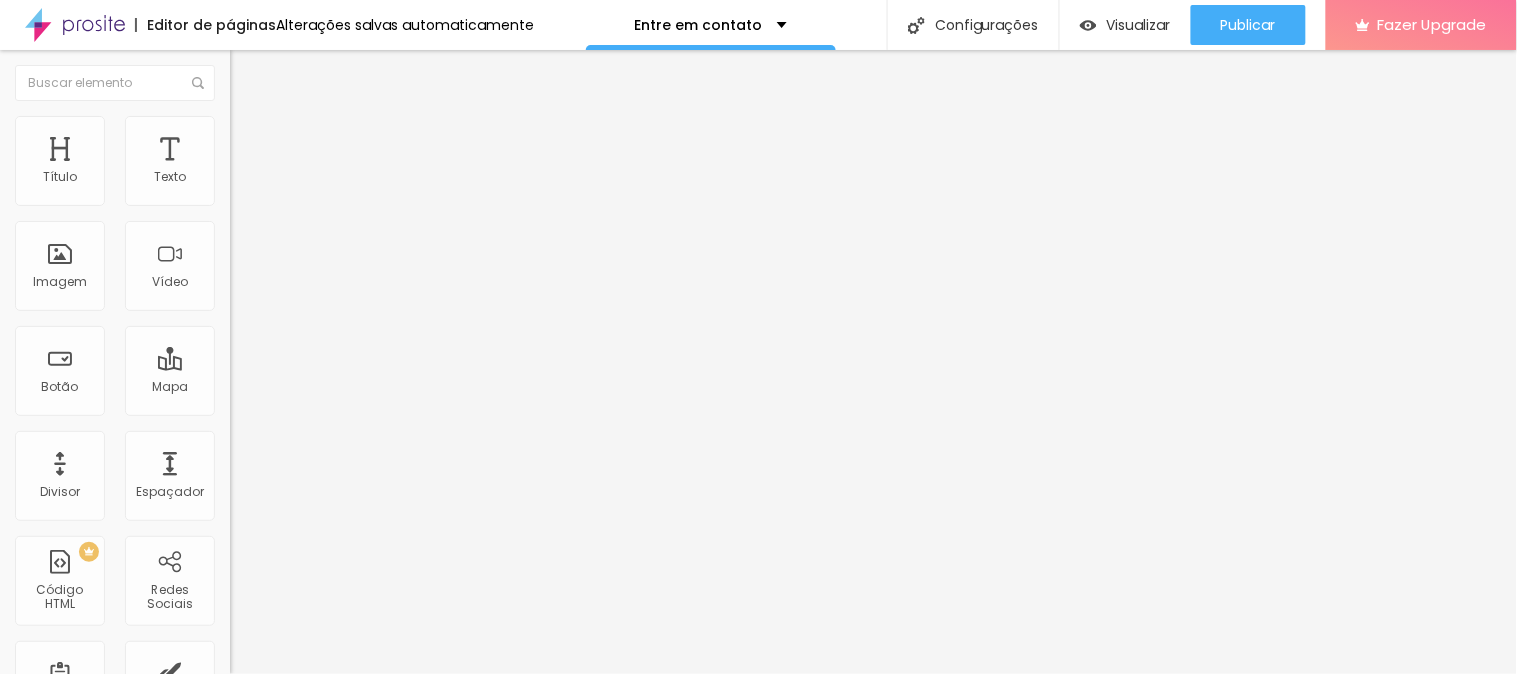 type on "22" 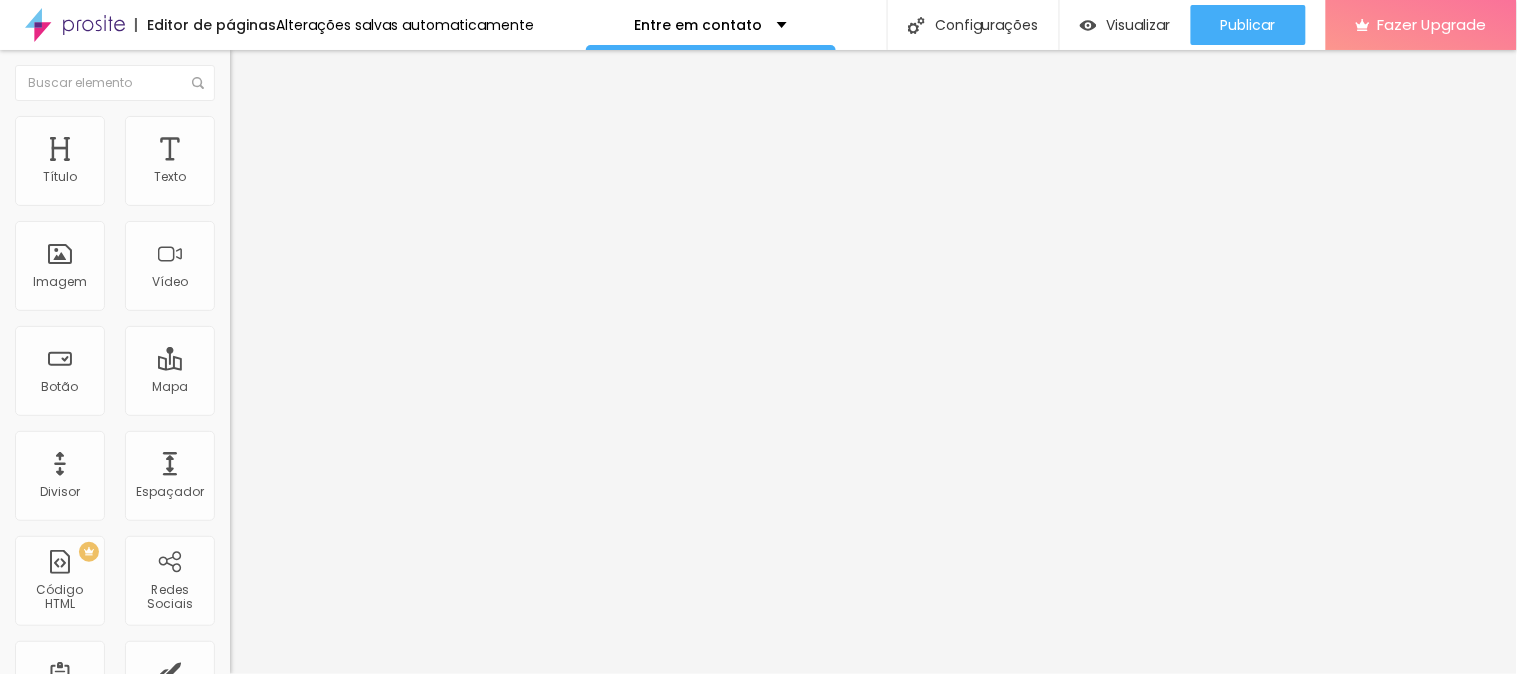type on "22" 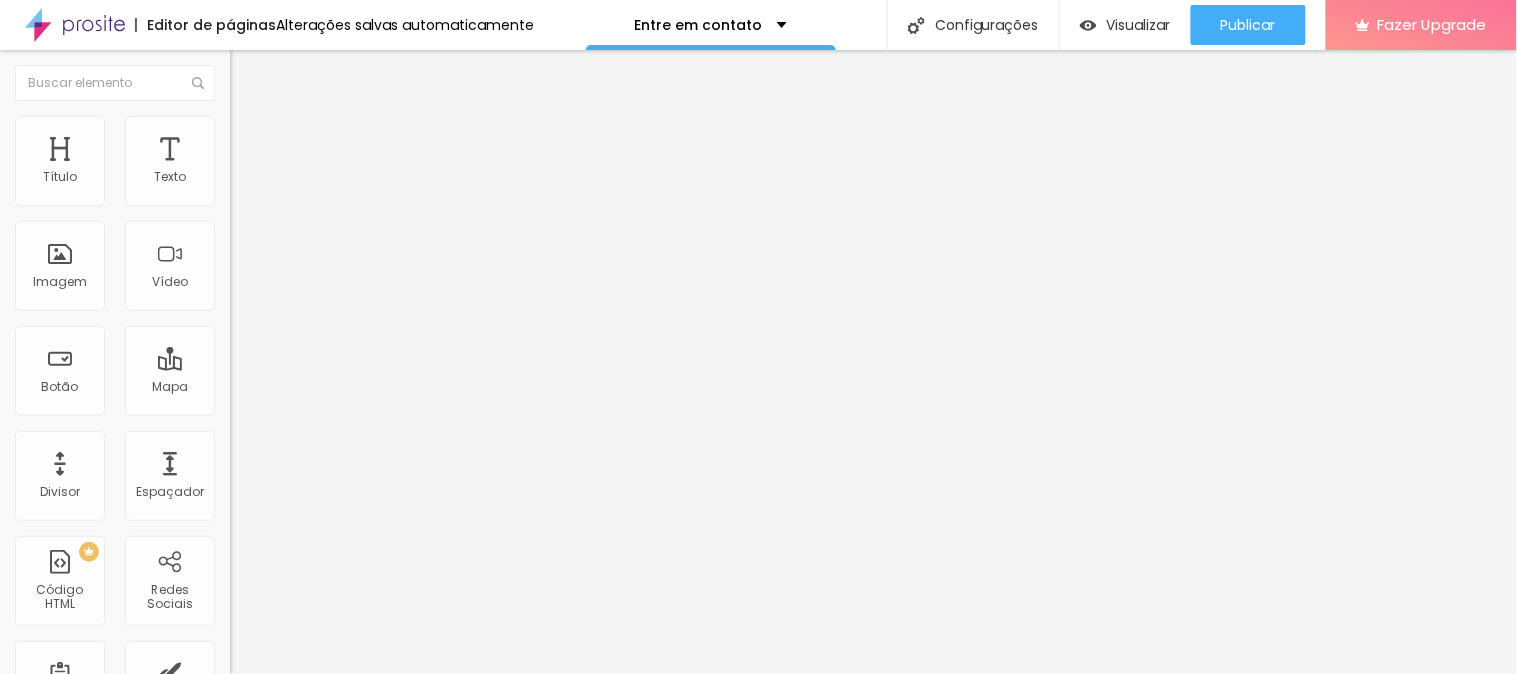type on "23" 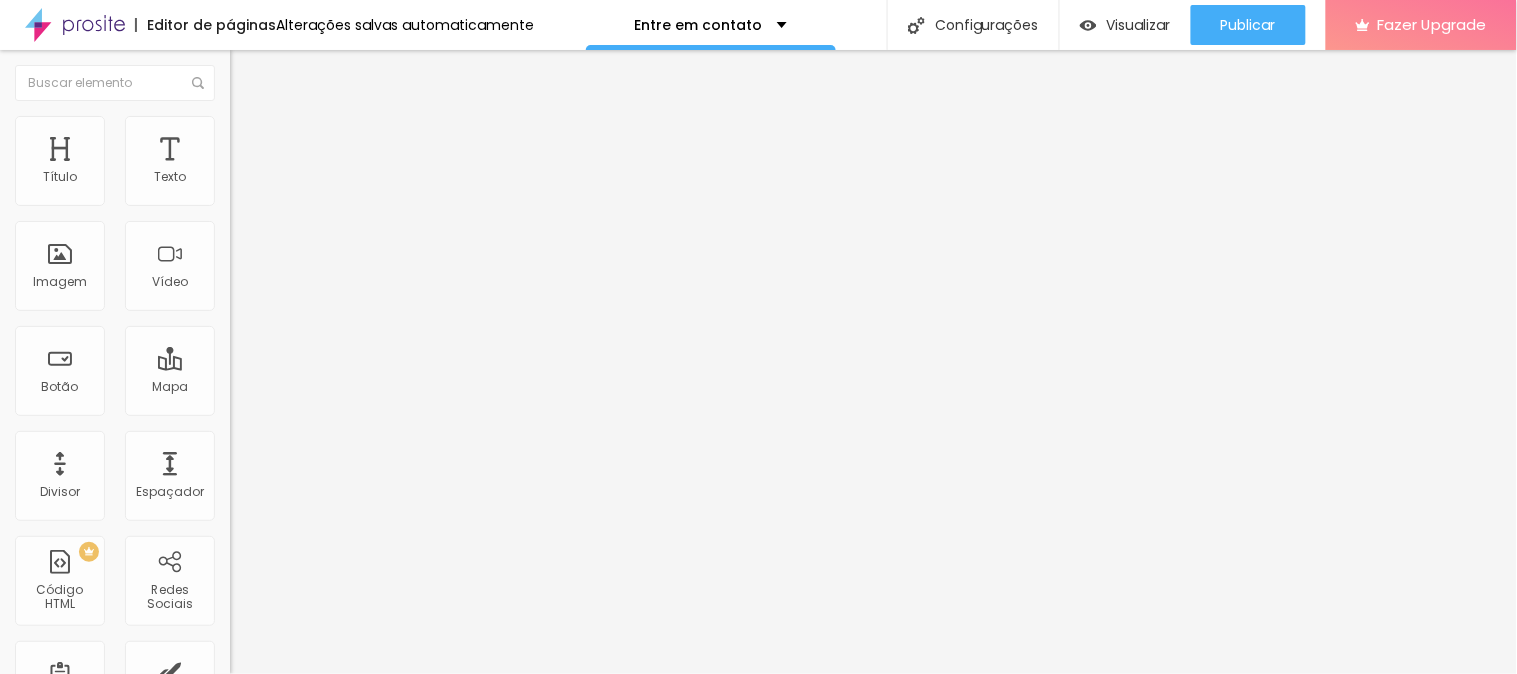 type on "26" 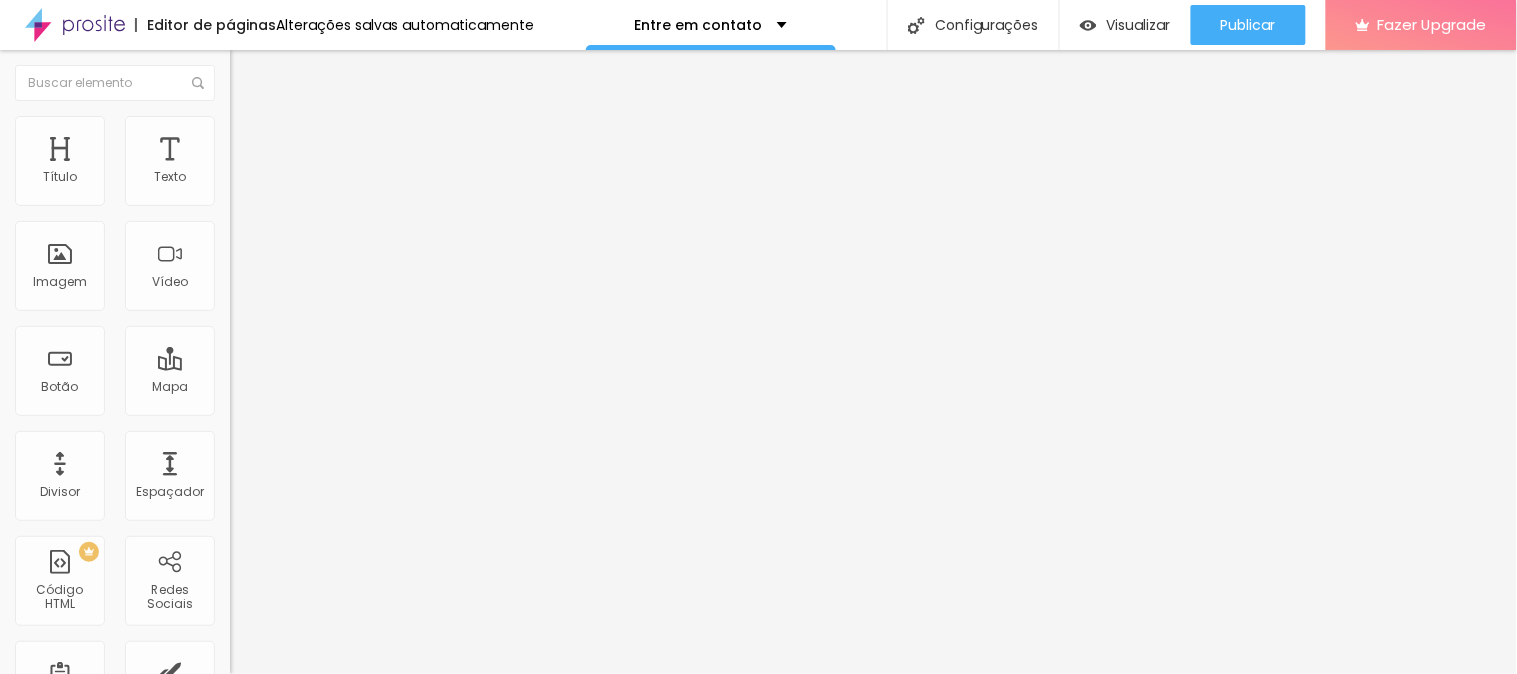 type on "27" 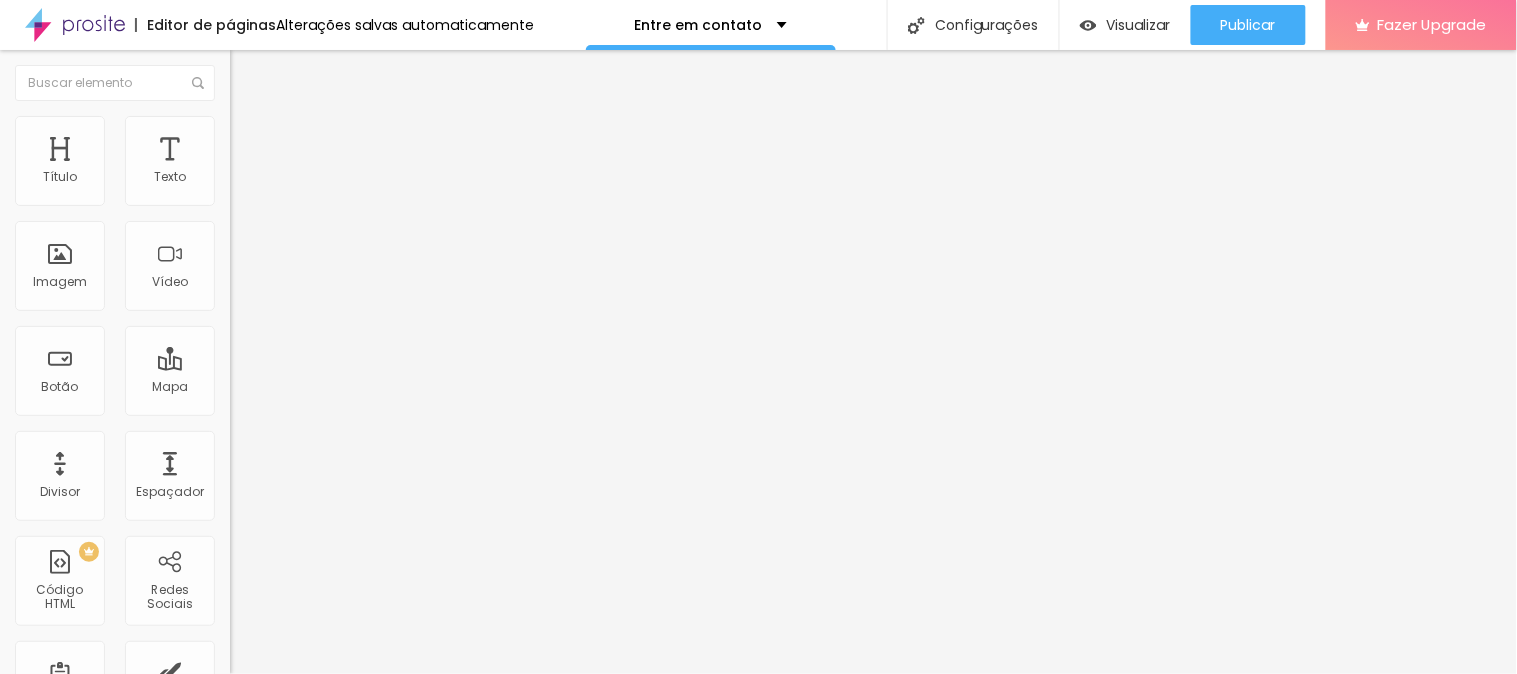 type on "28" 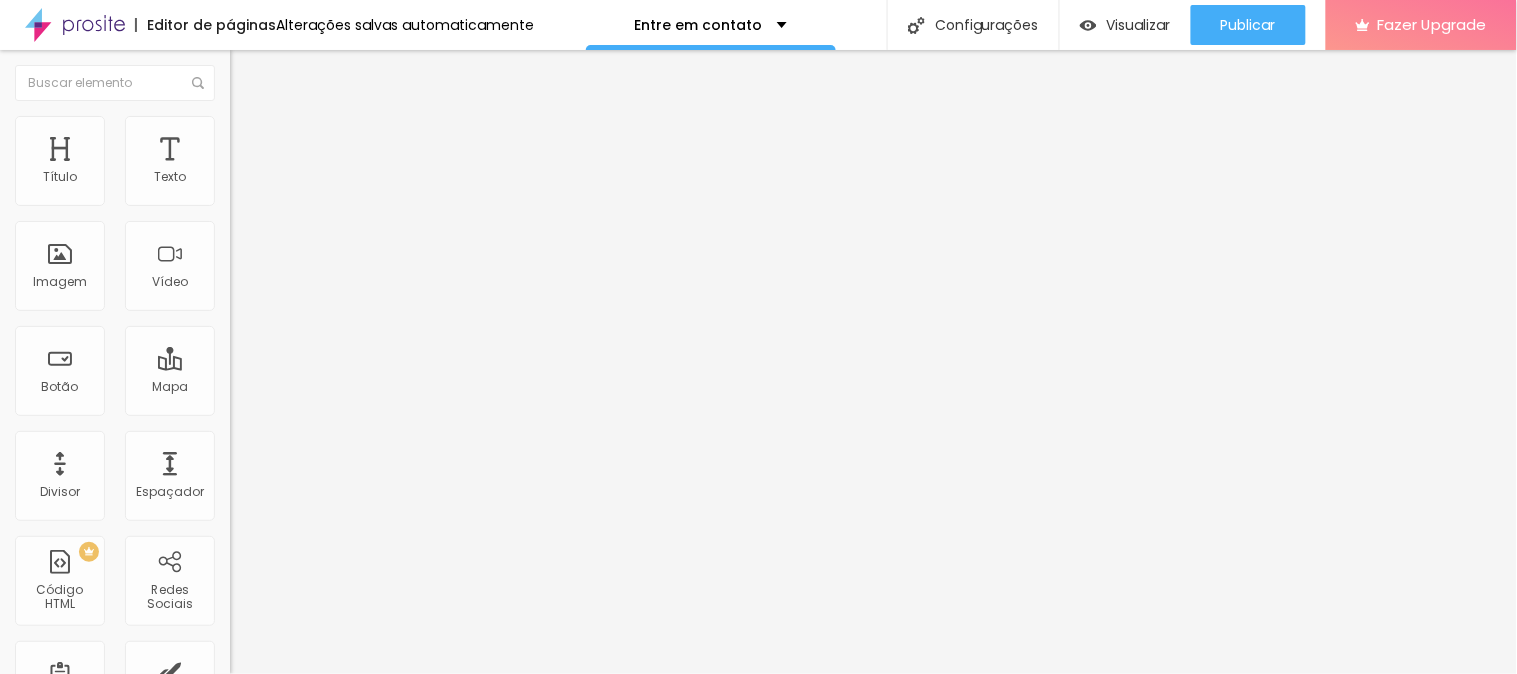 type on "29" 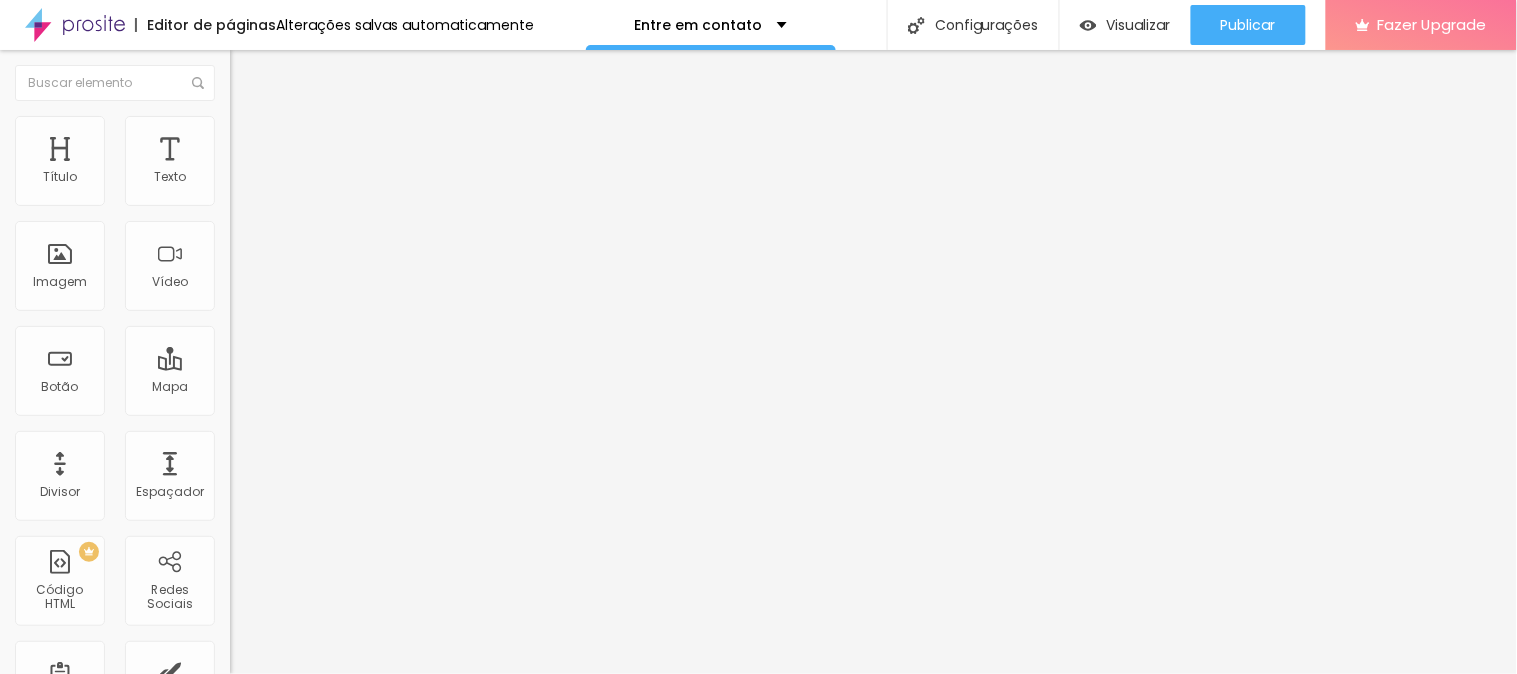 type on "29" 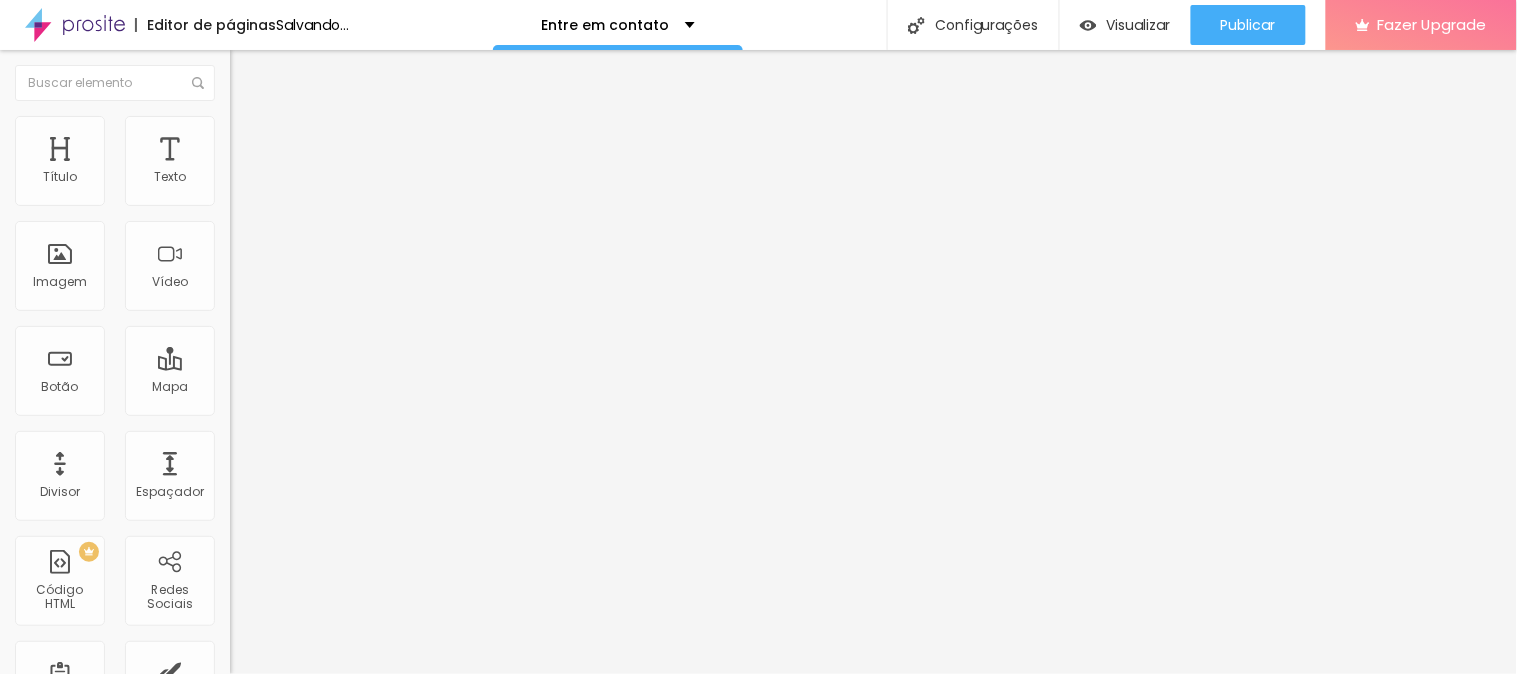 type on "30" 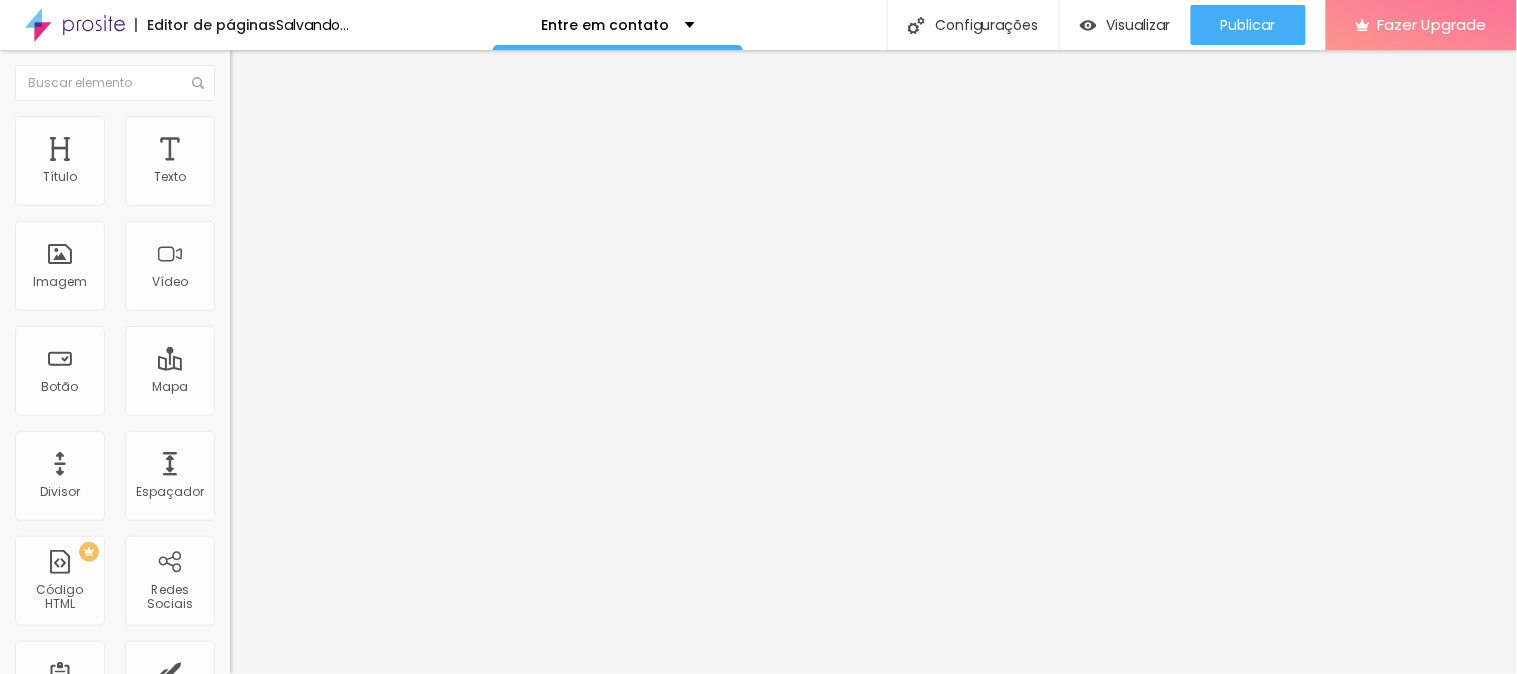 type on "30" 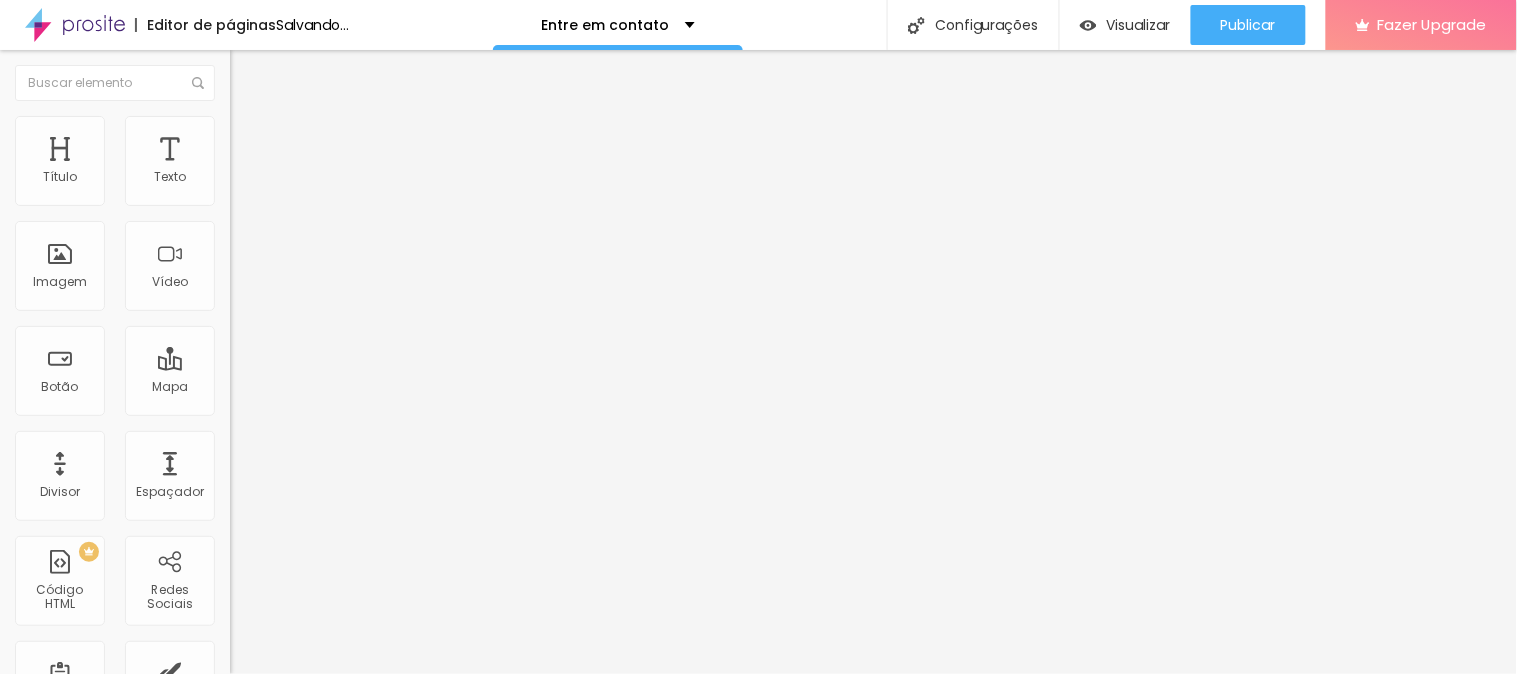 type on "31" 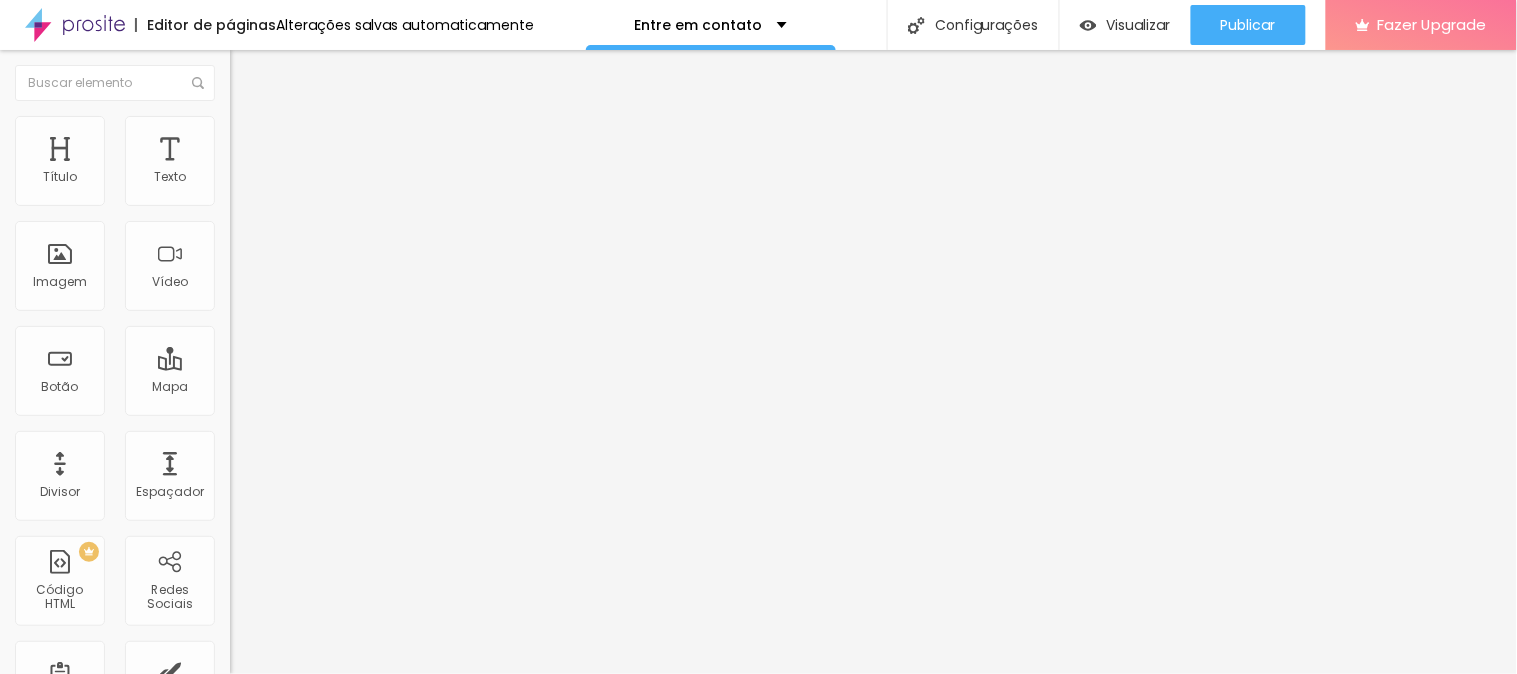 type on "30" 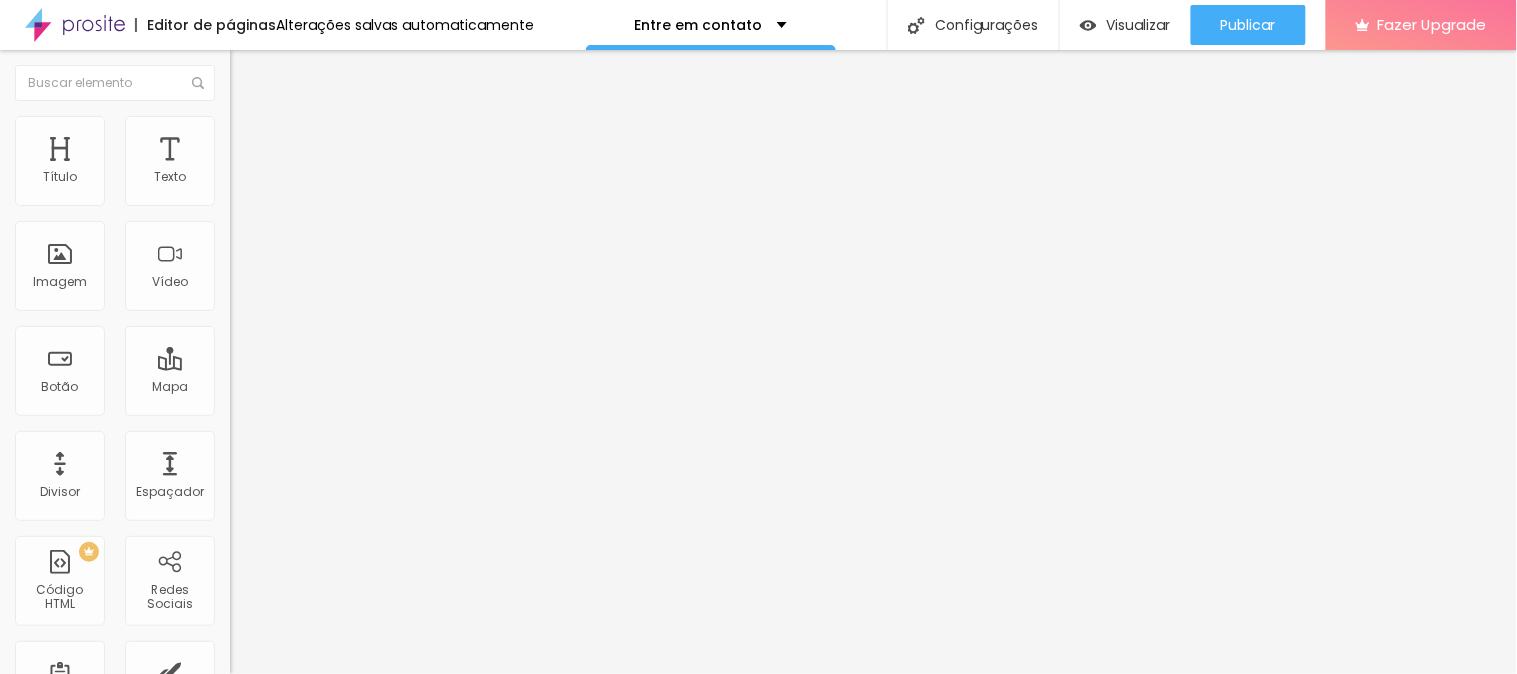 type on "30" 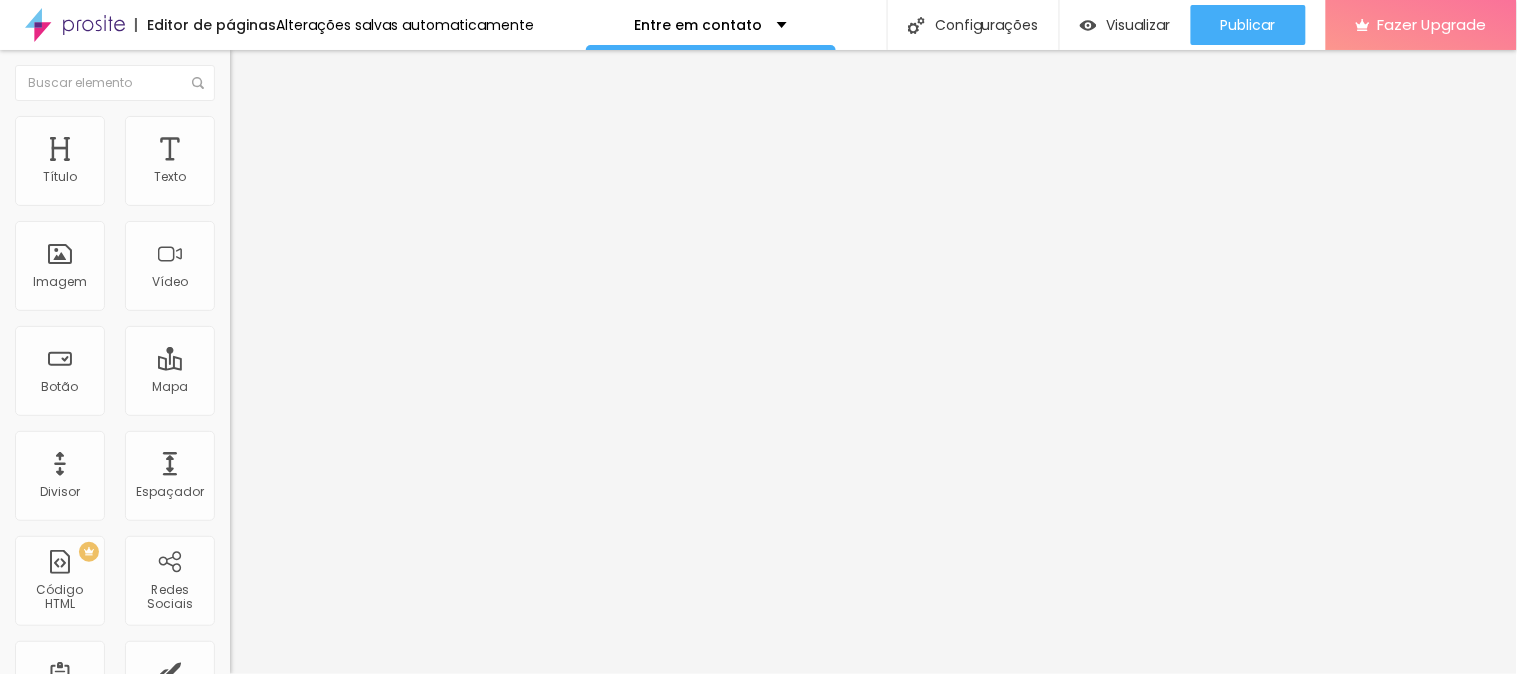 type on "29" 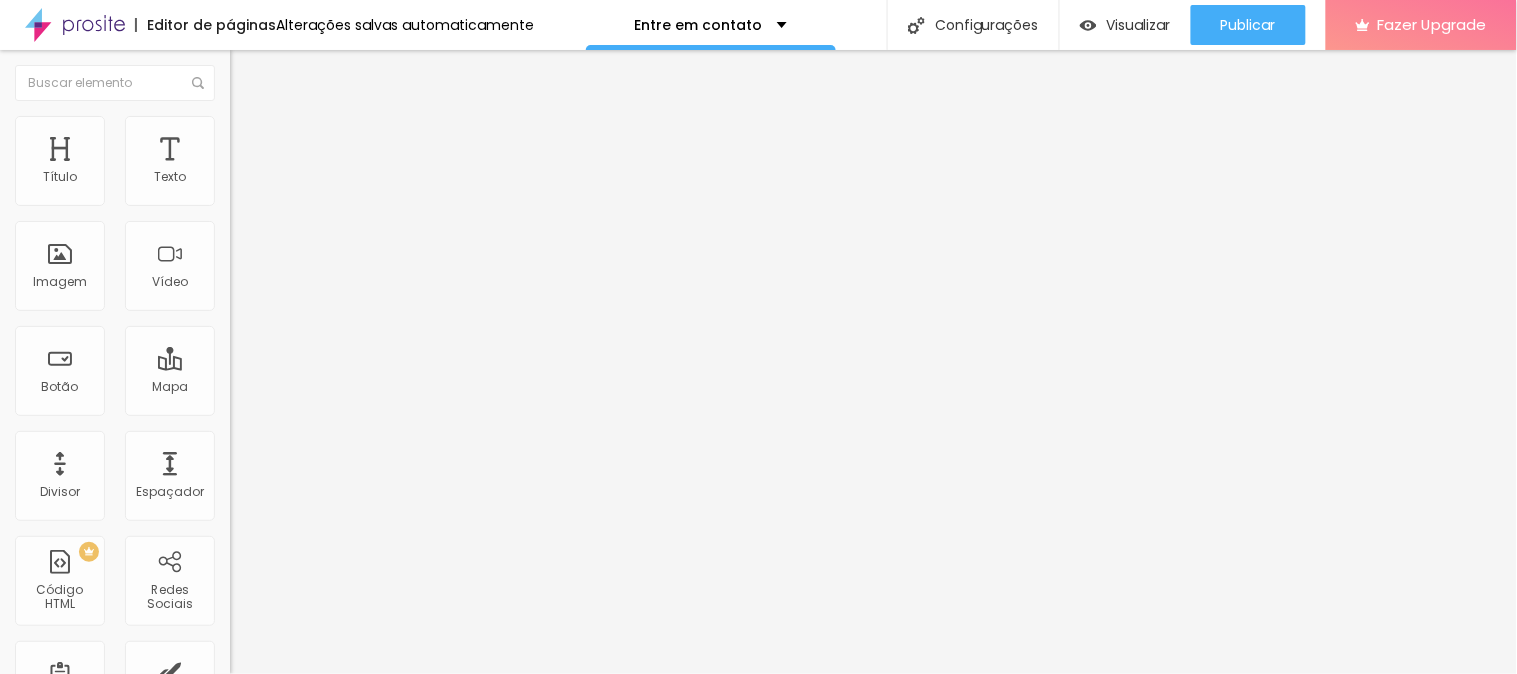 drag, startPoint x: 24, startPoint y: 212, endPoint x: 131, endPoint y: 275, distance: 124.16924 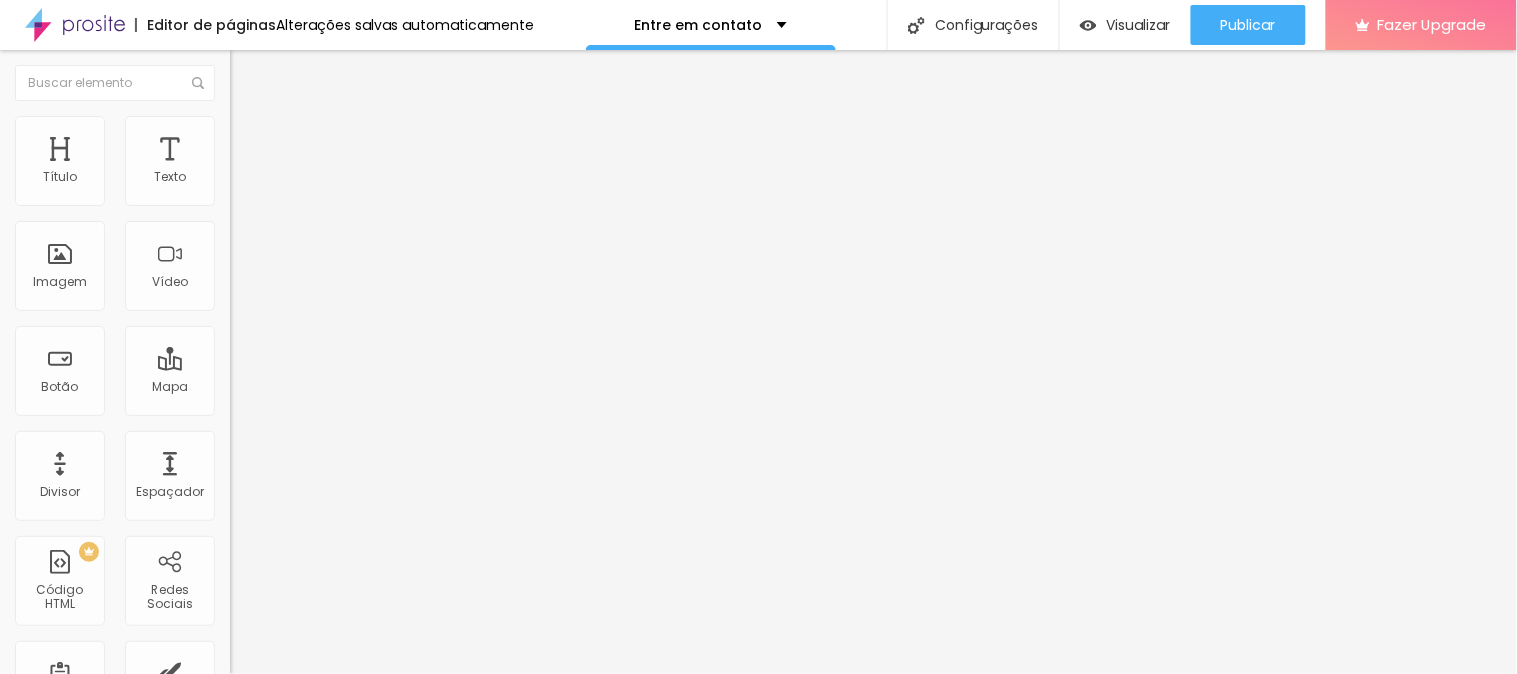 type on "8" 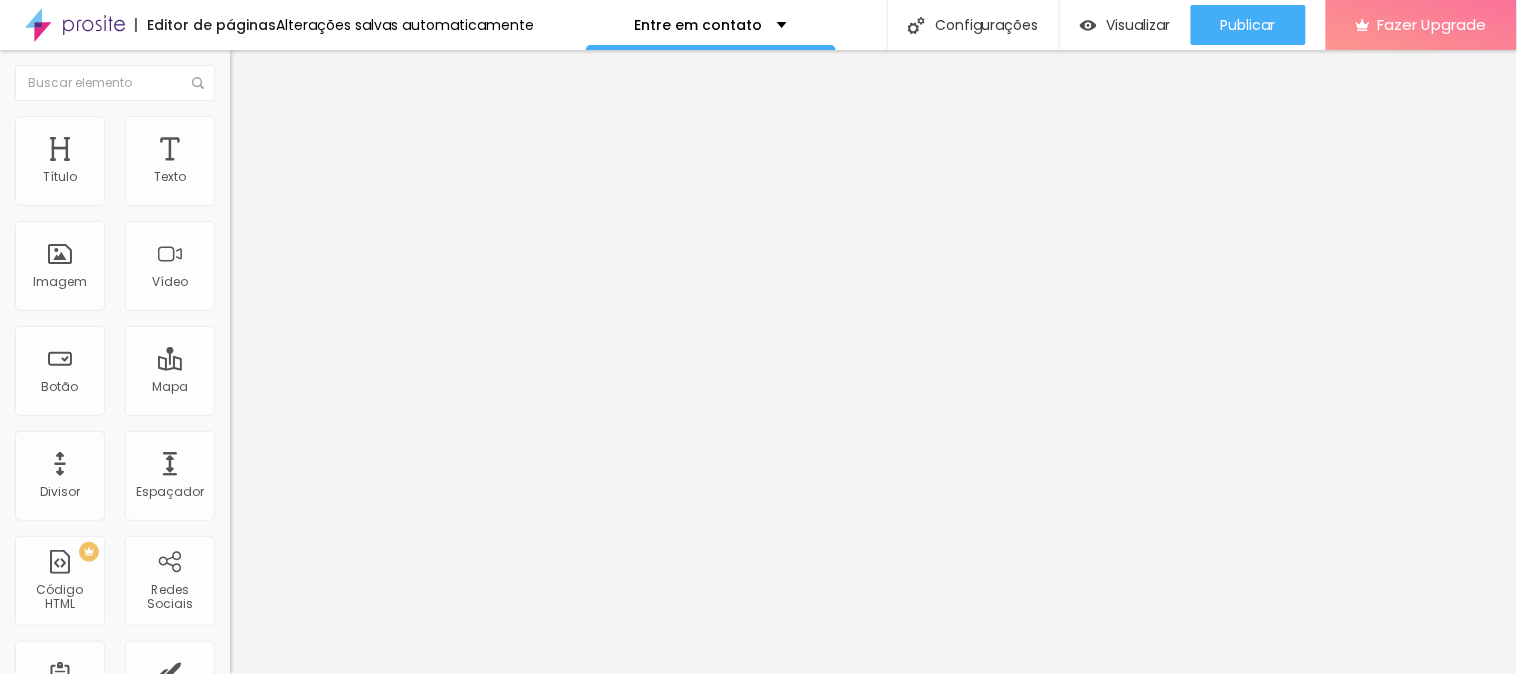 type on "8" 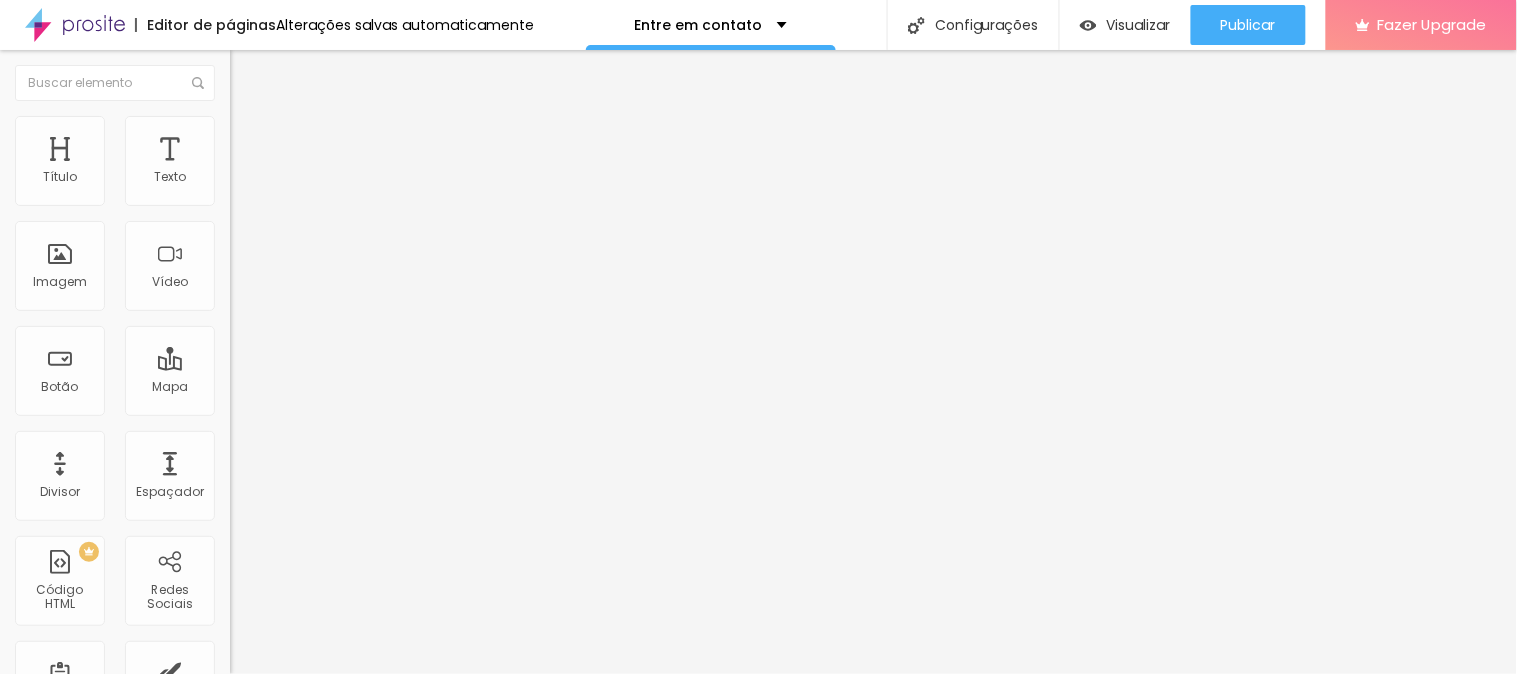 type on "9" 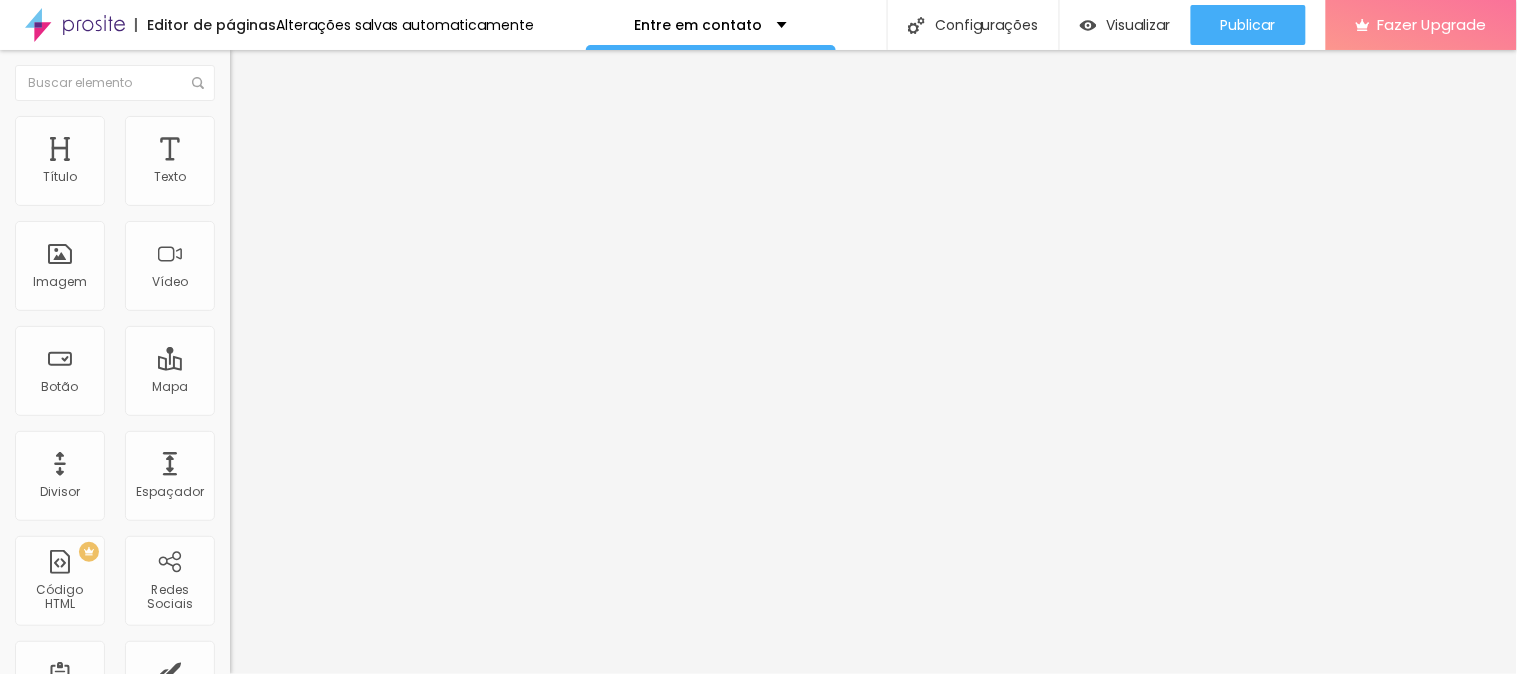 type on "9" 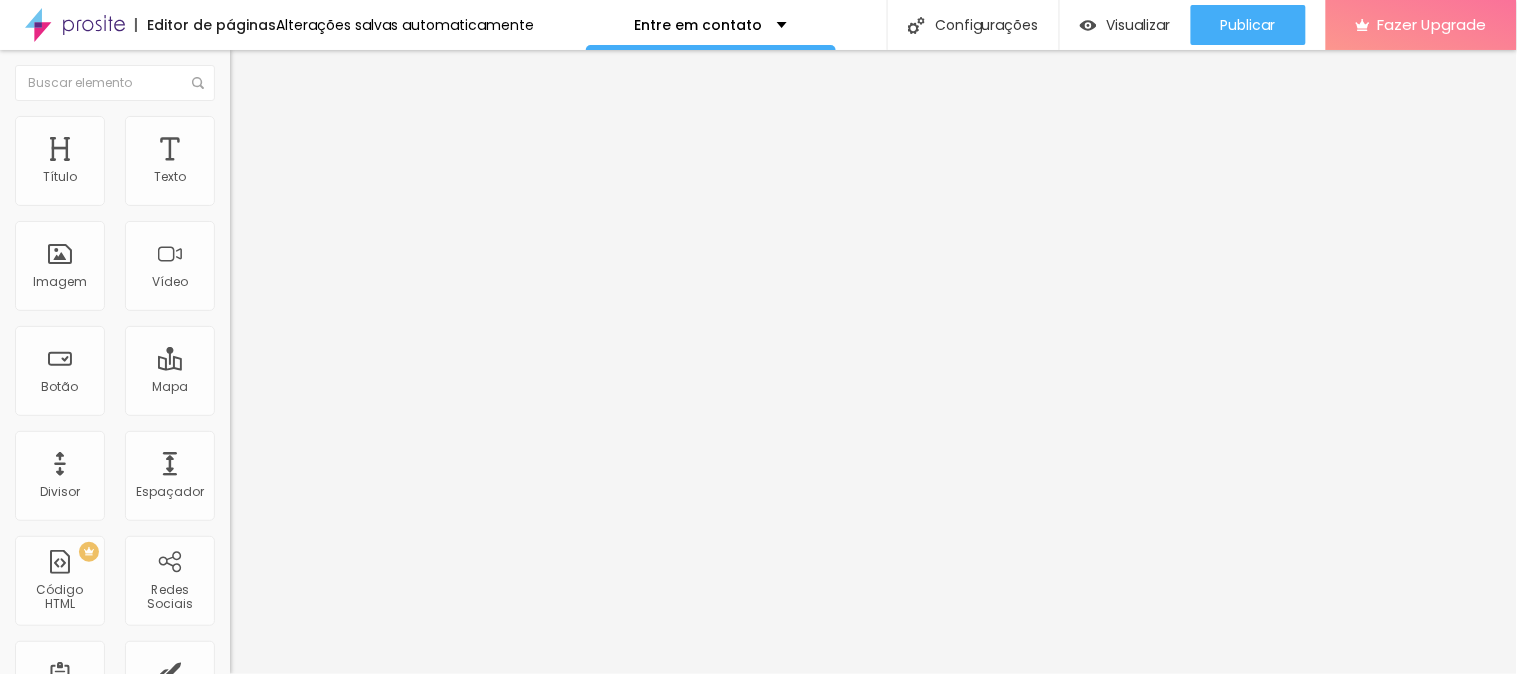 type on "10" 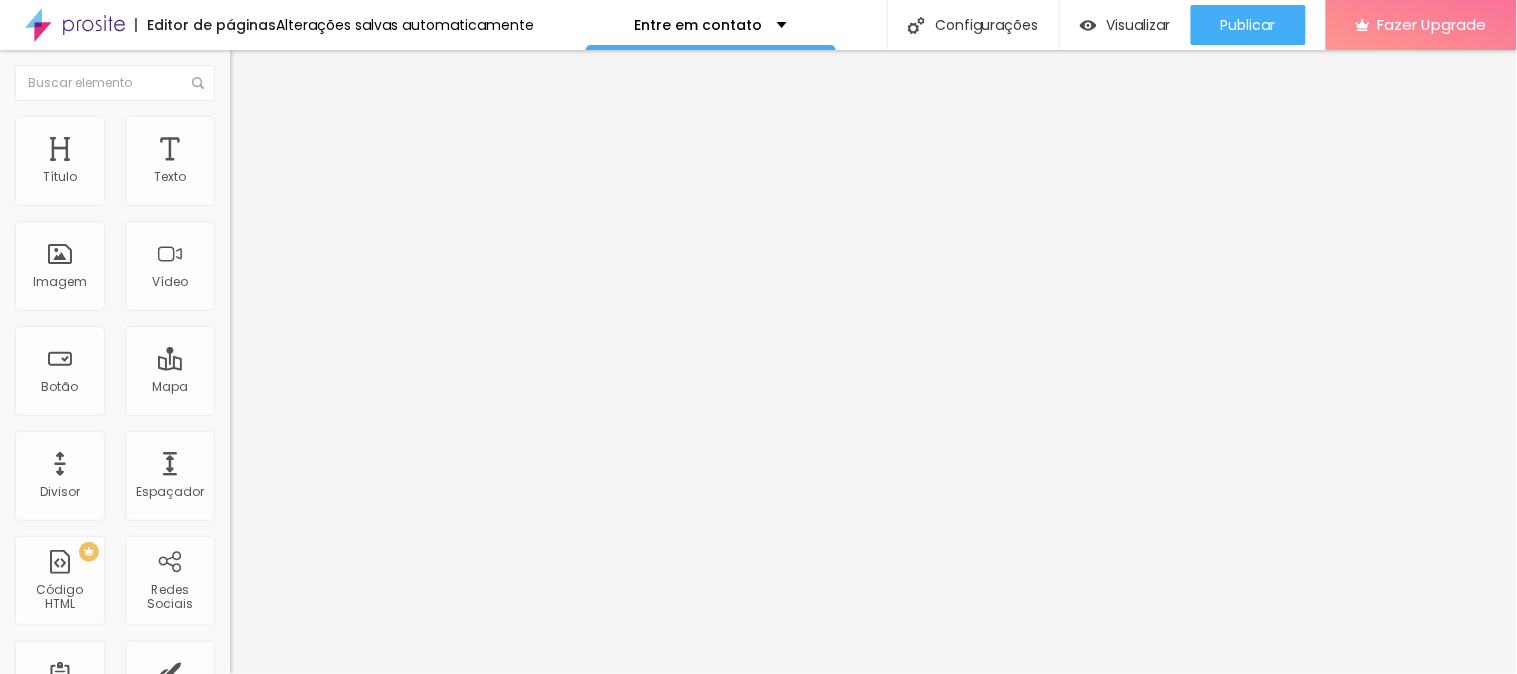 type on "11" 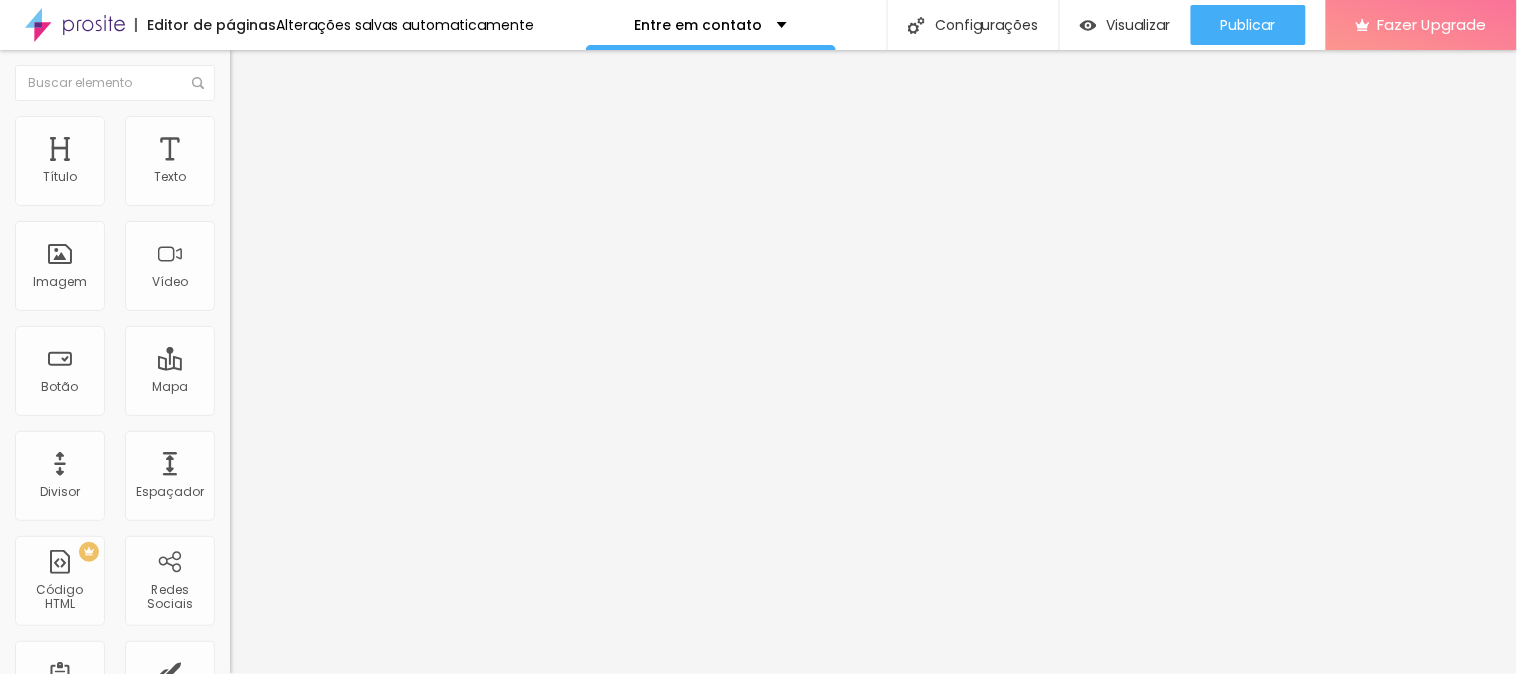 type on "10" 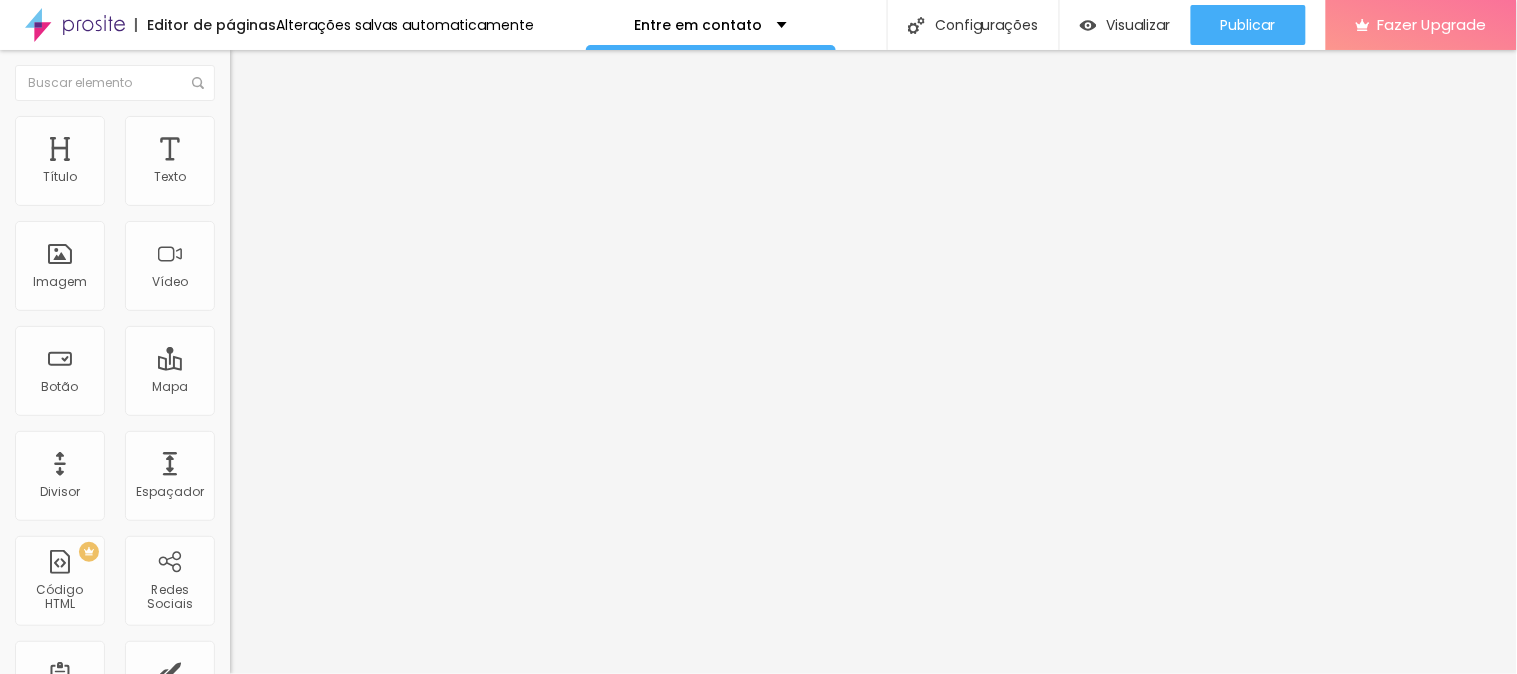 type on "10" 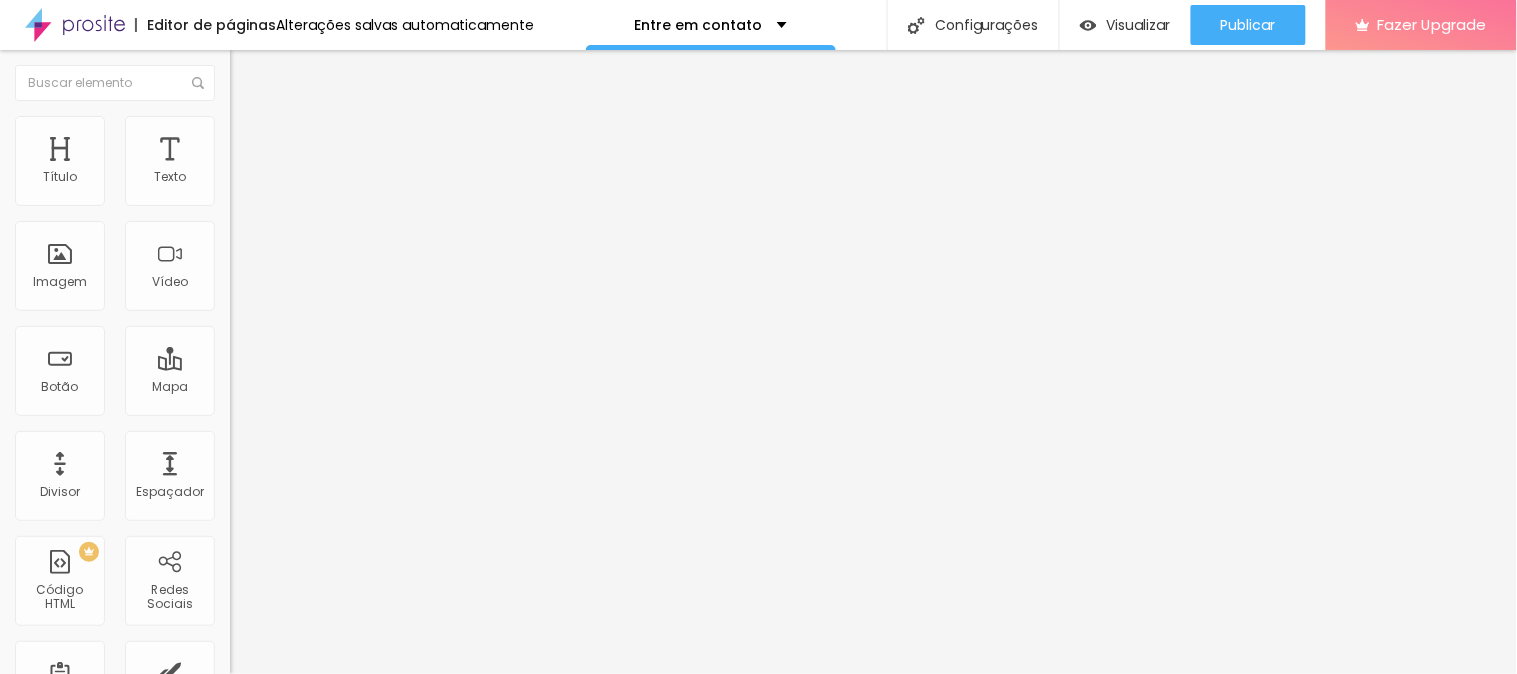 click at bounding box center (294, 248) 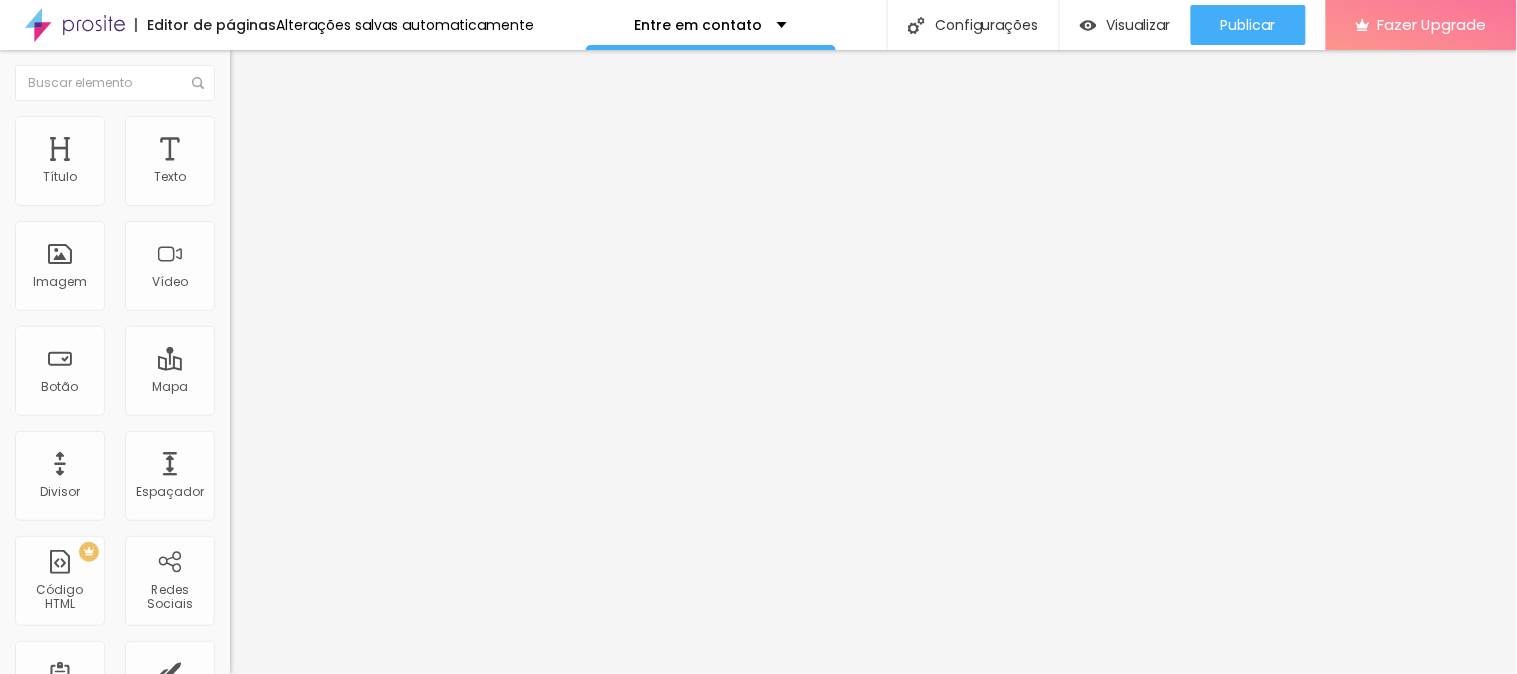 type on "49" 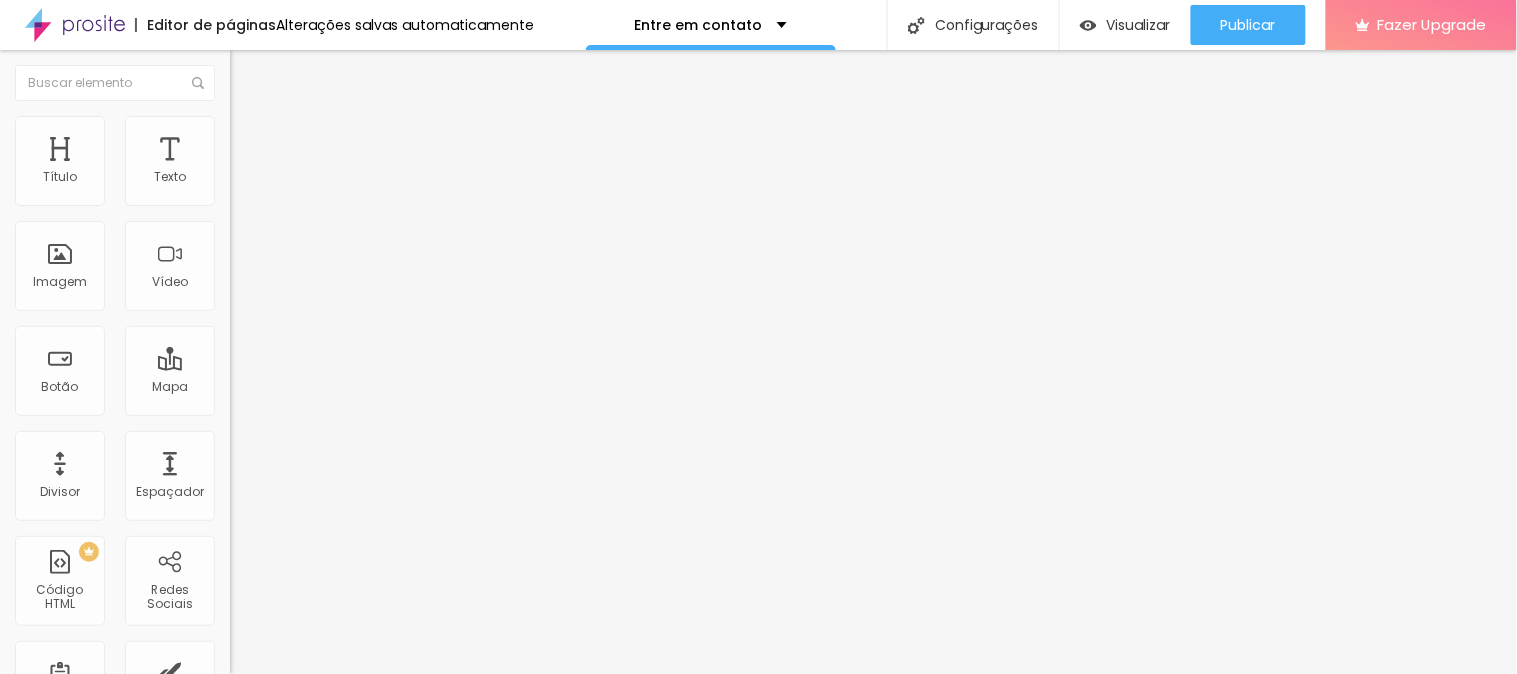 type on "49" 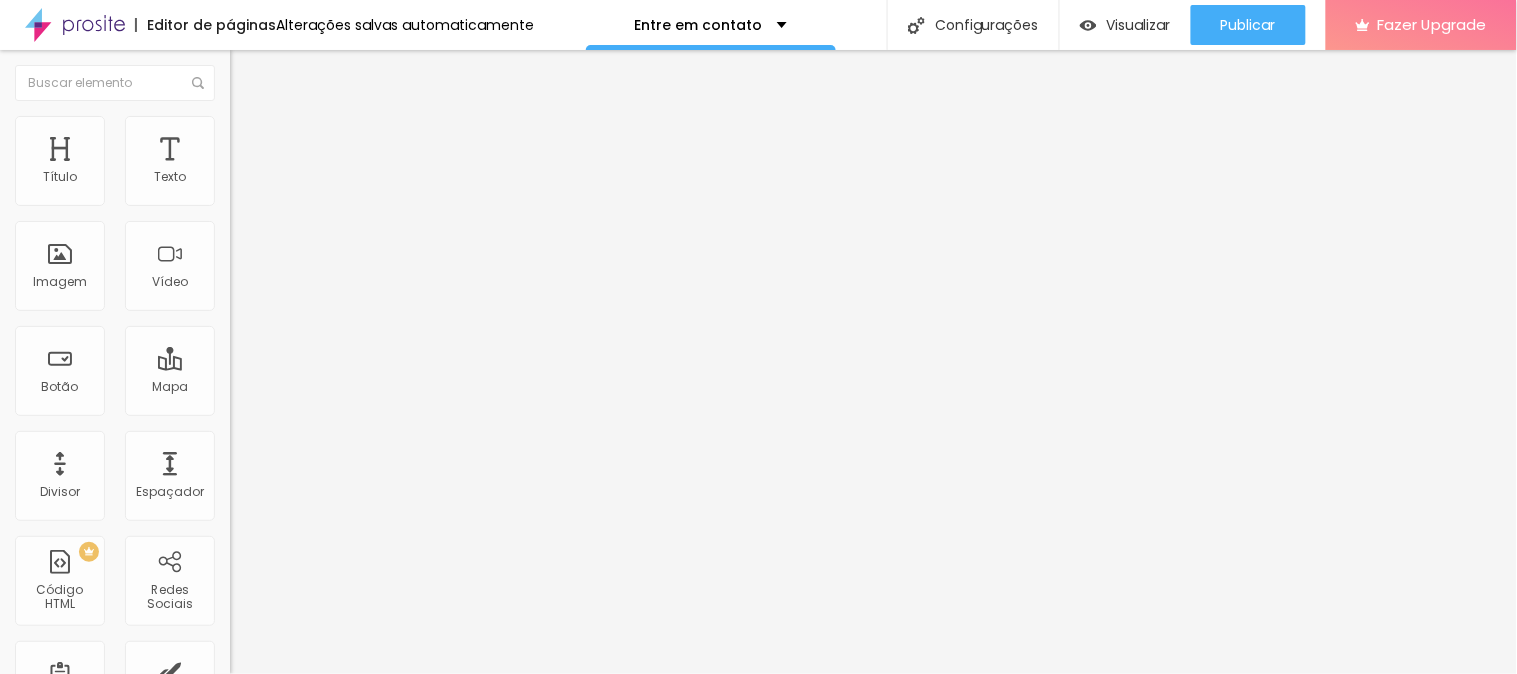 type on "29" 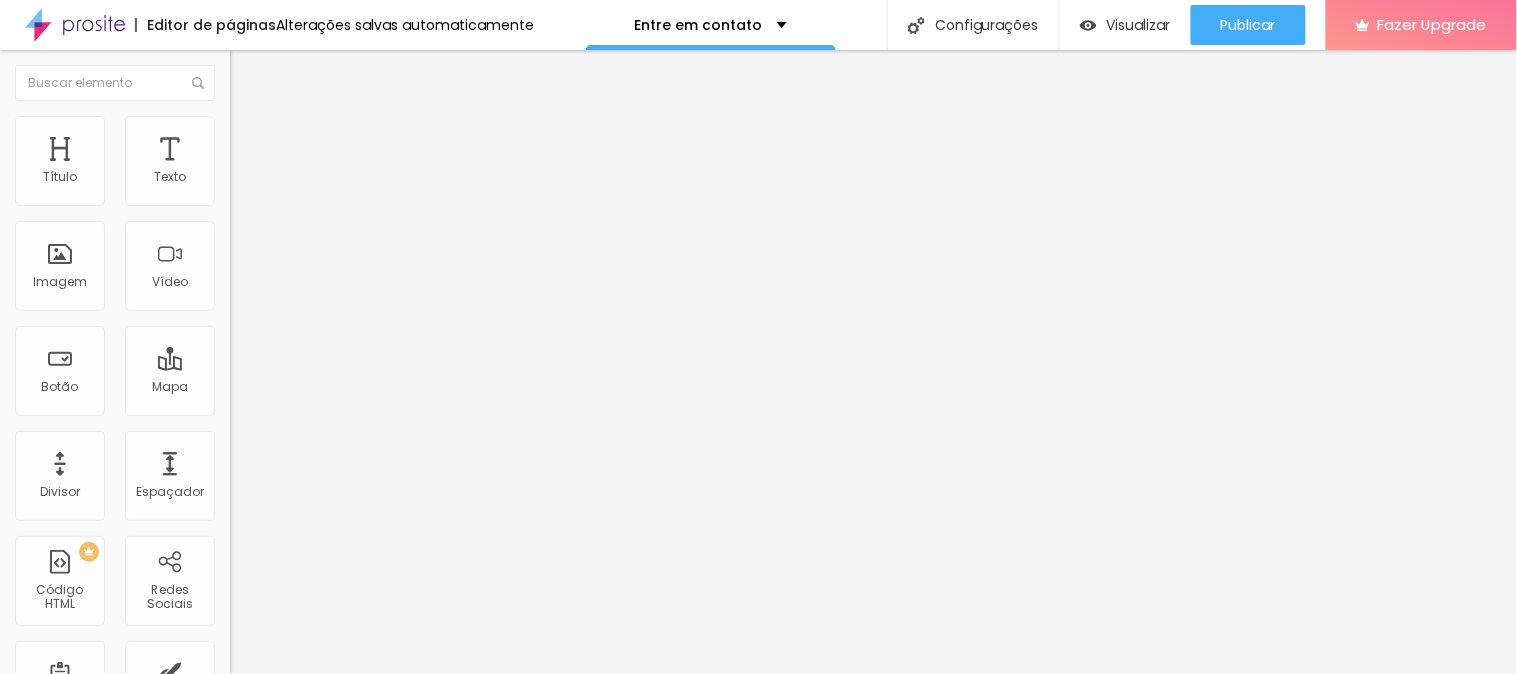 type on "27" 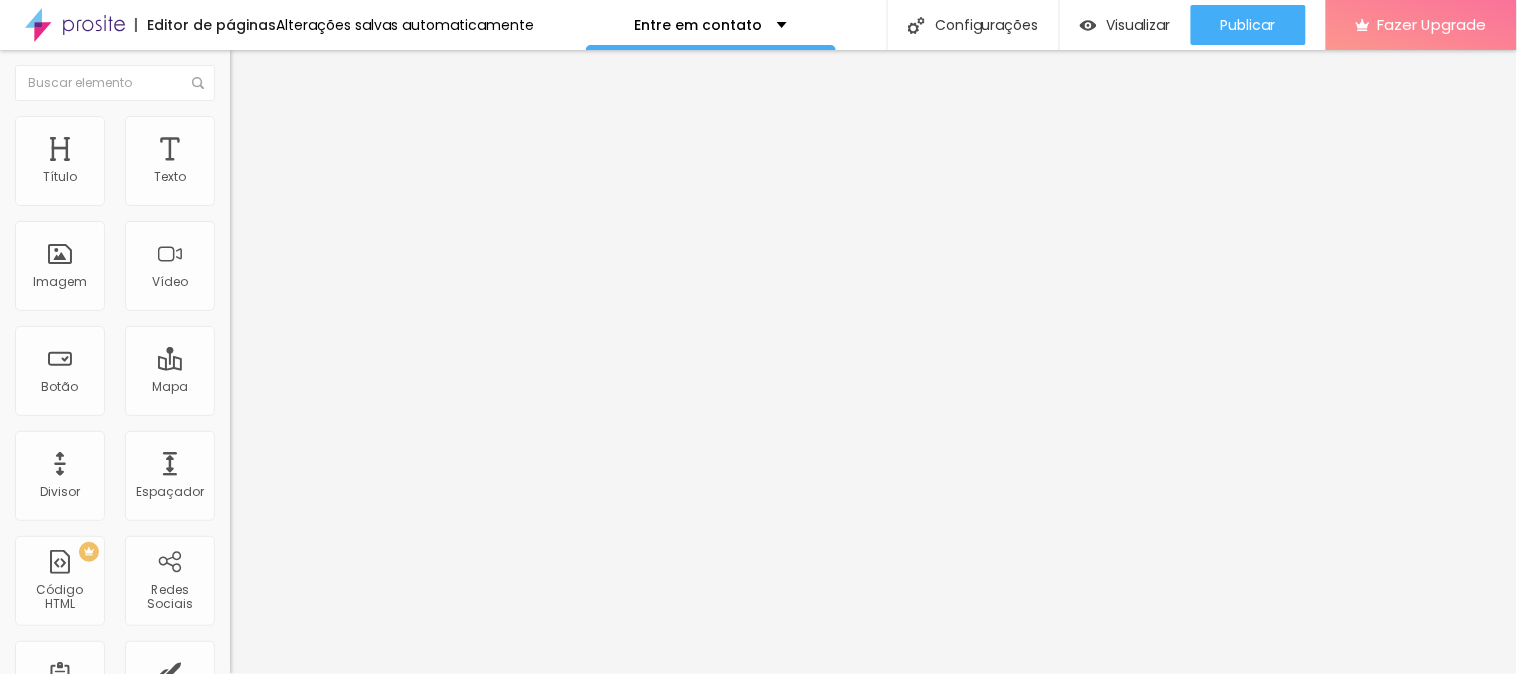 type on "27" 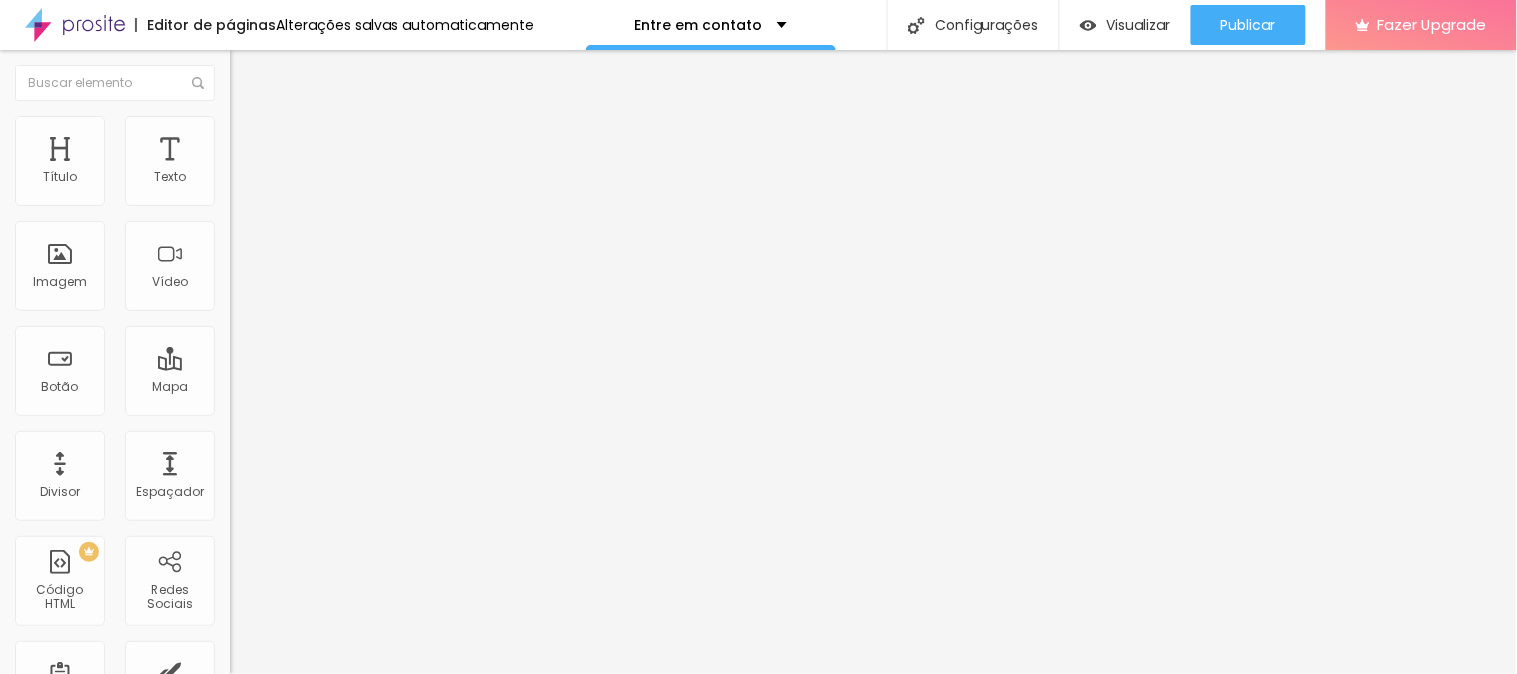 type on "26" 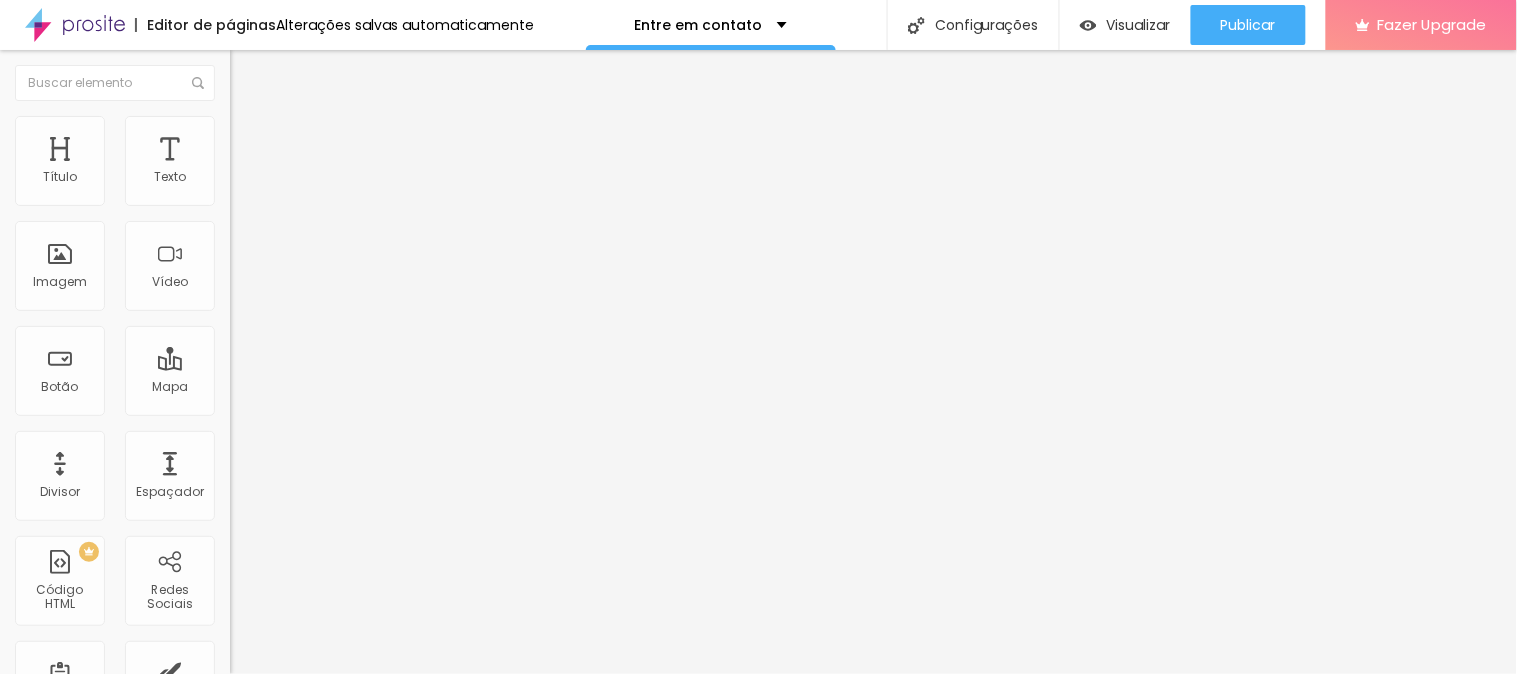 type on "26" 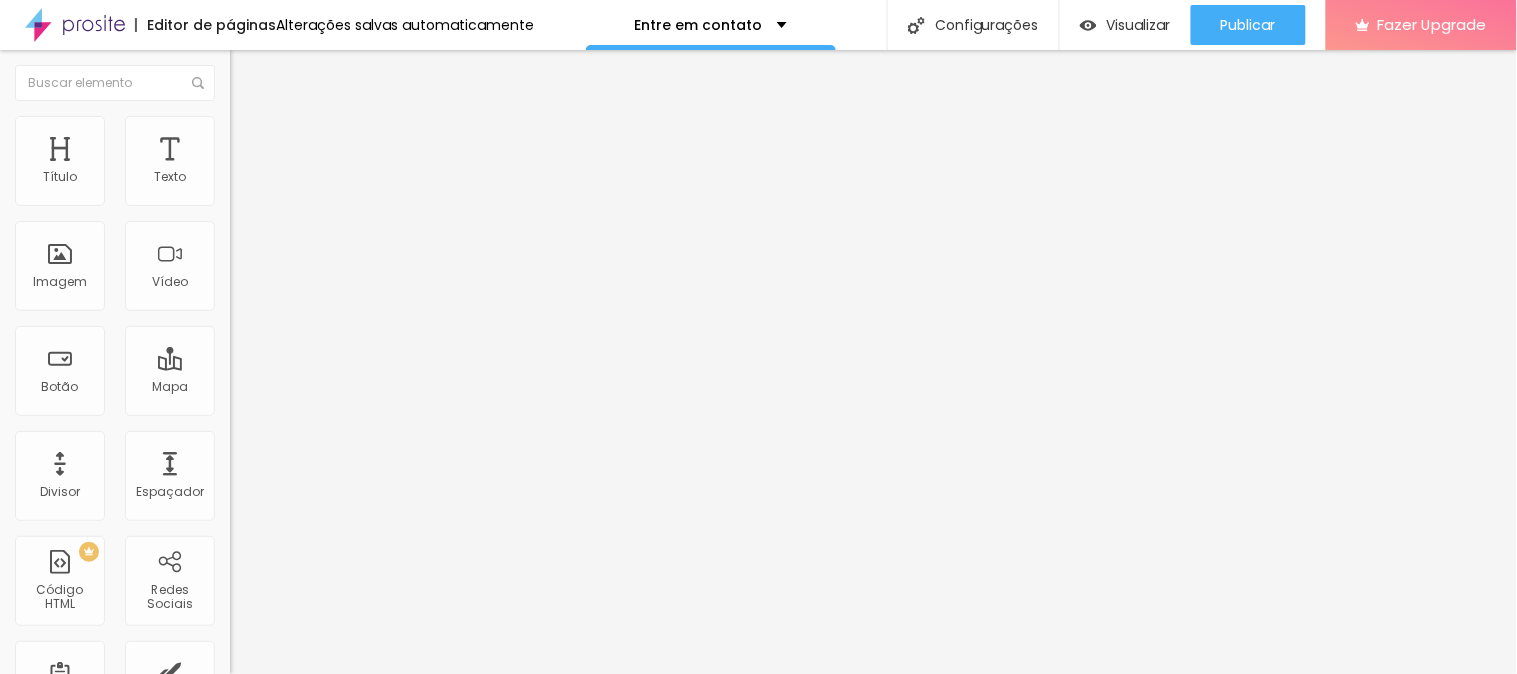 type on "23" 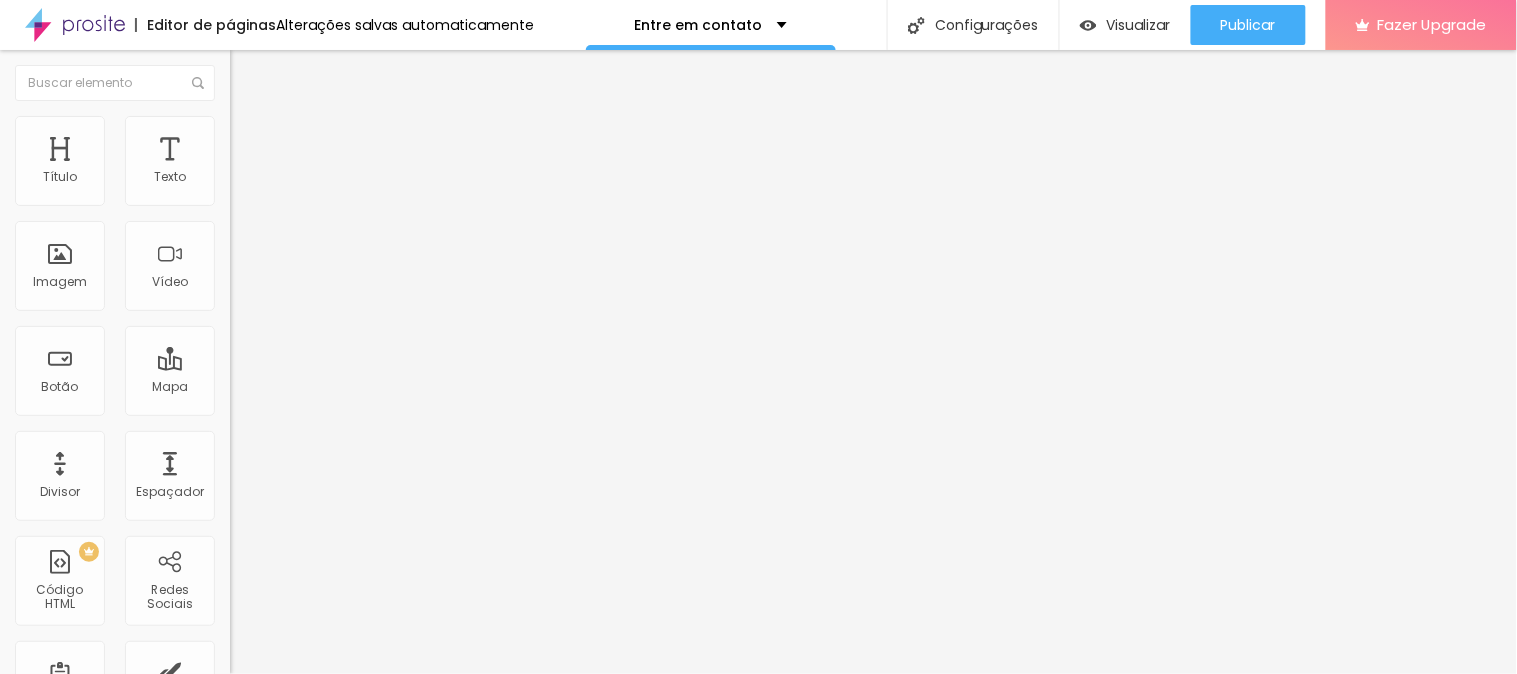 type on "21" 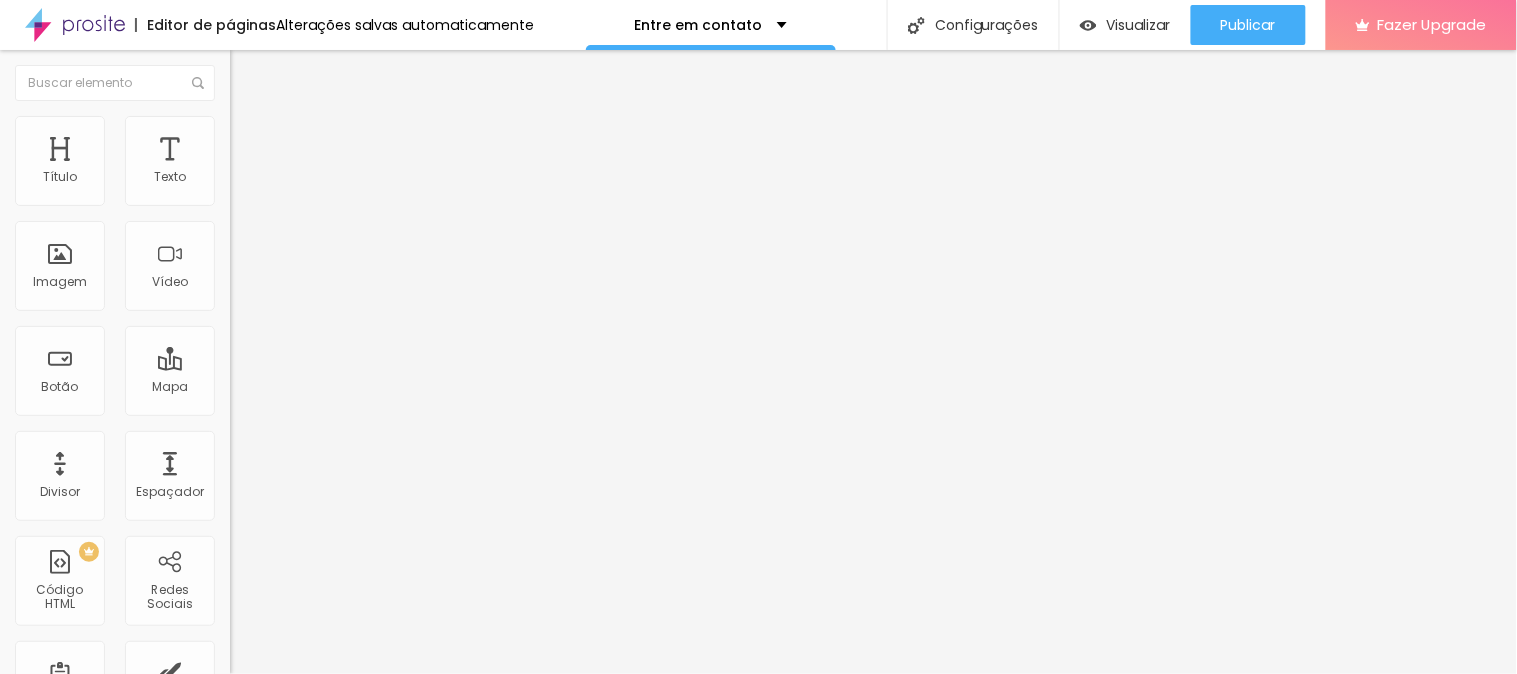 type on "20" 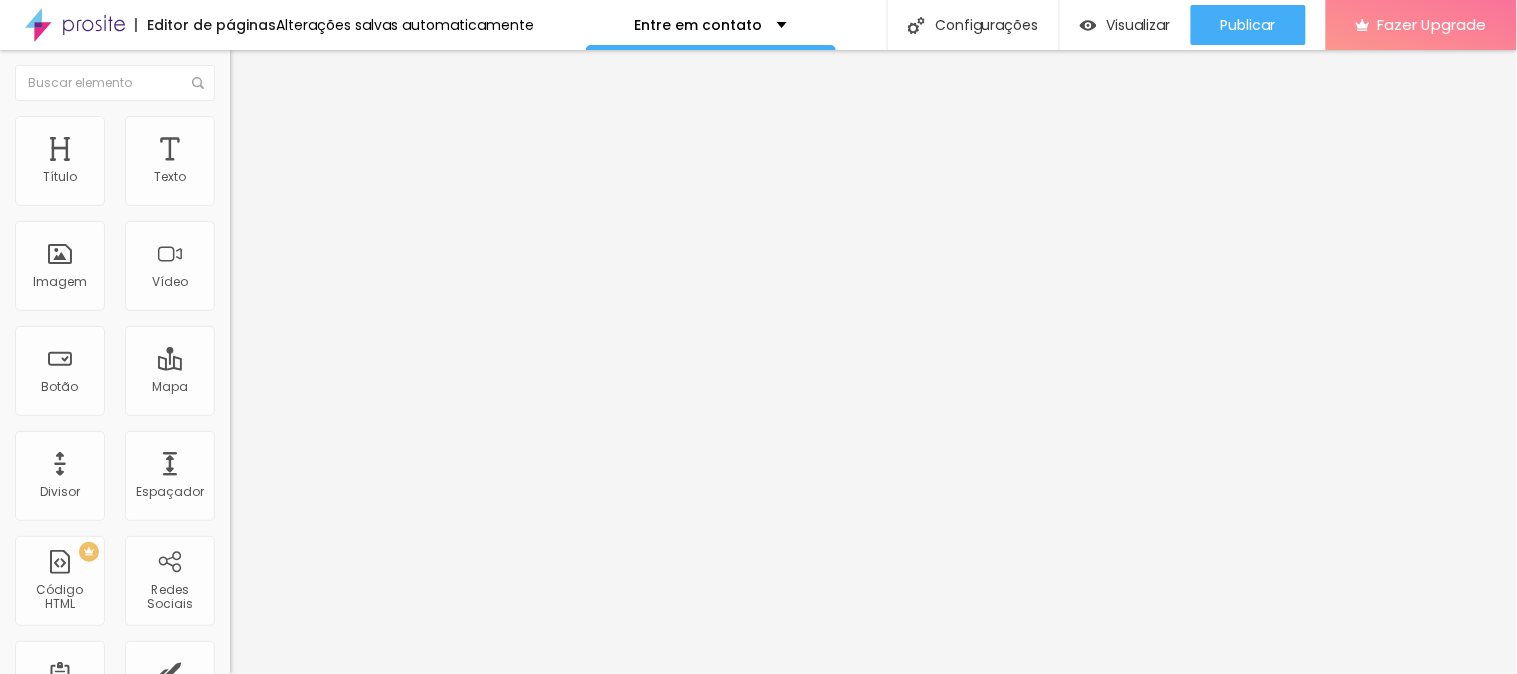 type on "20" 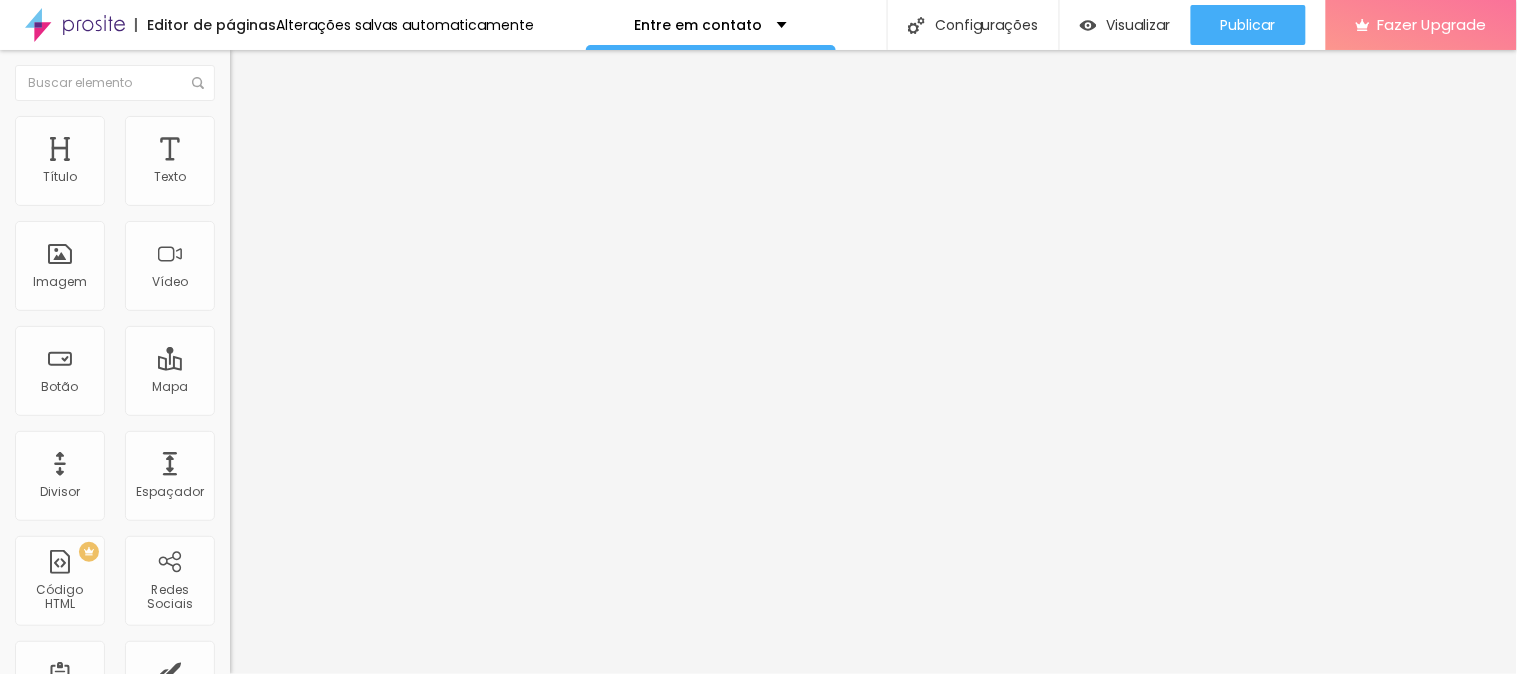 type on "26" 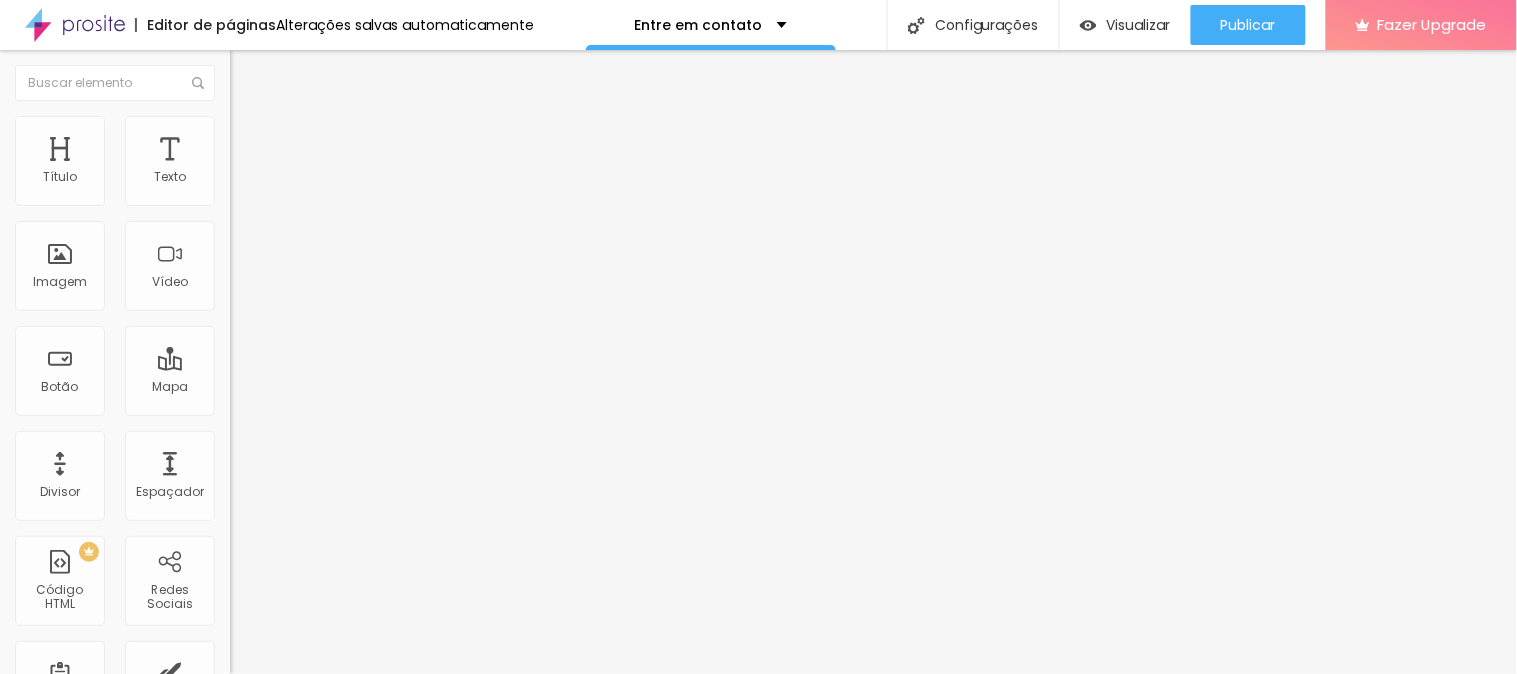 type on "26" 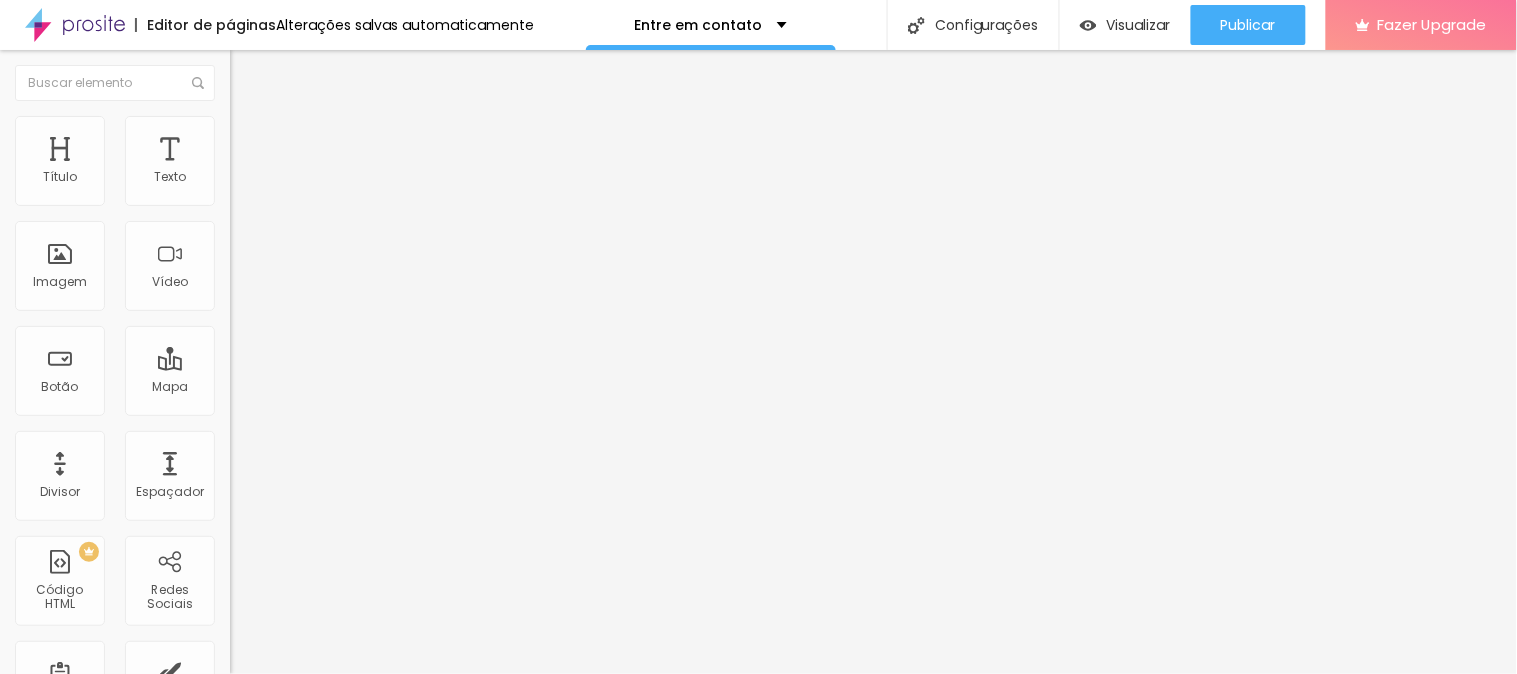 type on "34" 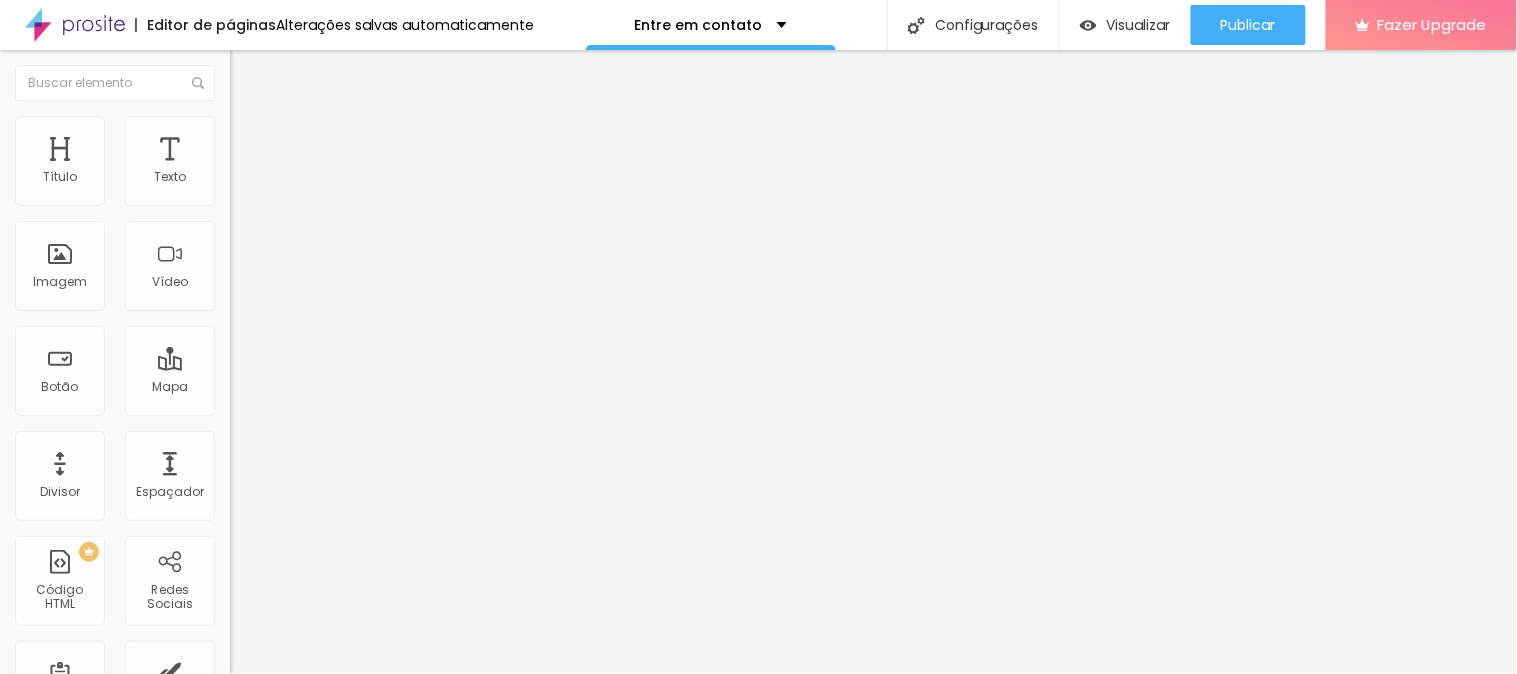 type on "34" 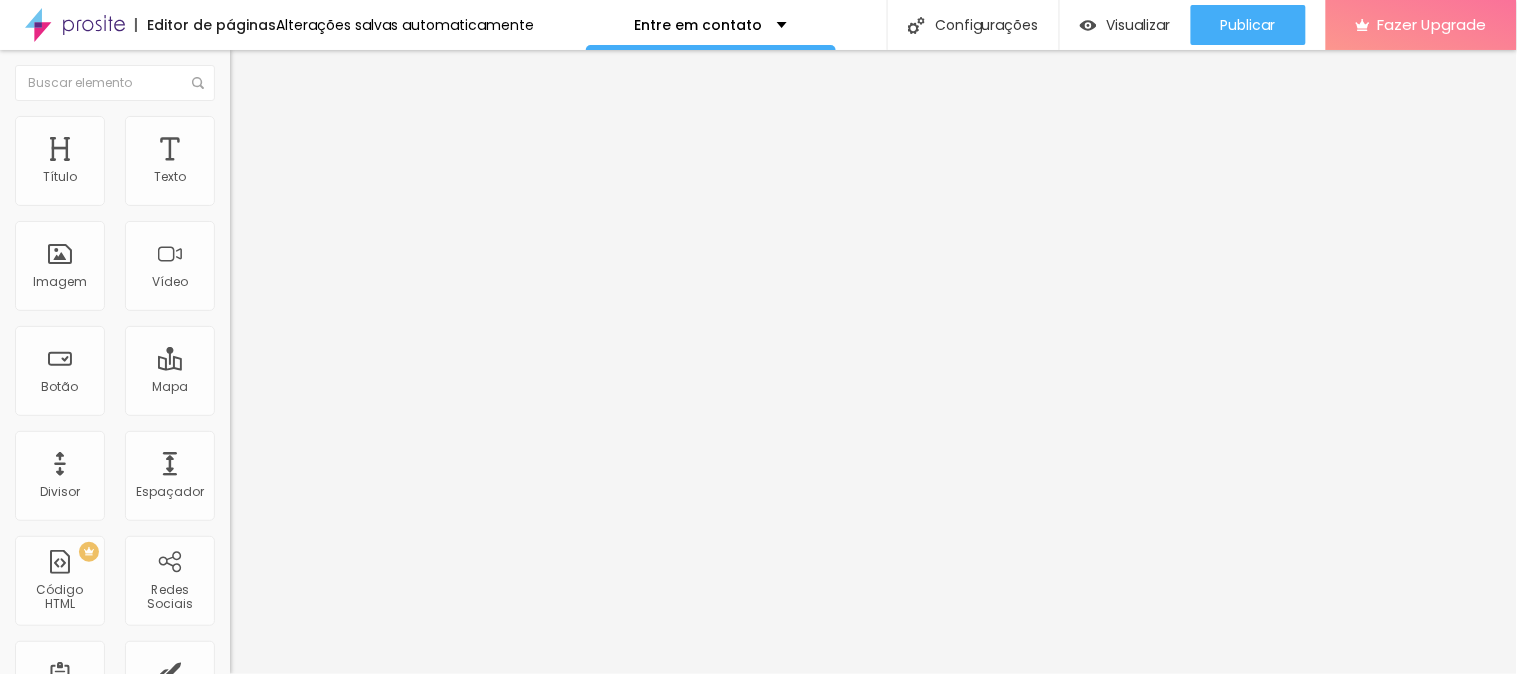 type on "35" 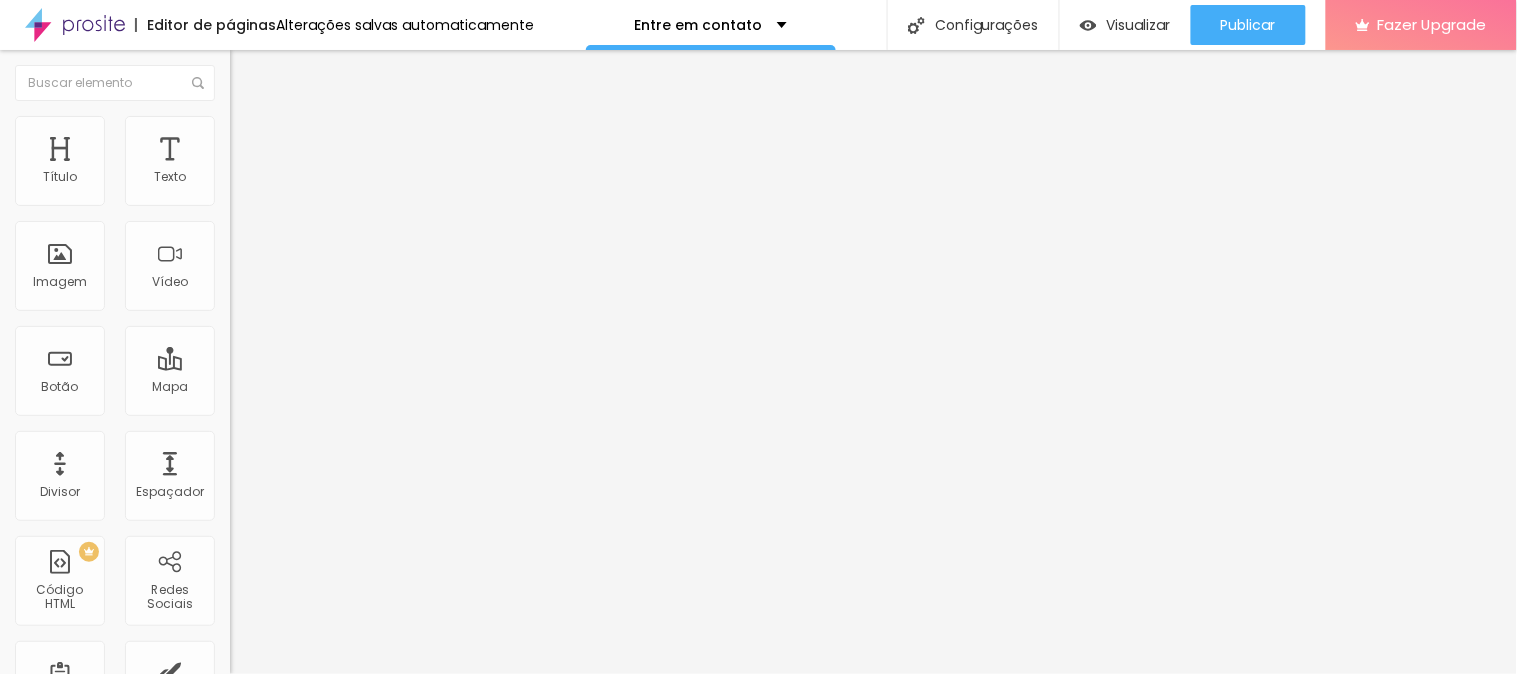 type on "35" 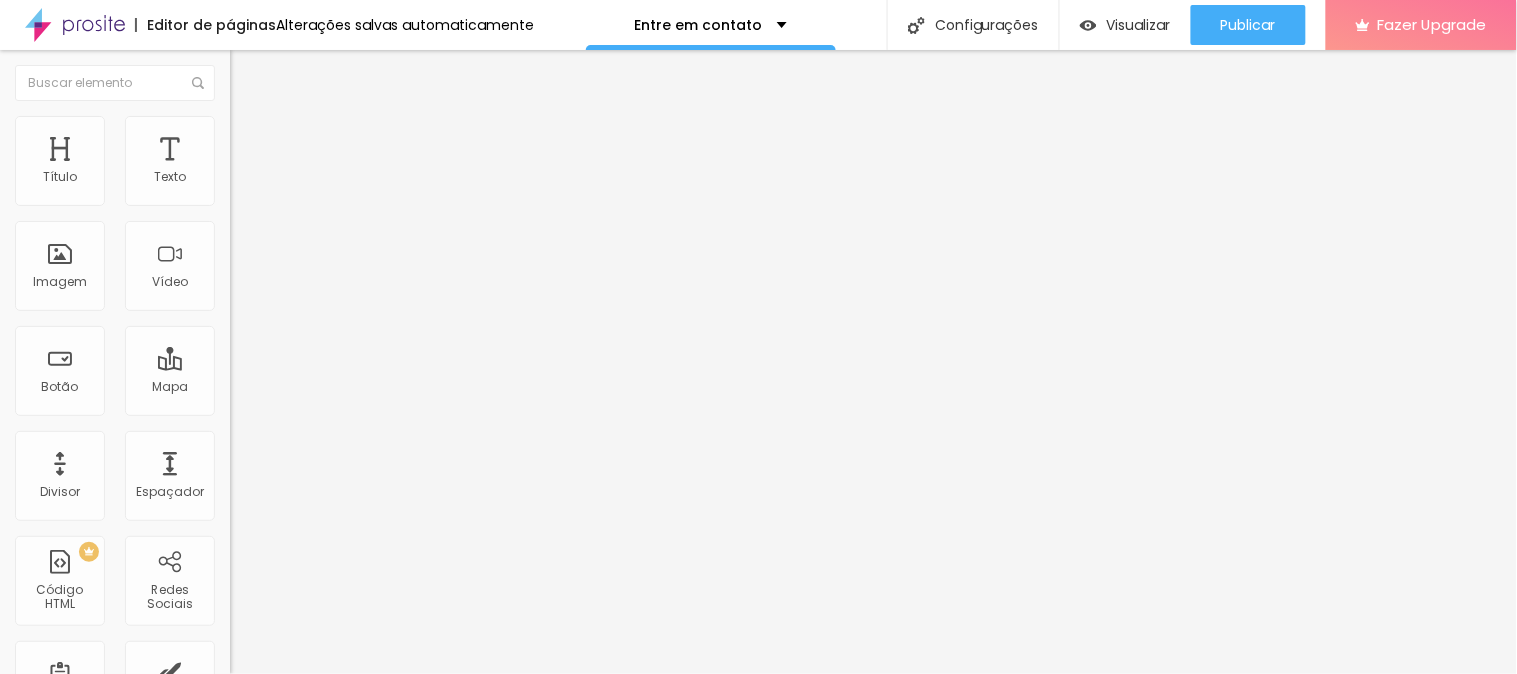 type on "36" 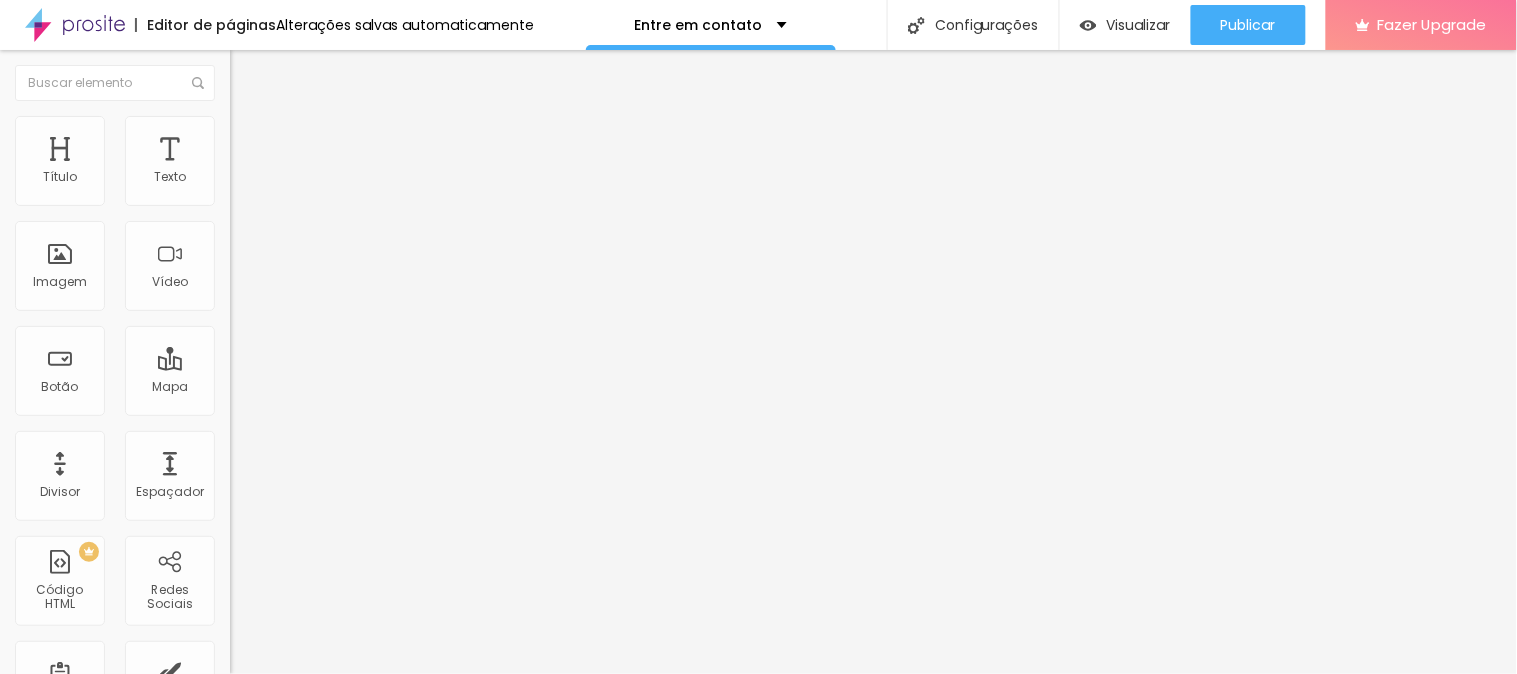 type on "36" 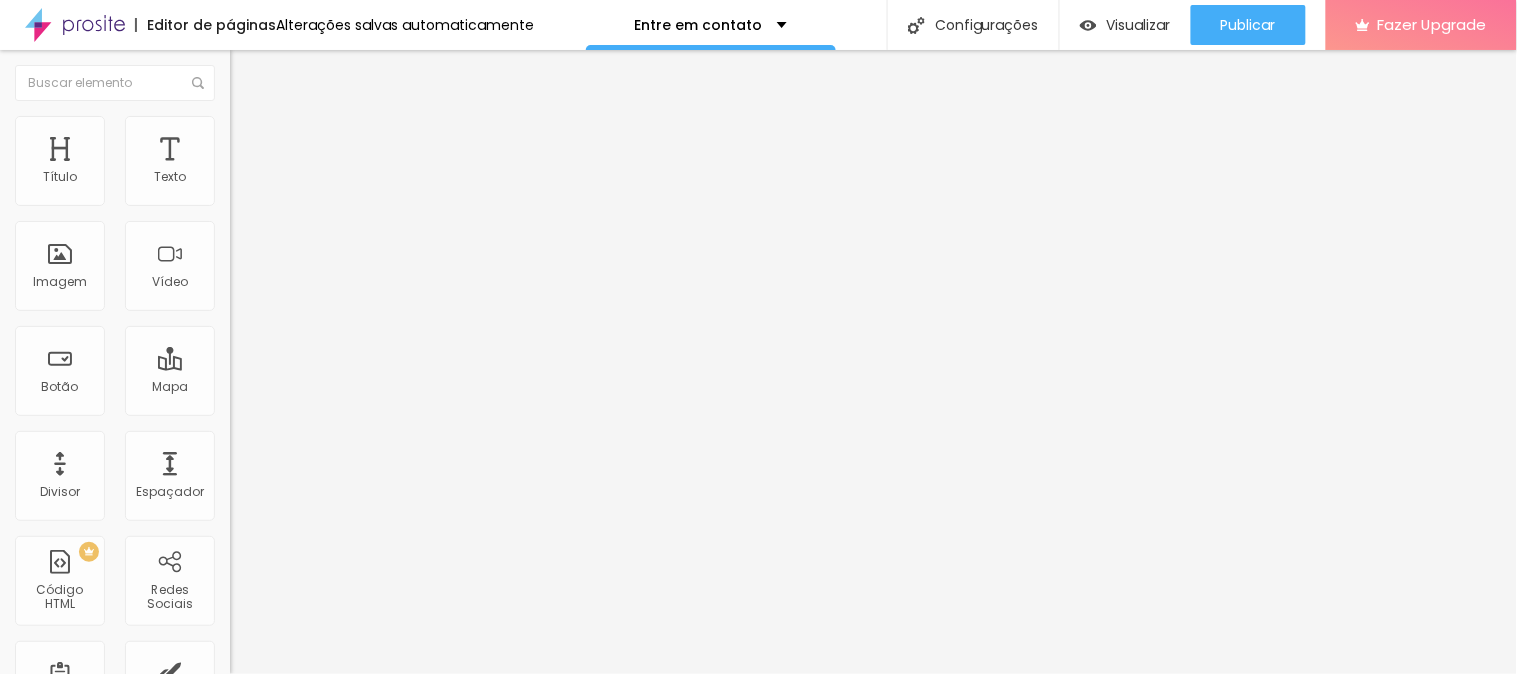 type on "37" 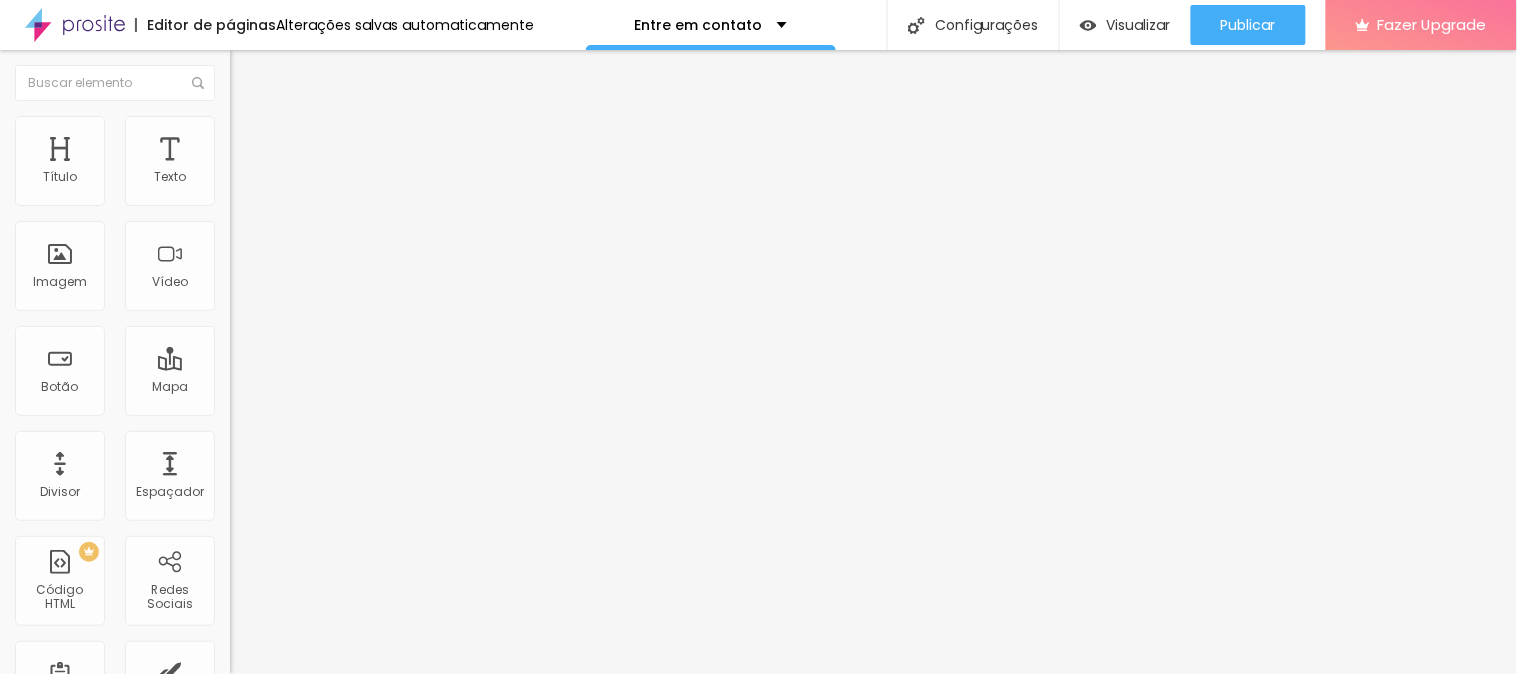 type on "37" 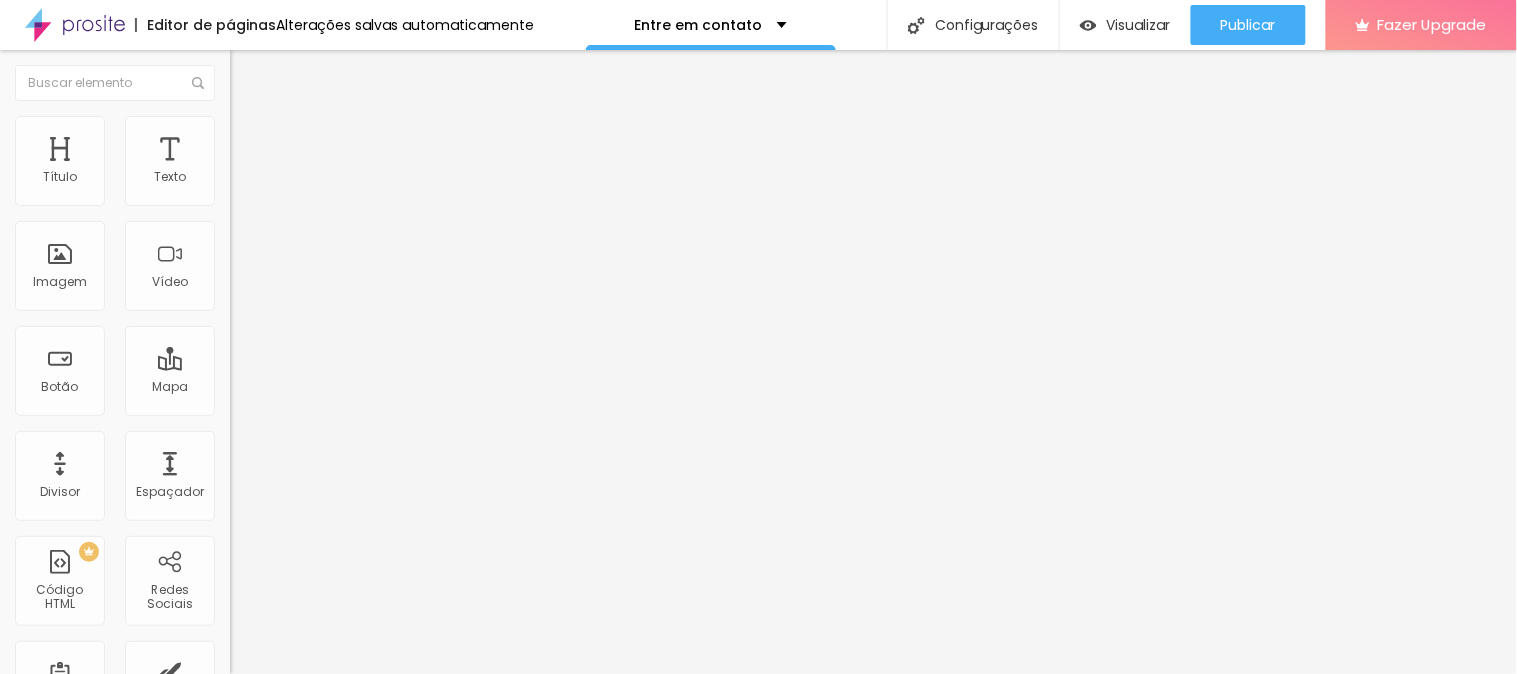 type on "36" 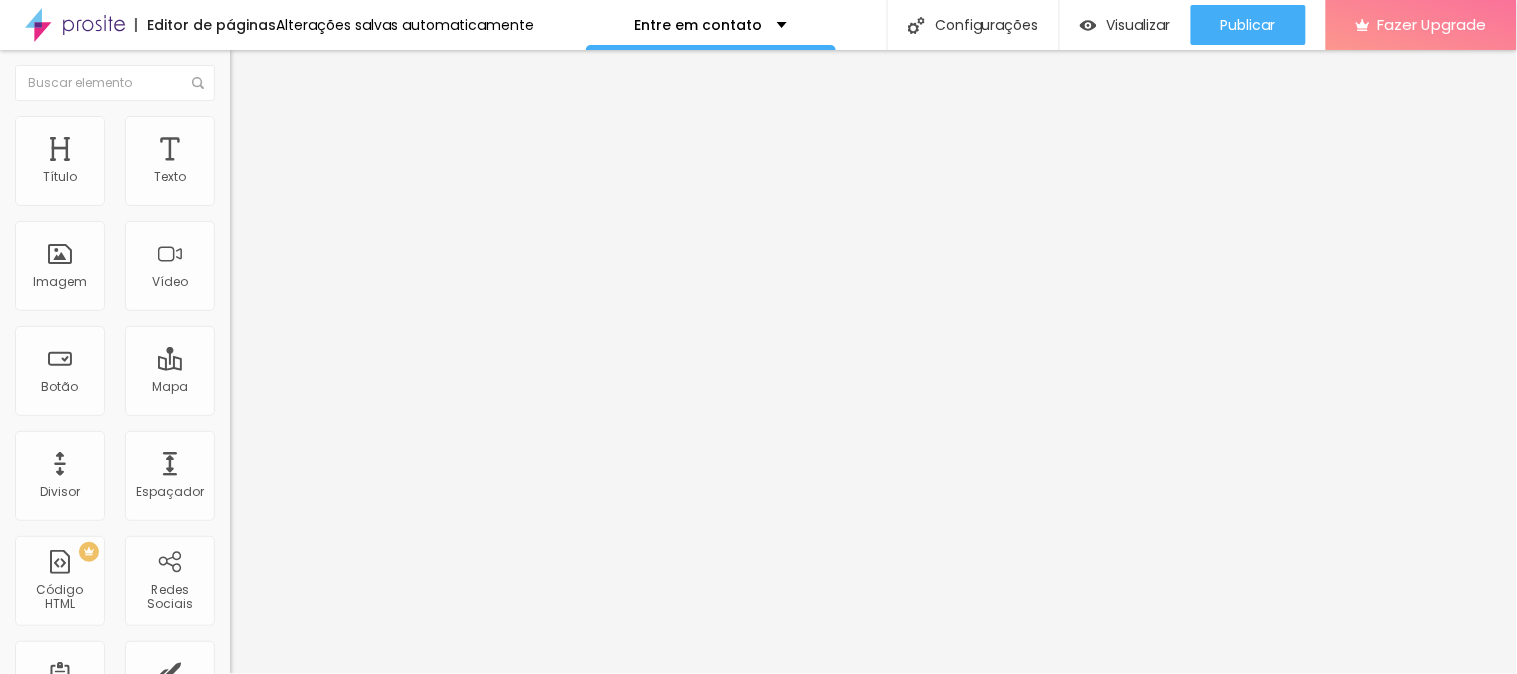 type on "36" 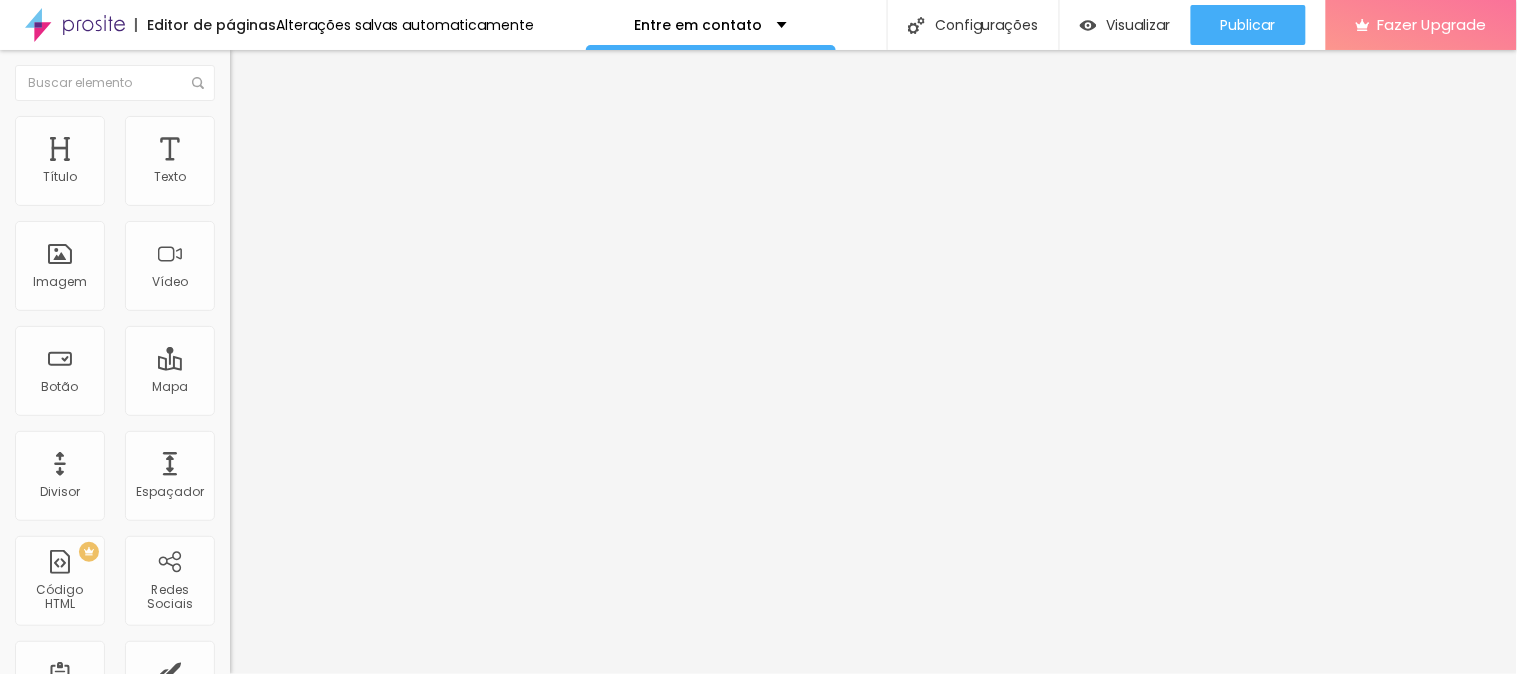 type on "33" 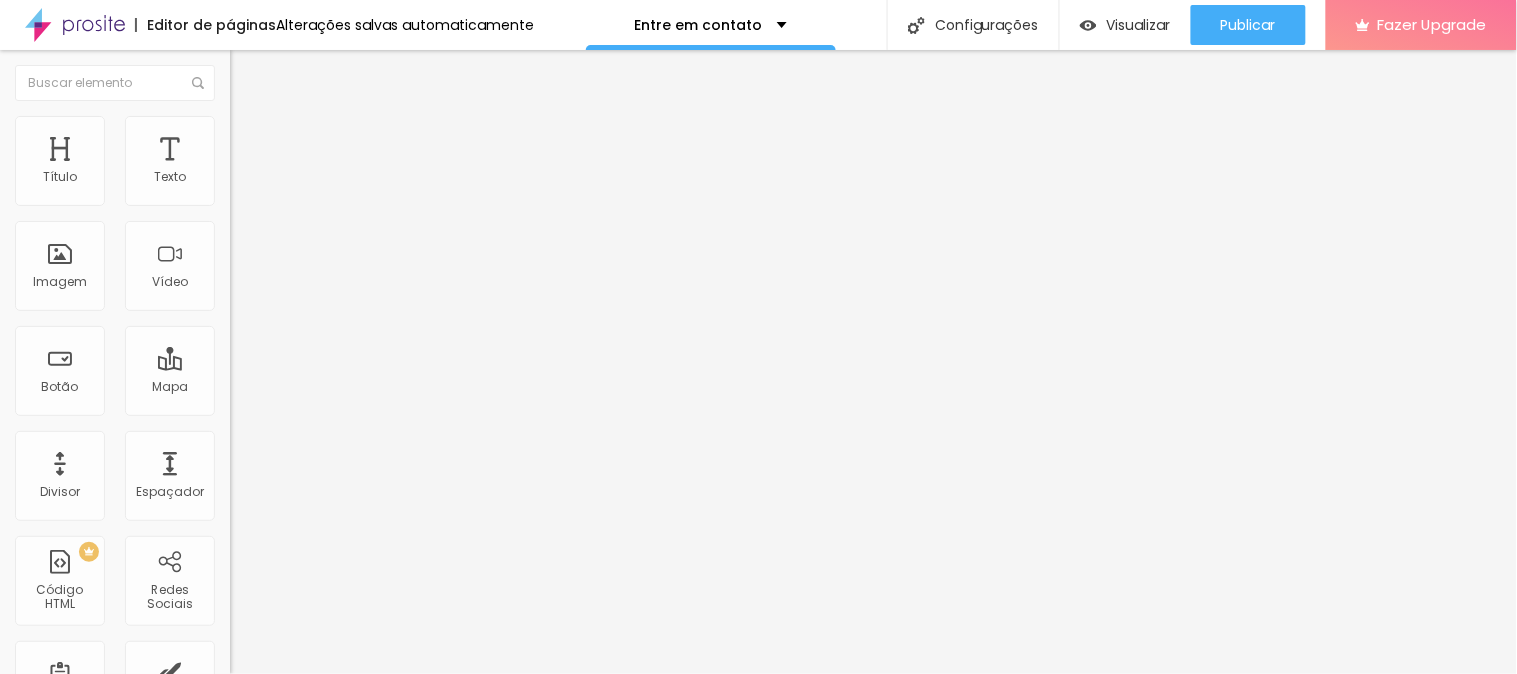 type on "30" 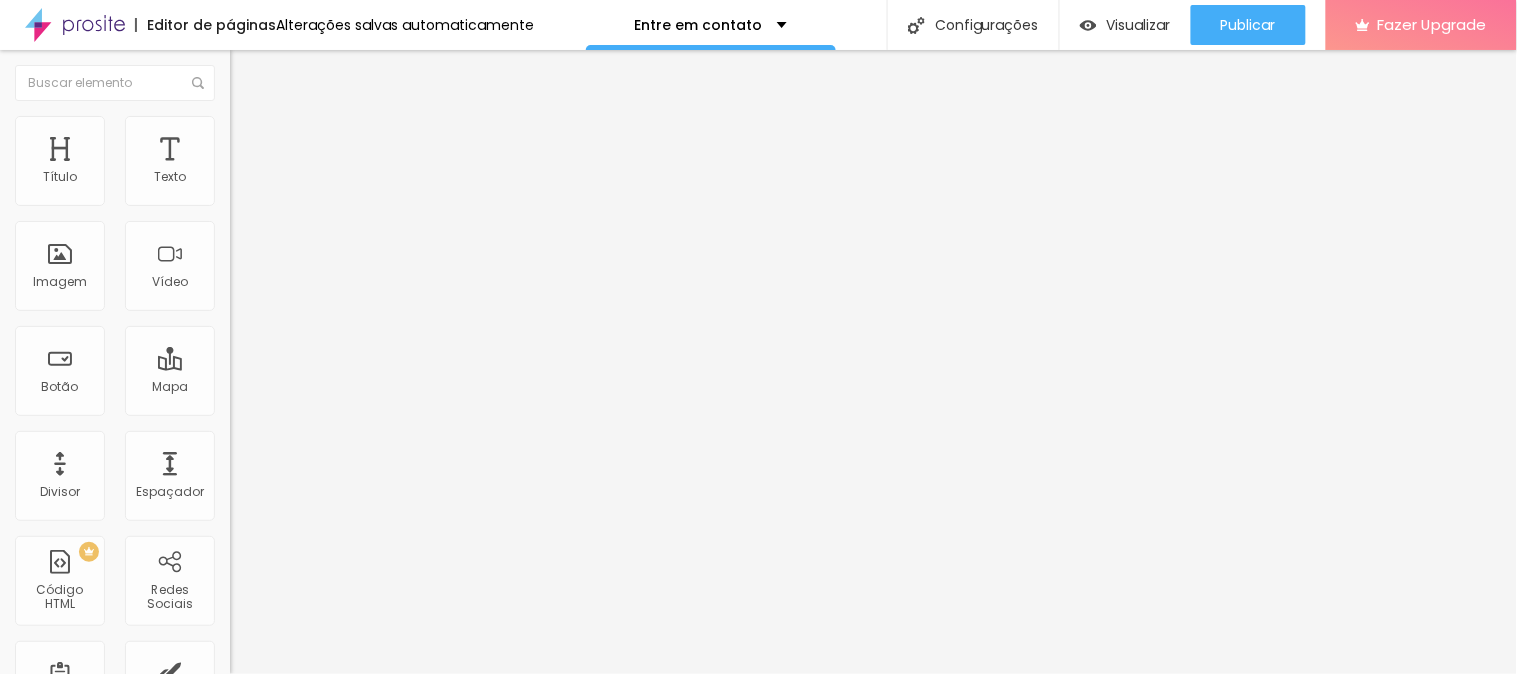 type on "29" 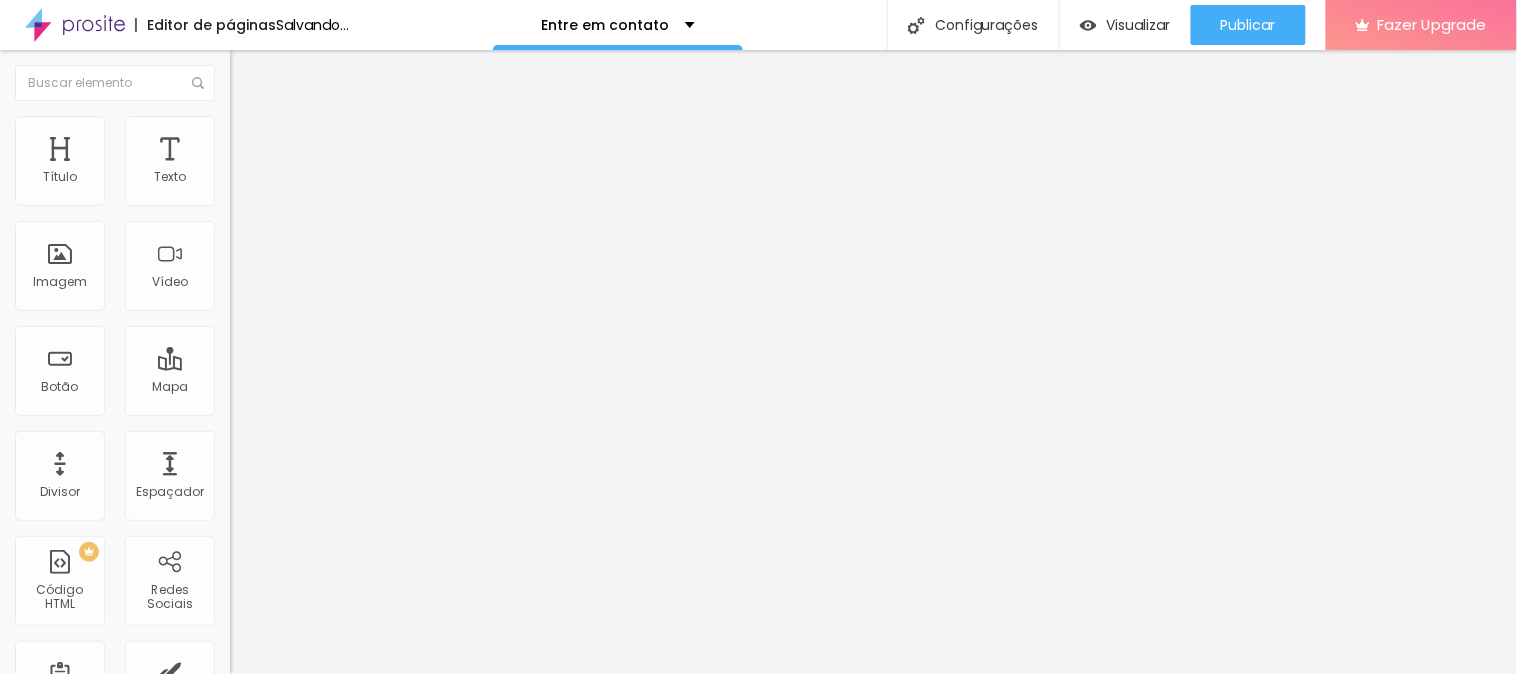 drag, startPoint x: 207, startPoint y: 332, endPoint x: 130, endPoint y: 330, distance: 77.02597 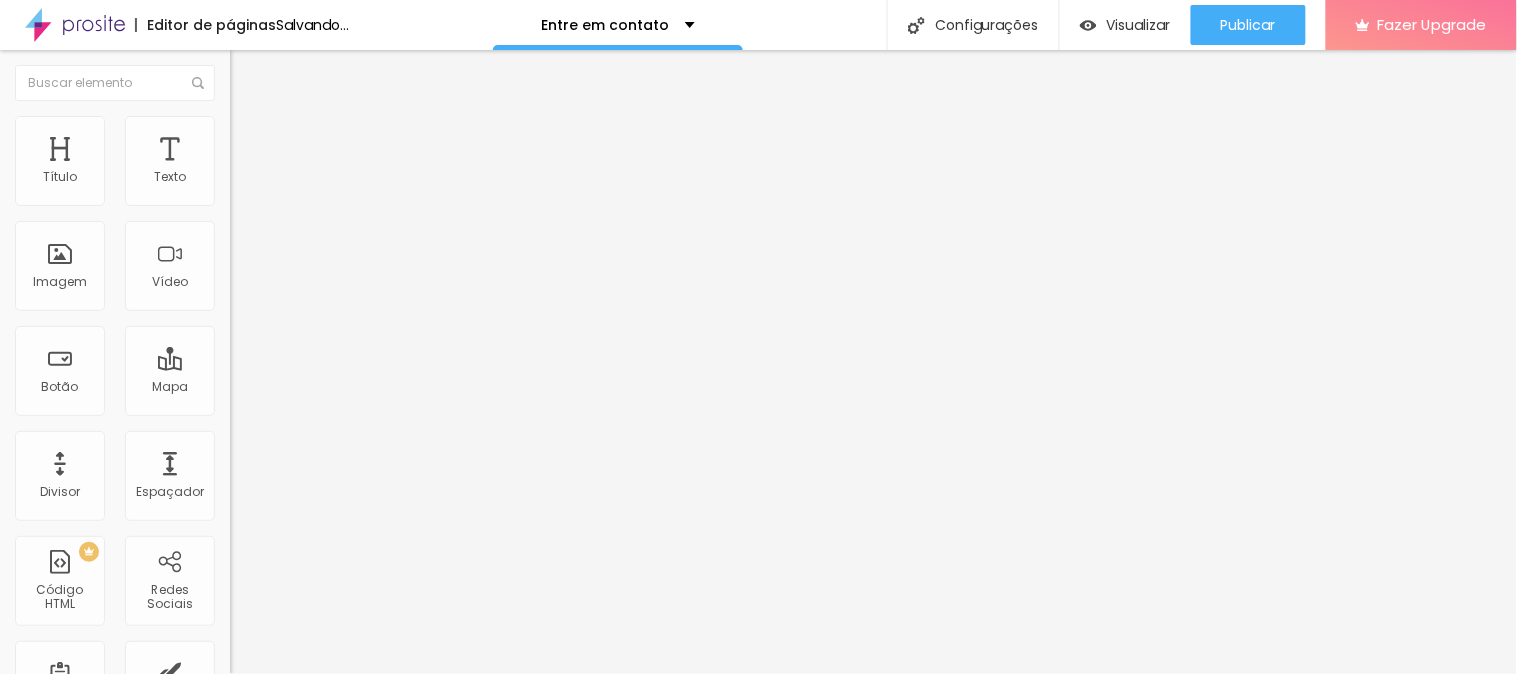 type on "29" 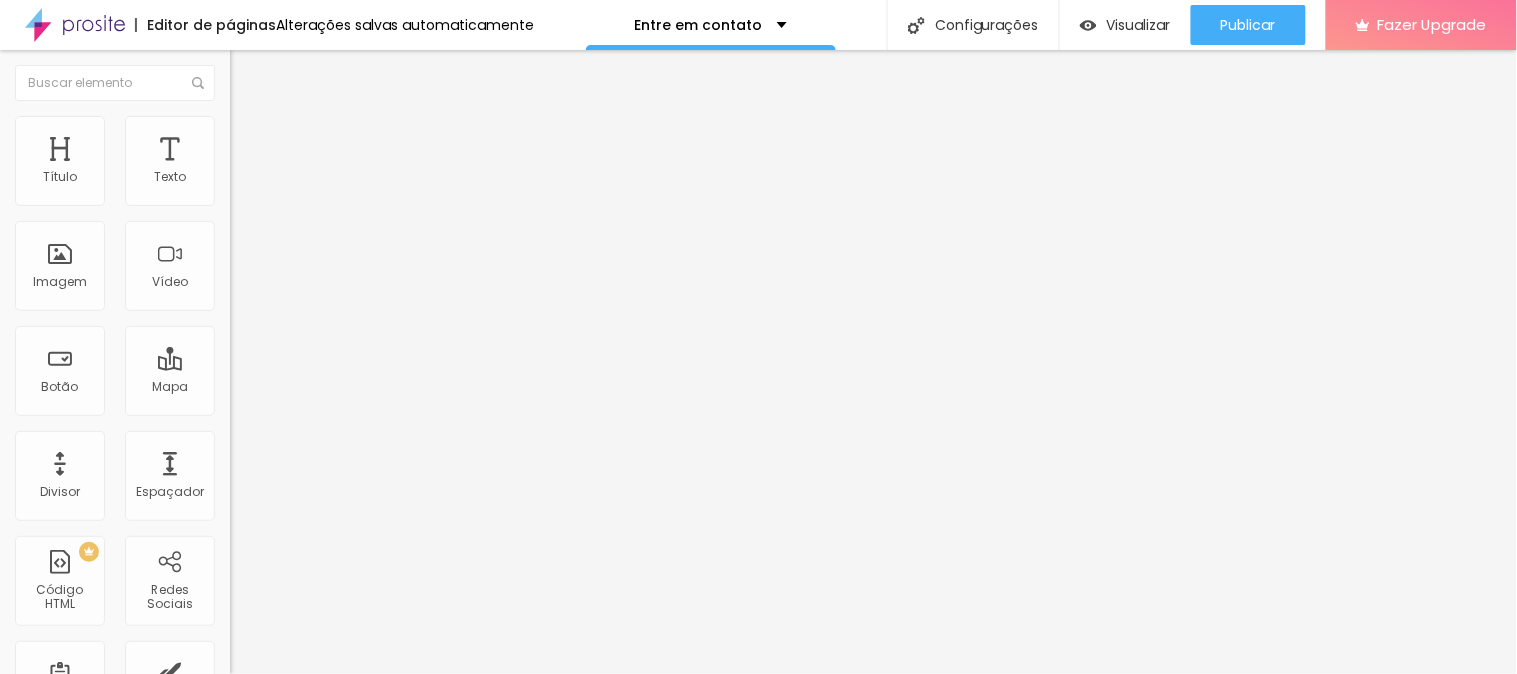 type on "7" 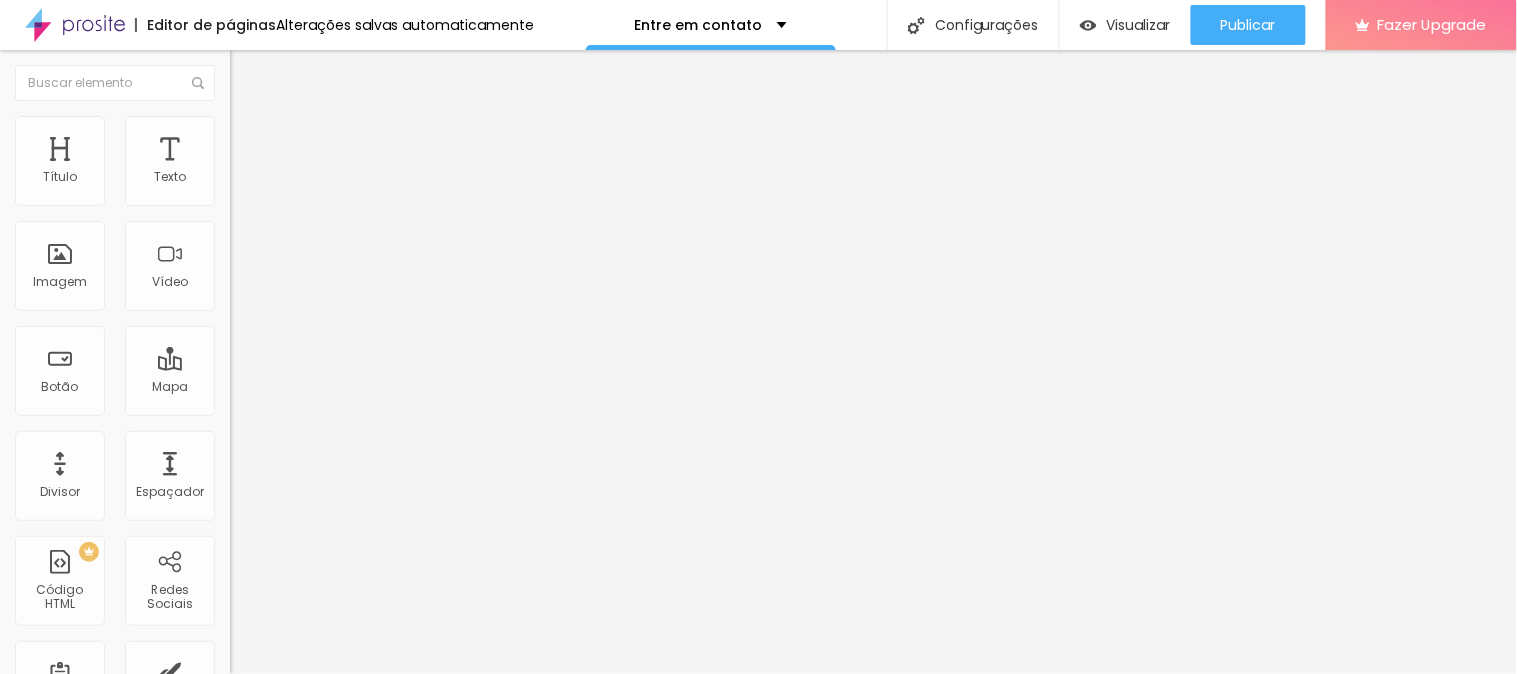 type on "7" 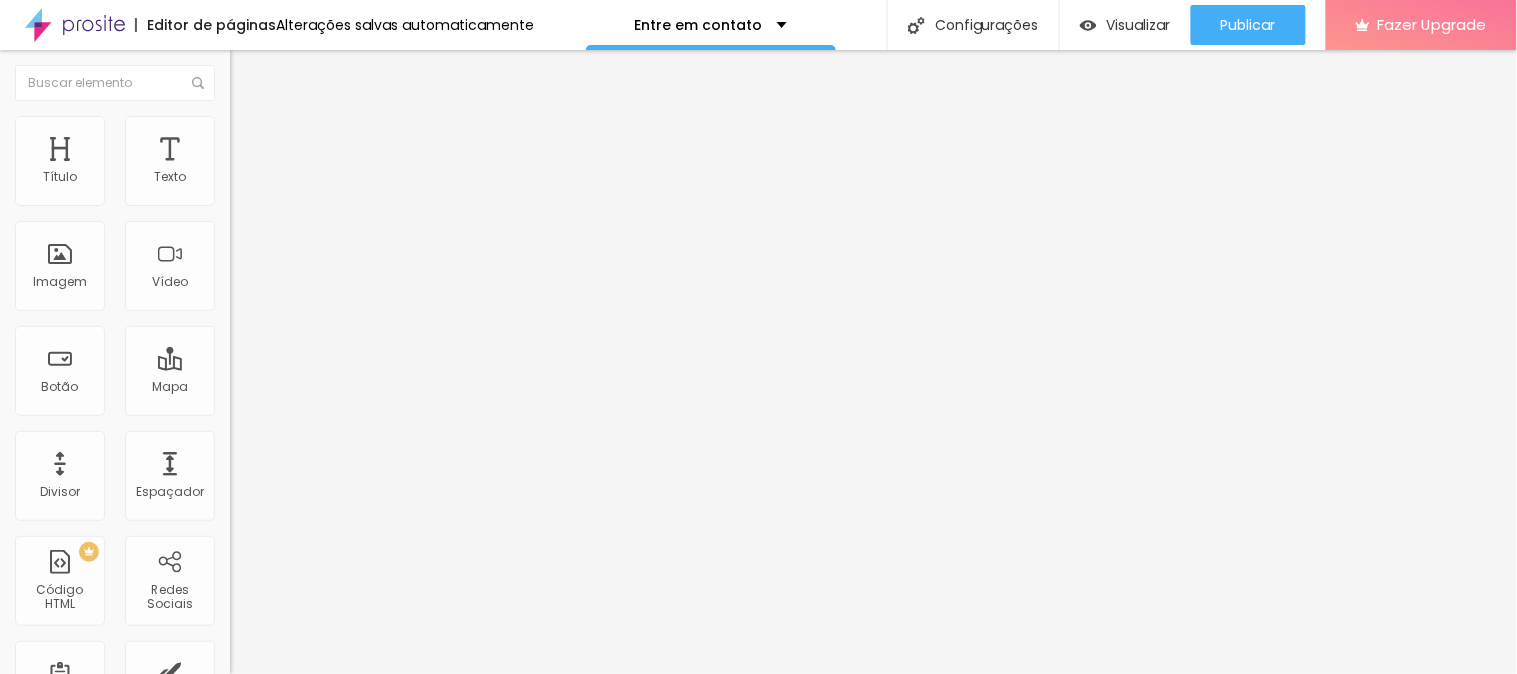 type on "10" 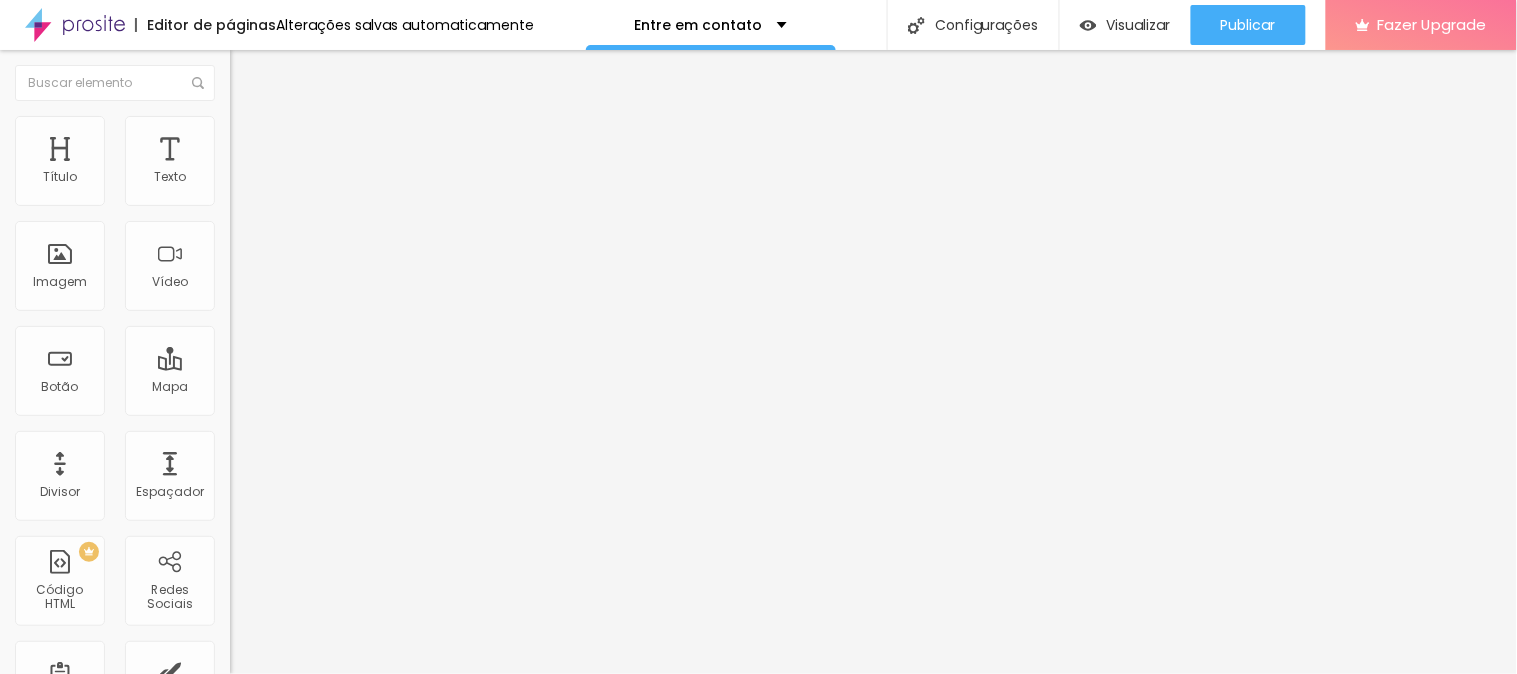 type on "12" 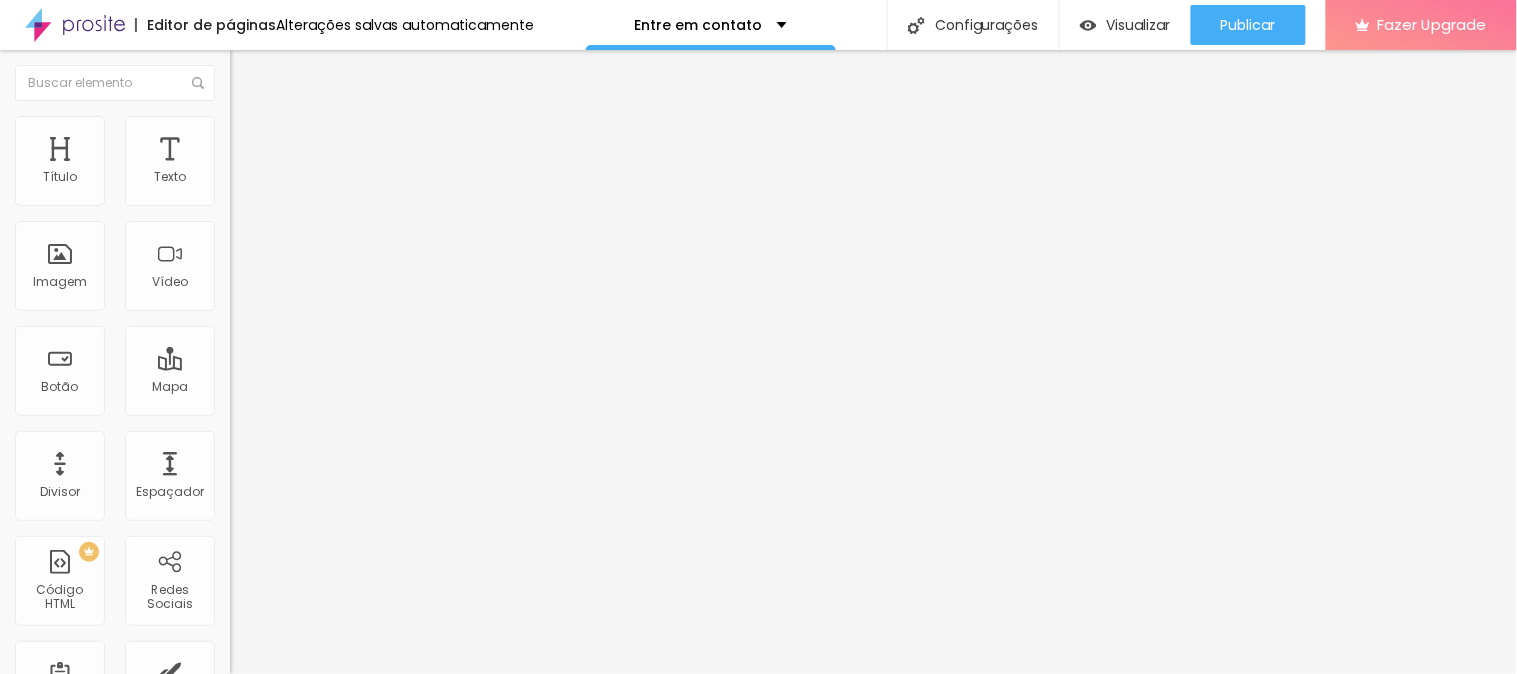 type on "13" 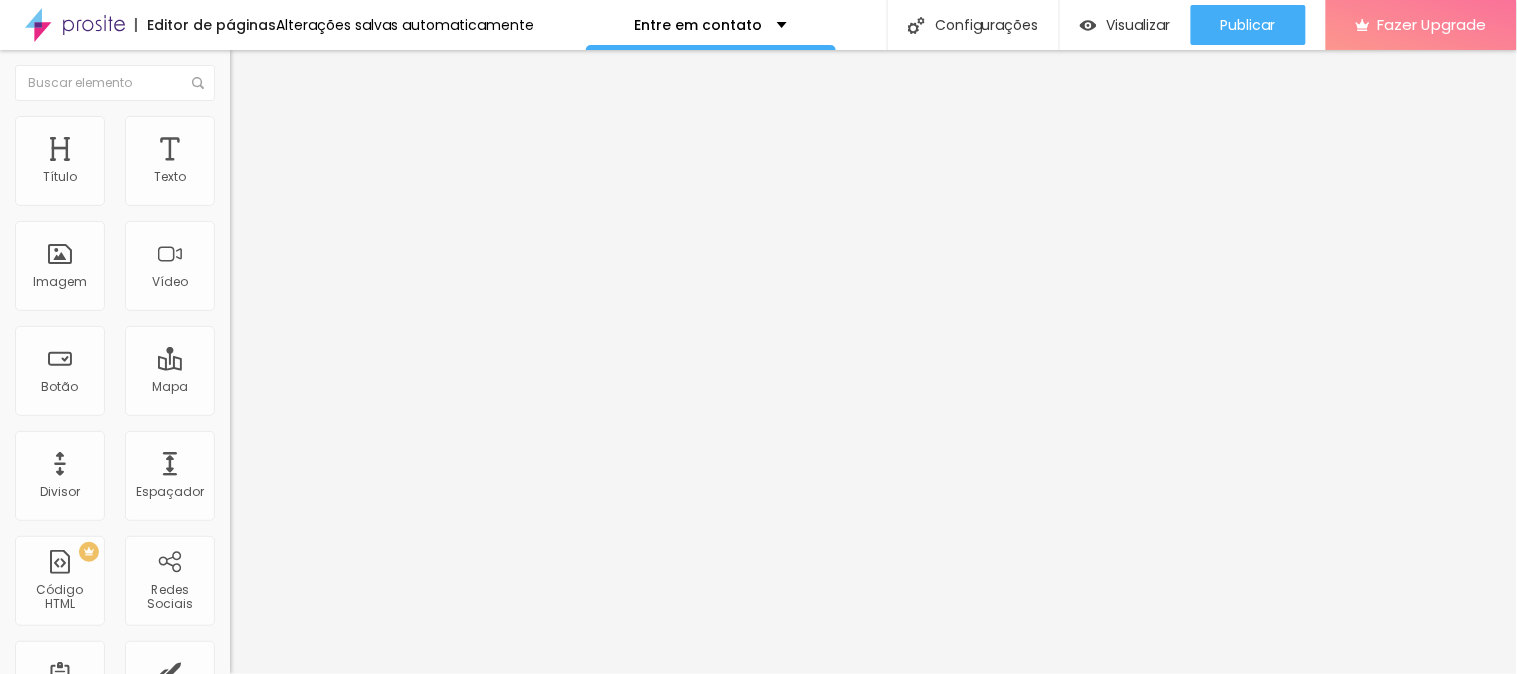type on "16" 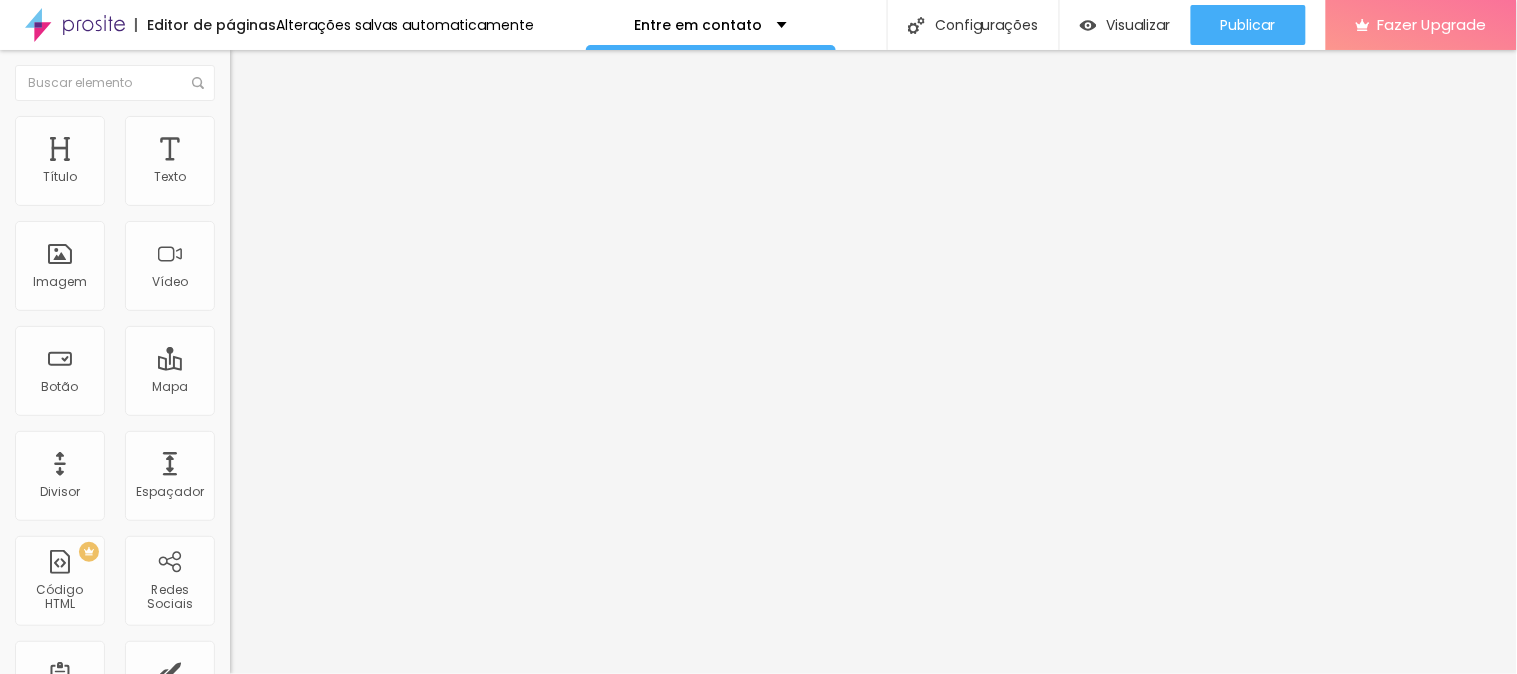 type on "17" 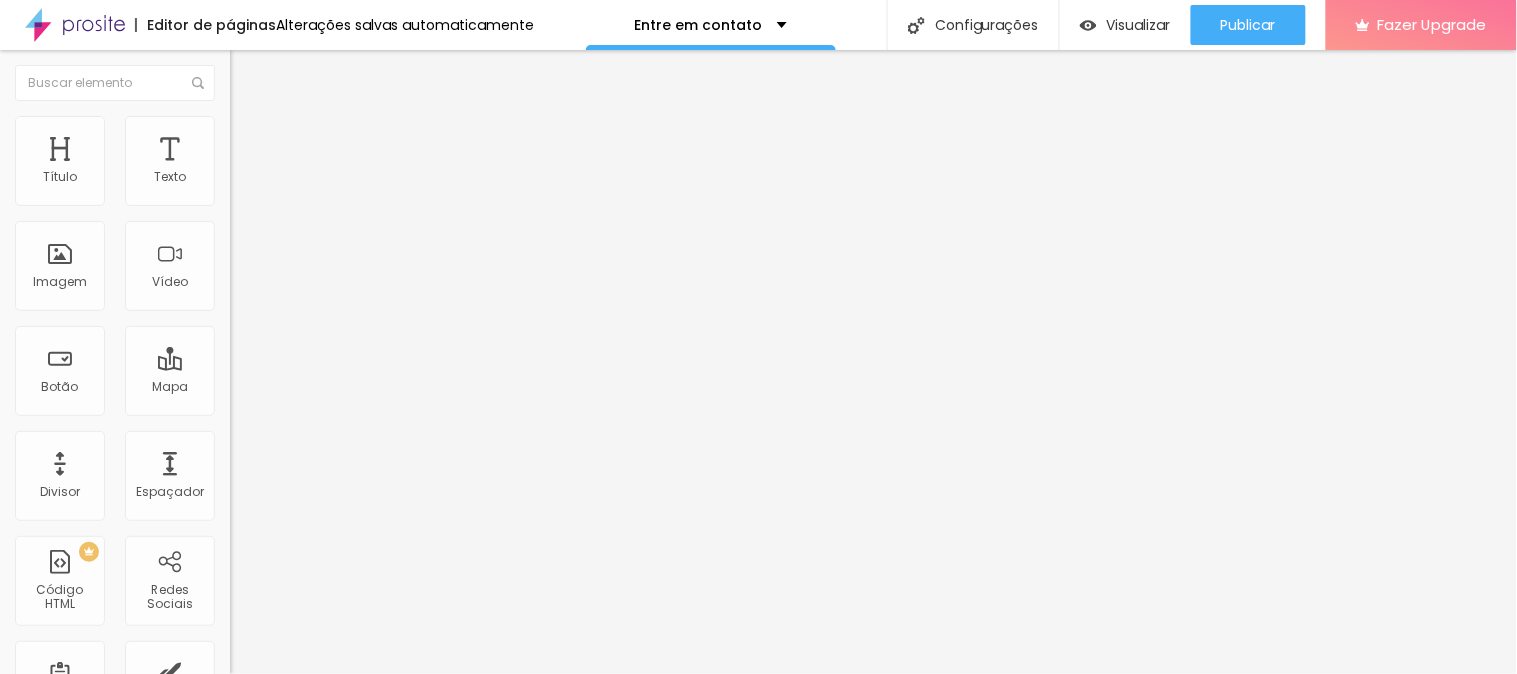 type on "17" 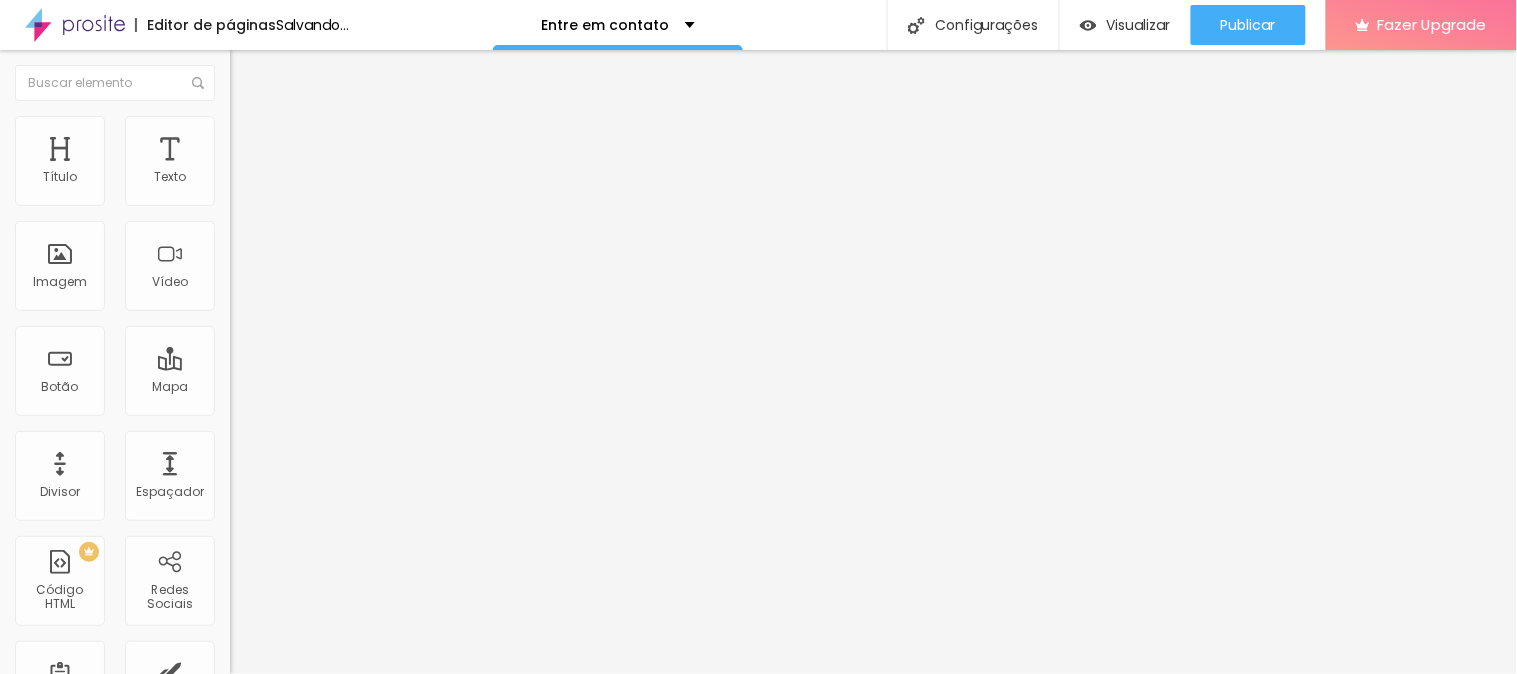 type on "21" 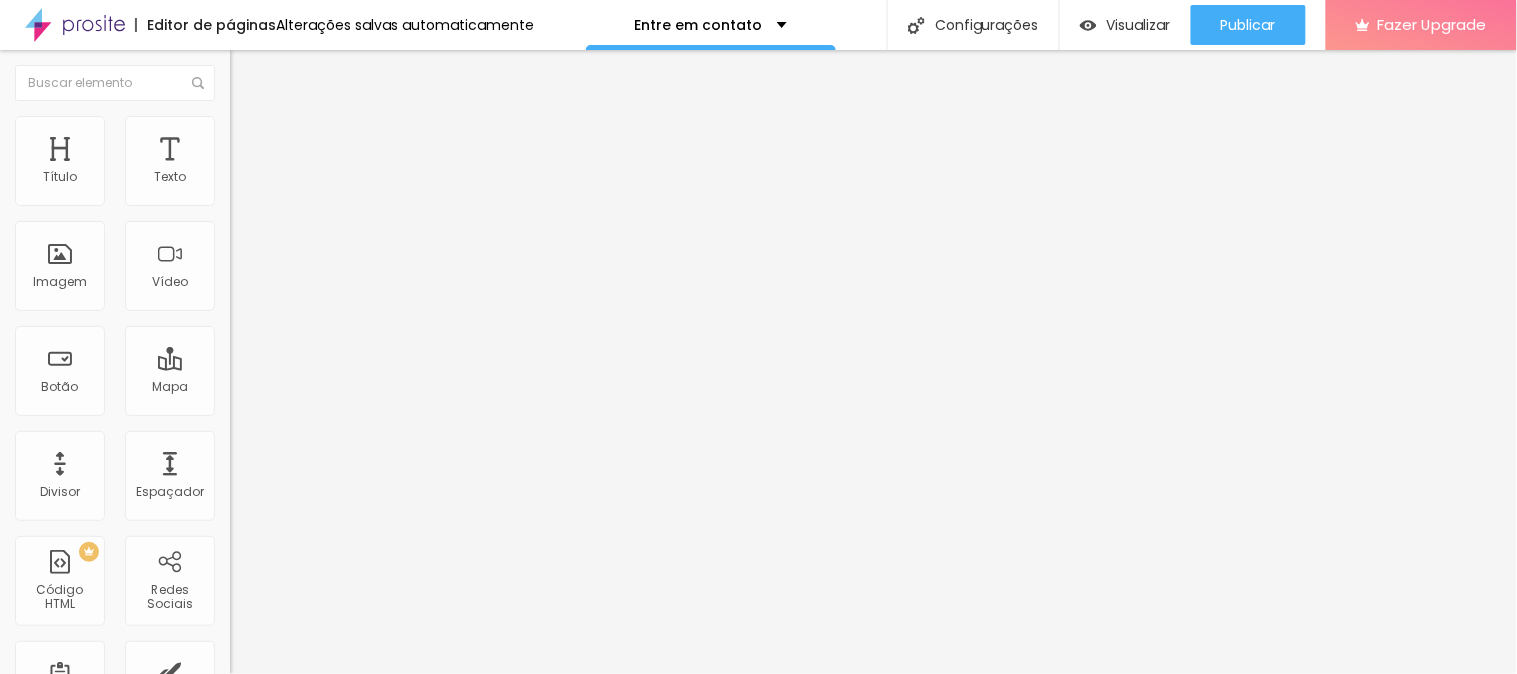 drag, startPoint x: 78, startPoint y: 382, endPoint x: 141, endPoint y: 382, distance: 63 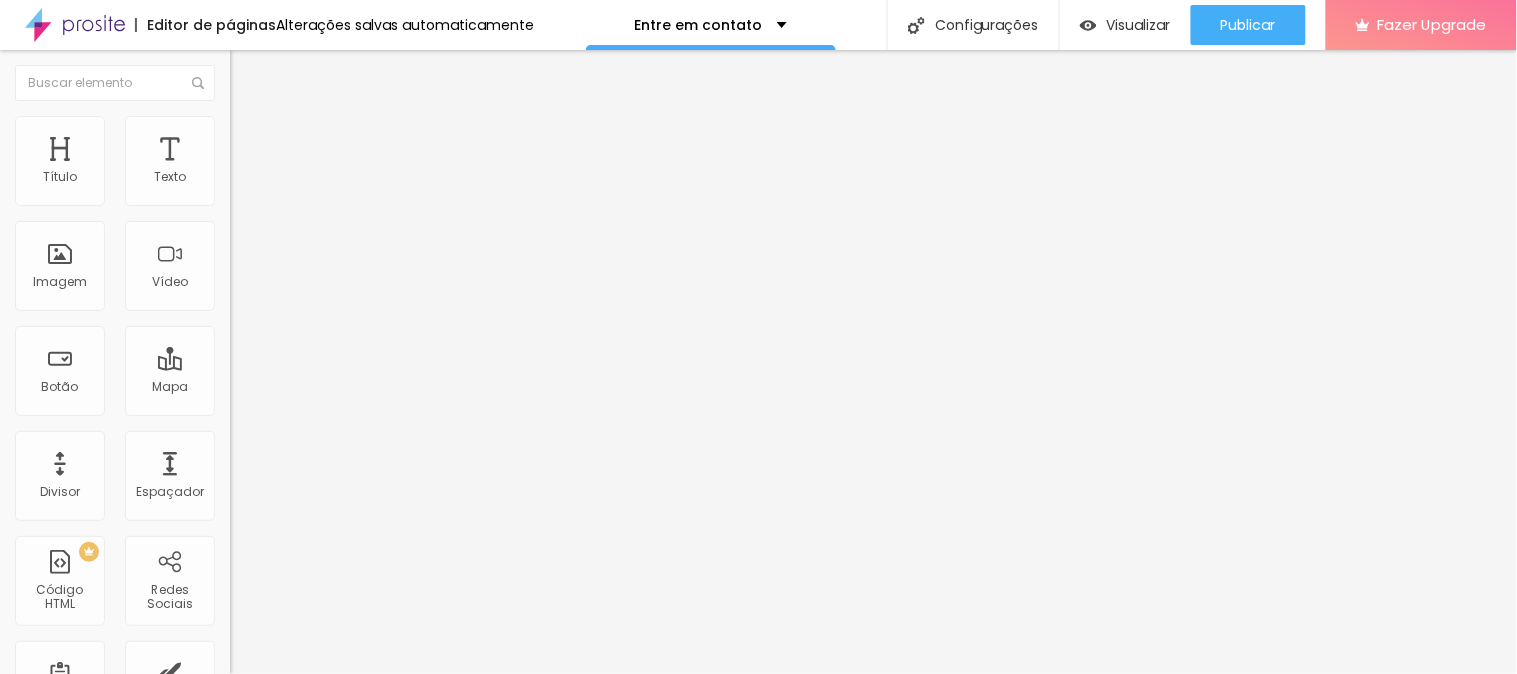 click on "Editar Redes Sociais Conteúdo Estilo Avançado Tamanho 29 px Espaçamento interno 10 Borda arredondada 29 Espaço entre items 19" at bounding box center (345, 362) 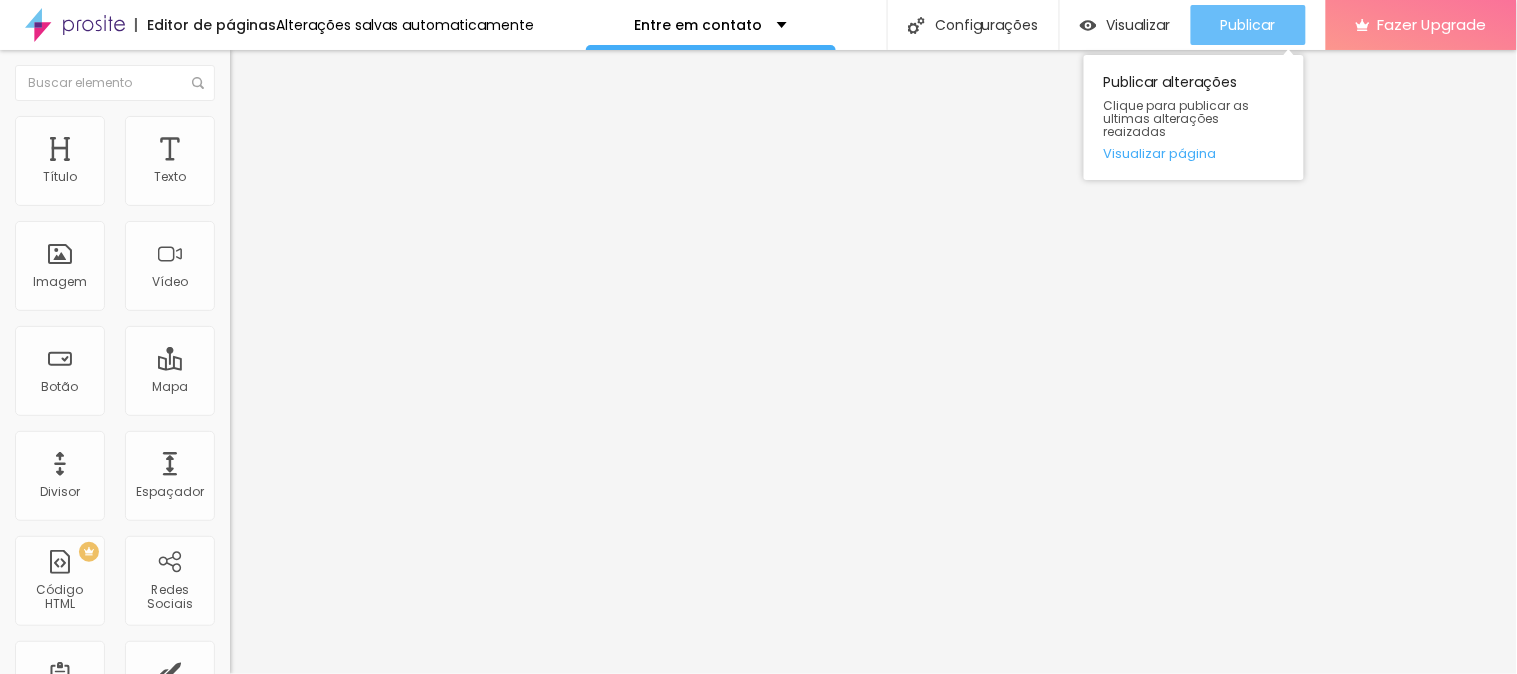 click on "Publicar" at bounding box center (1248, 25) 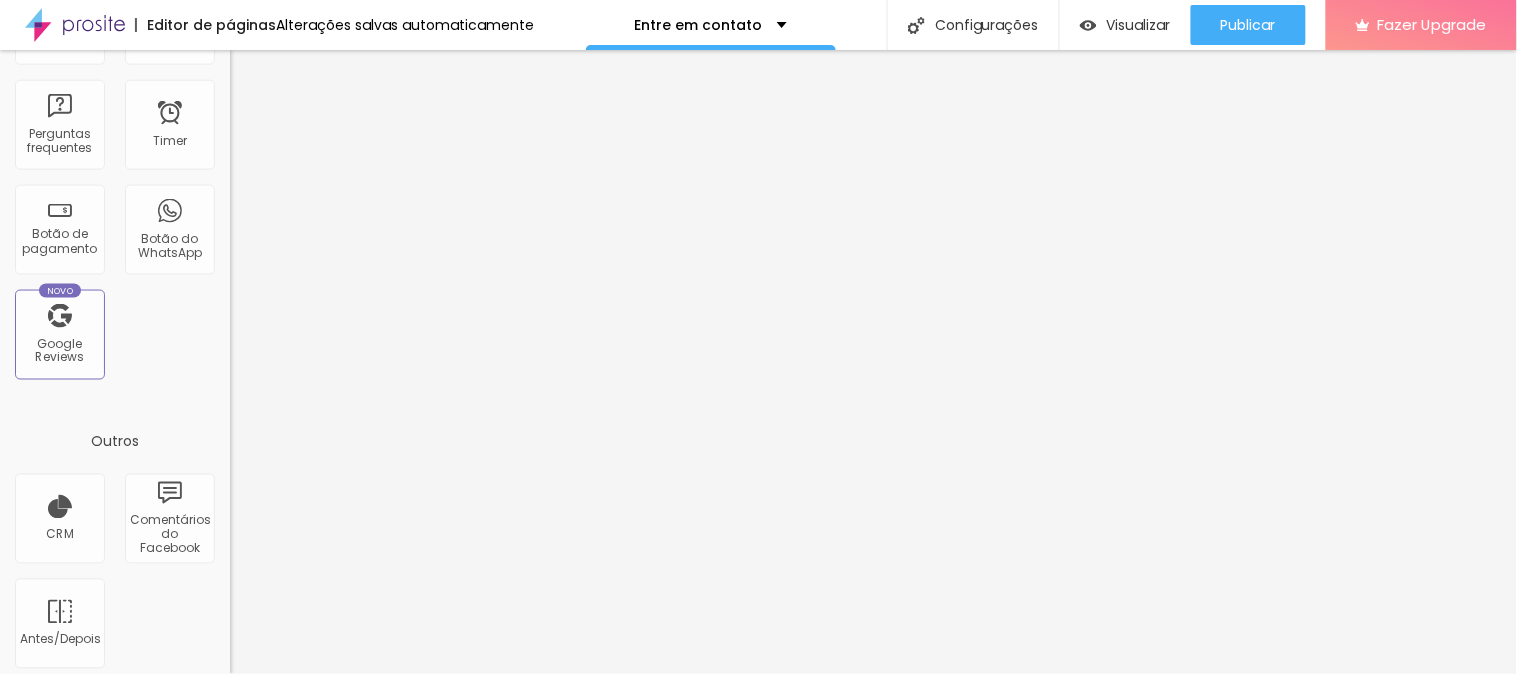 scroll, scrollTop: 675, scrollLeft: 0, axis: vertical 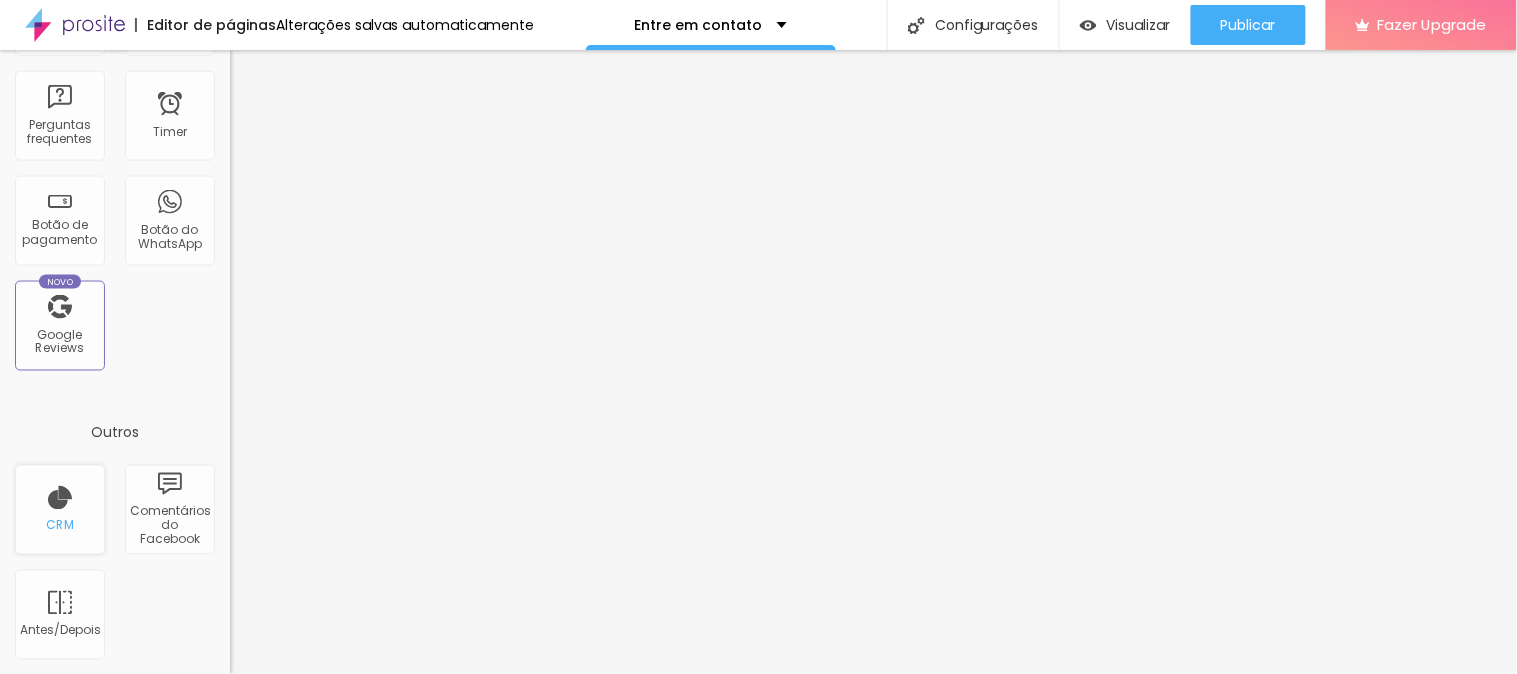 click on "CRM" at bounding box center [60, 510] 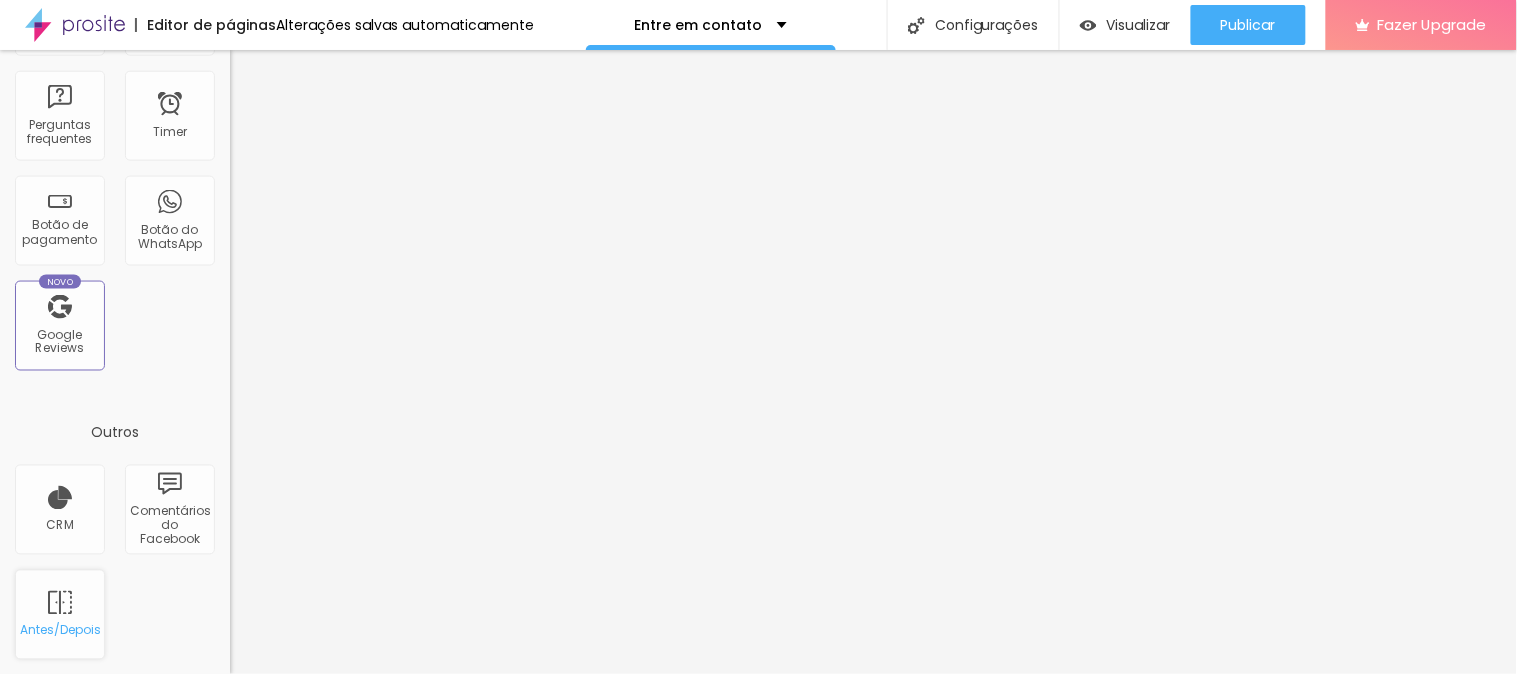 click on "Antes/Depois" at bounding box center (60, 615) 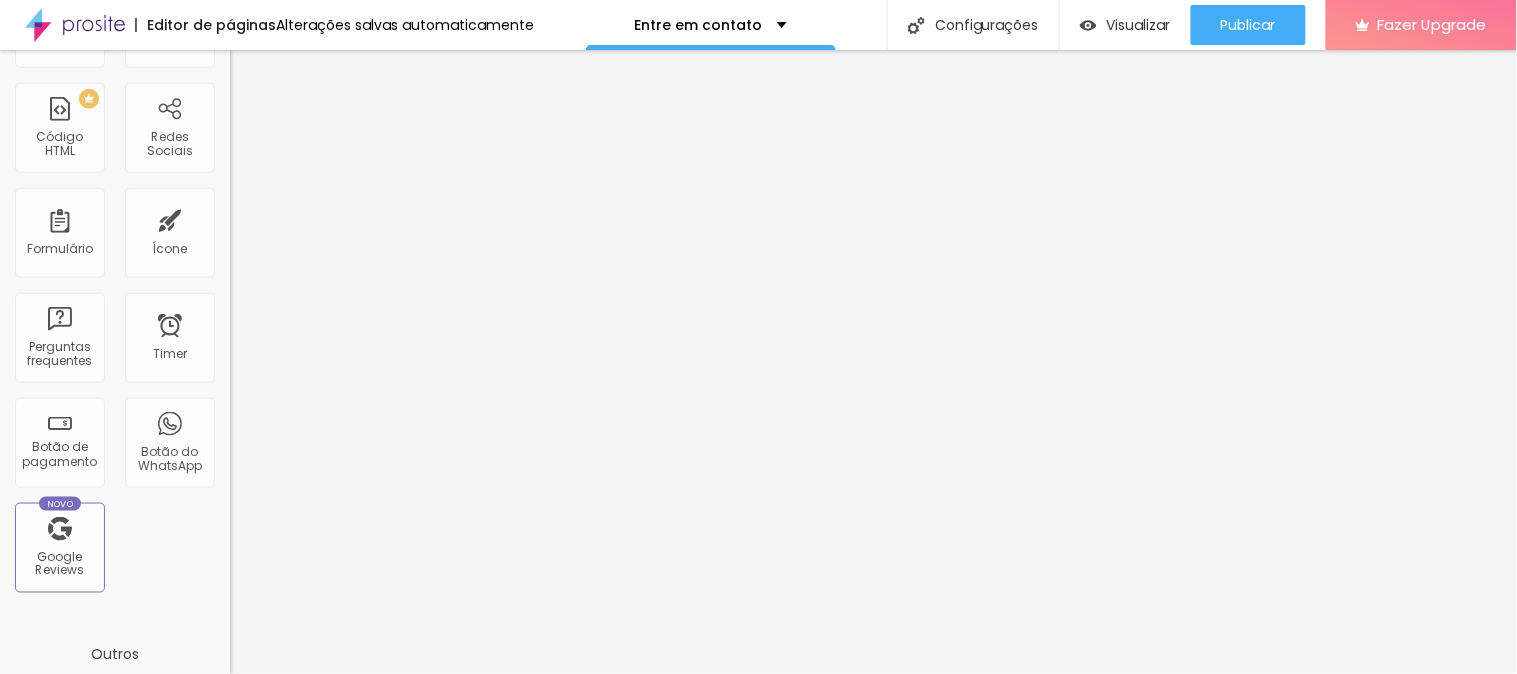 scroll, scrollTop: 675, scrollLeft: 0, axis: vertical 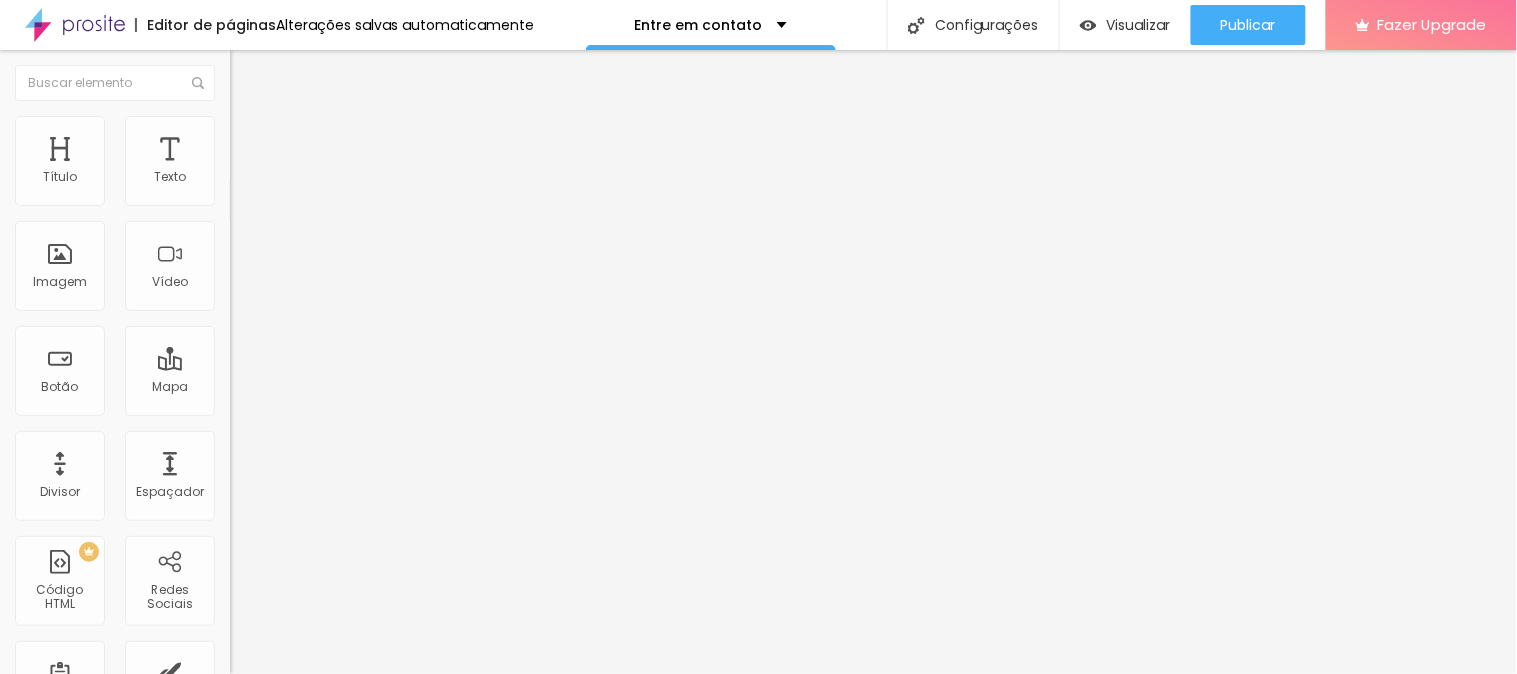 click on "Conectar" at bounding box center (296, 199) 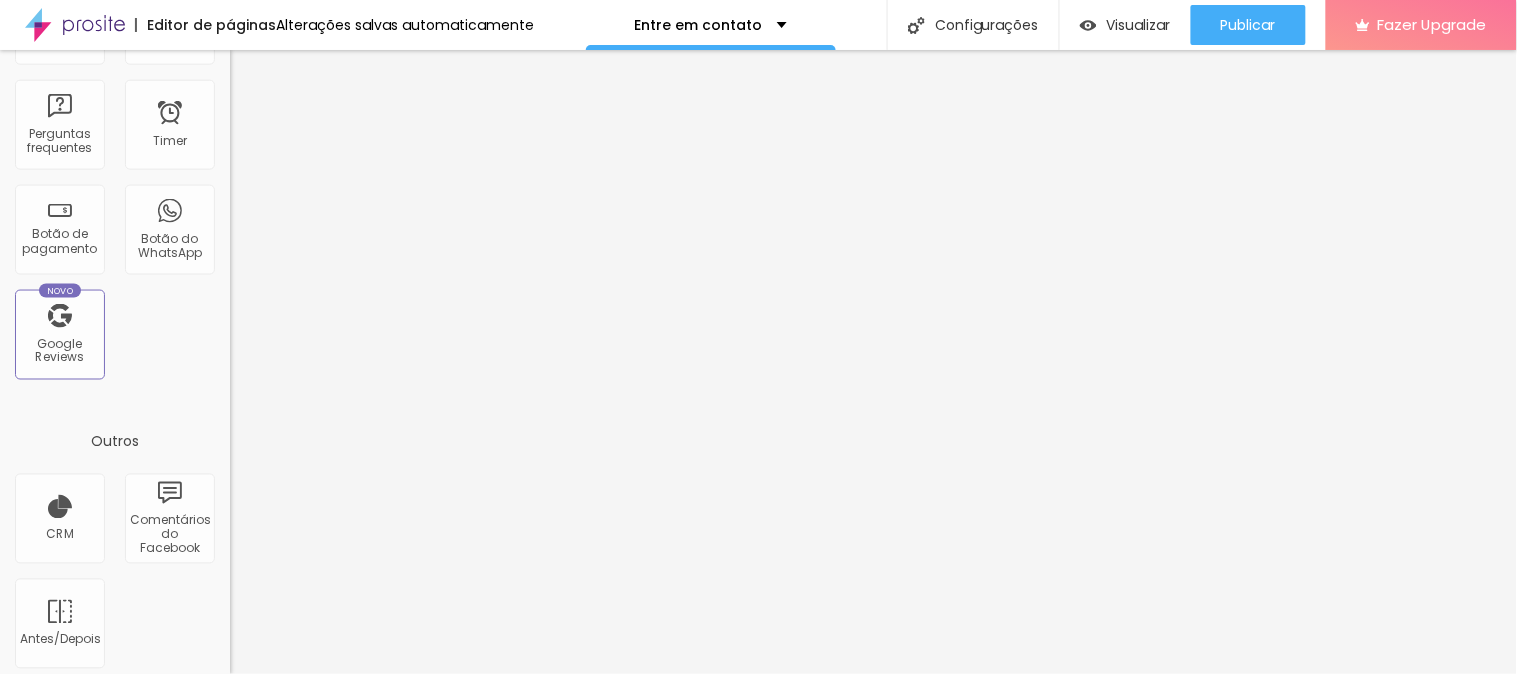 scroll, scrollTop: 675, scrollLeft: 0, axis: vertical 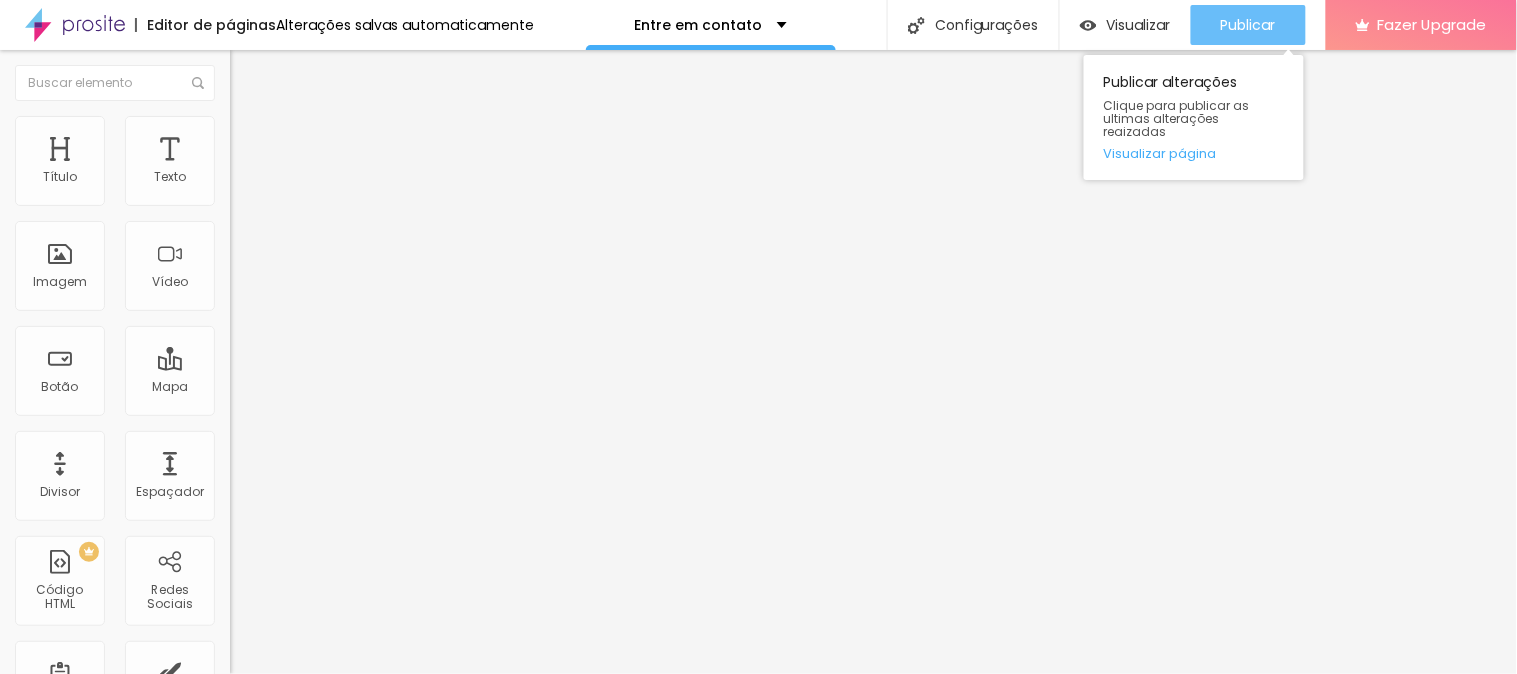 click on "Publicar" at bounding box center [1248, 25] 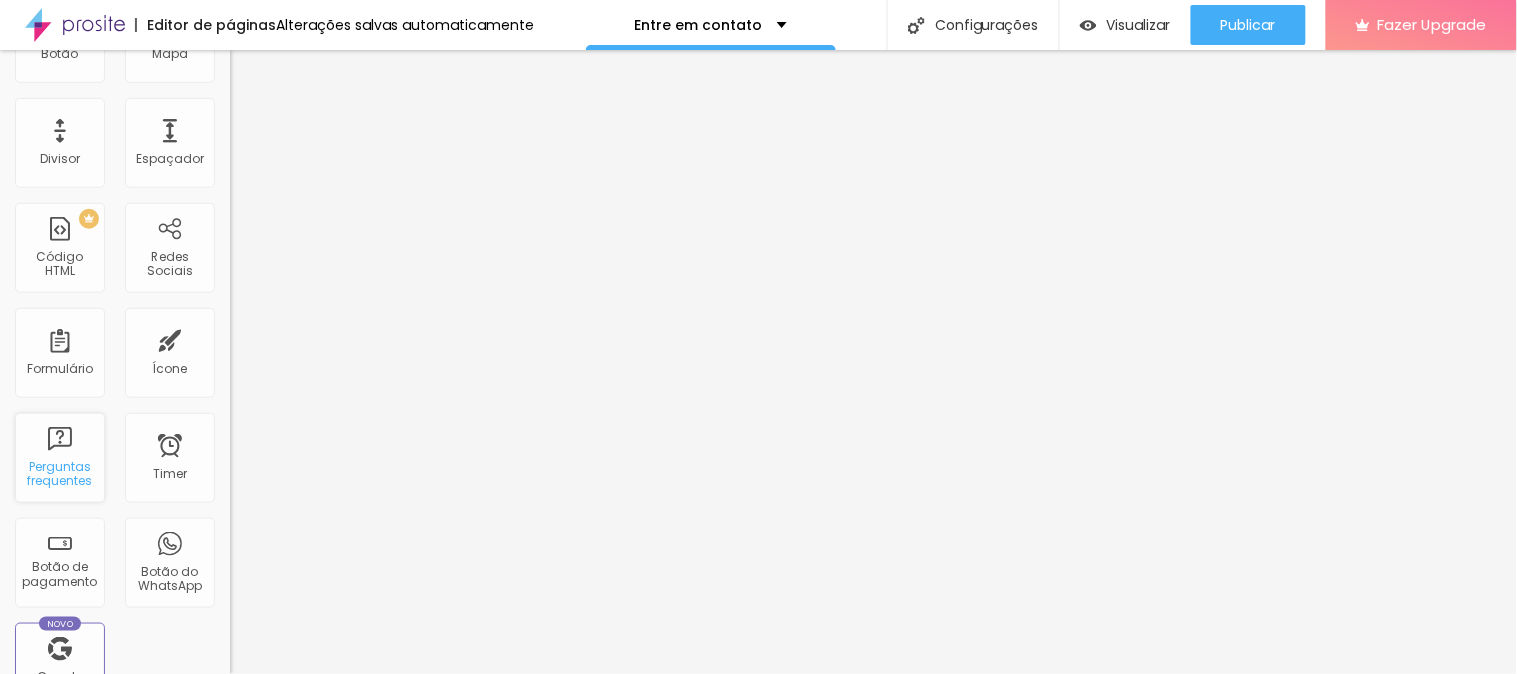 scroll, scrollTop: 444, scrollLeft: 0, axis: vertical 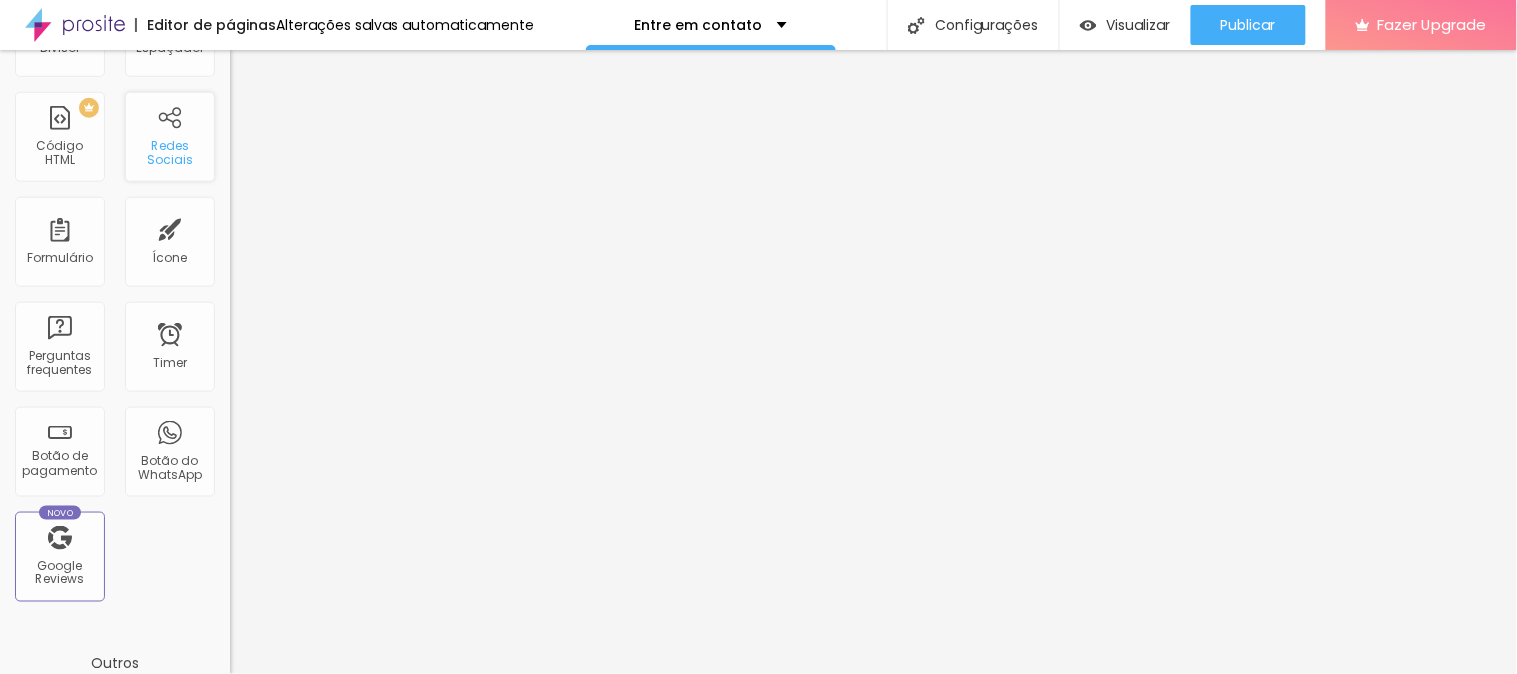 click on "Redes Sociais" at bounding box center [169, 153] 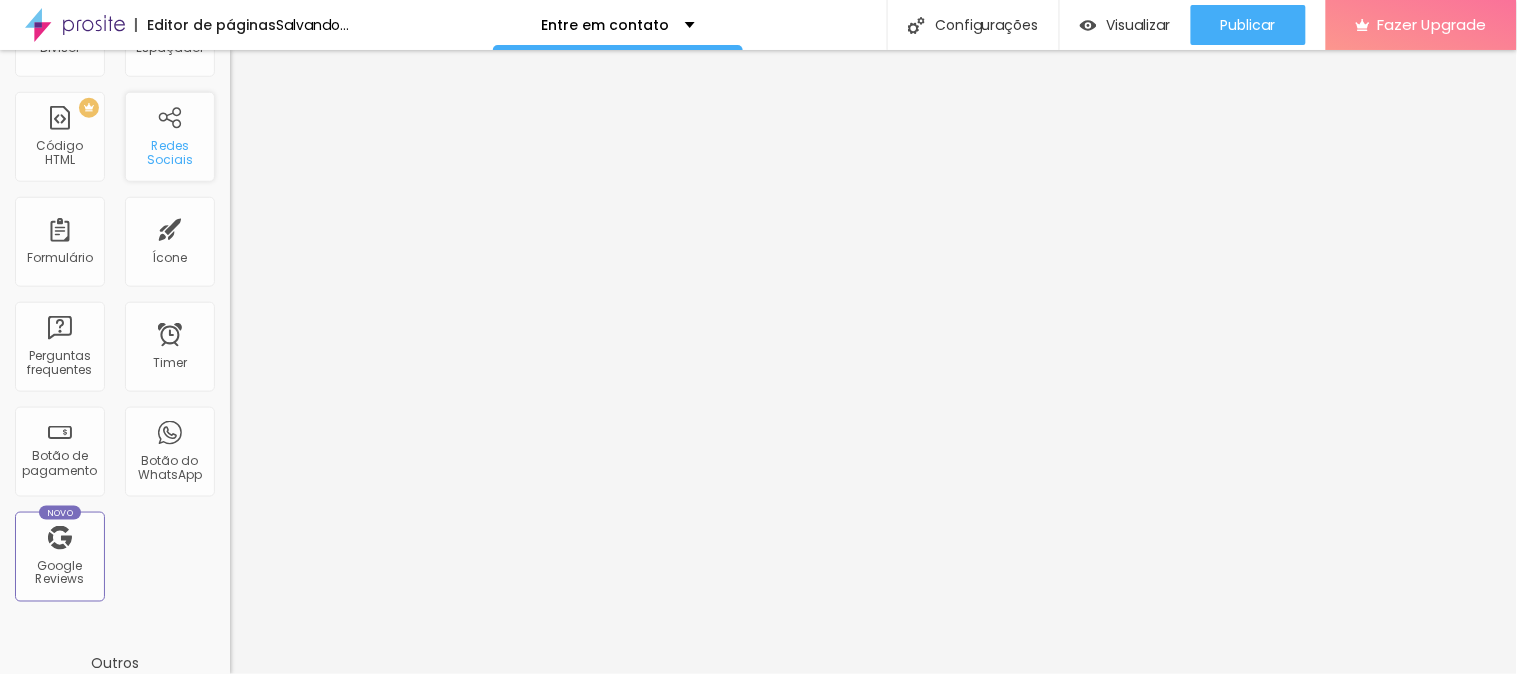 scroll, scrollTop: 0, scrollLeft: 0, axis: both 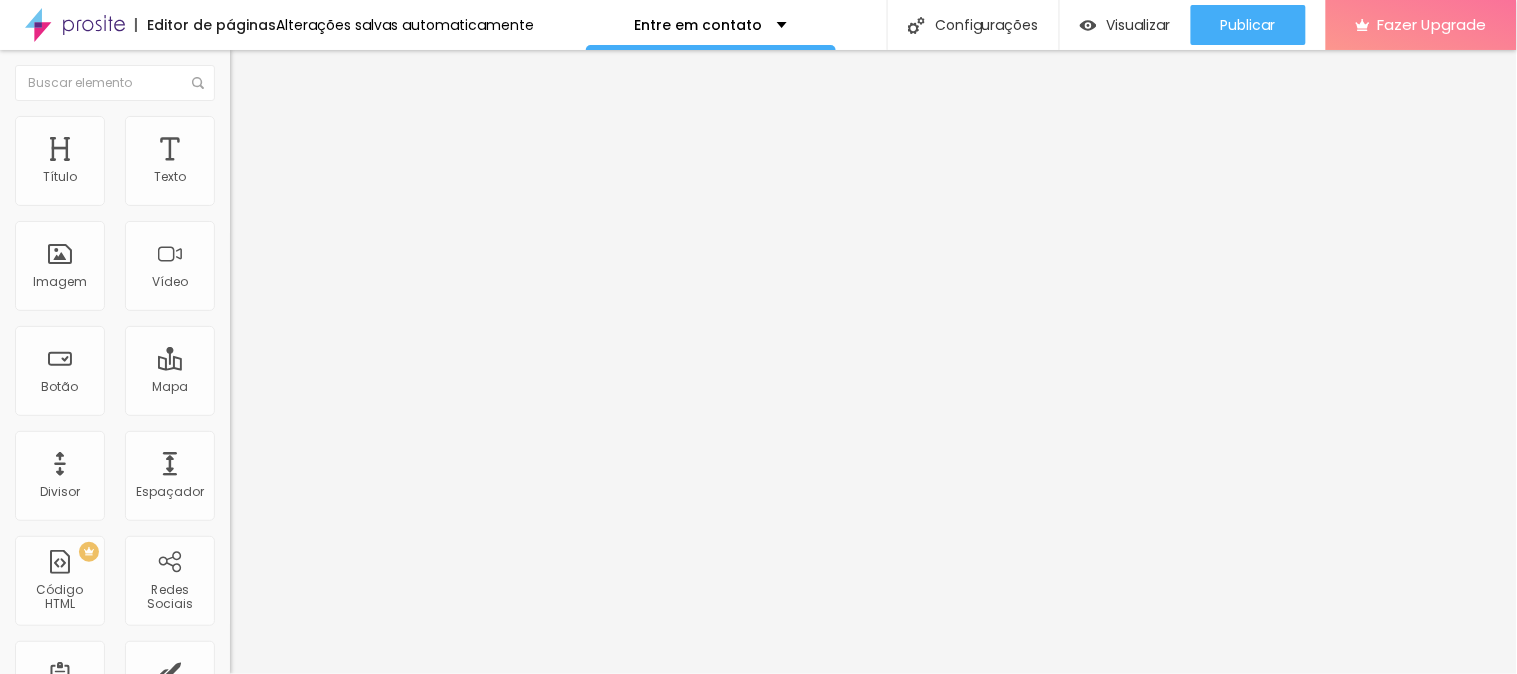 click at bounding box center (237, 1207) 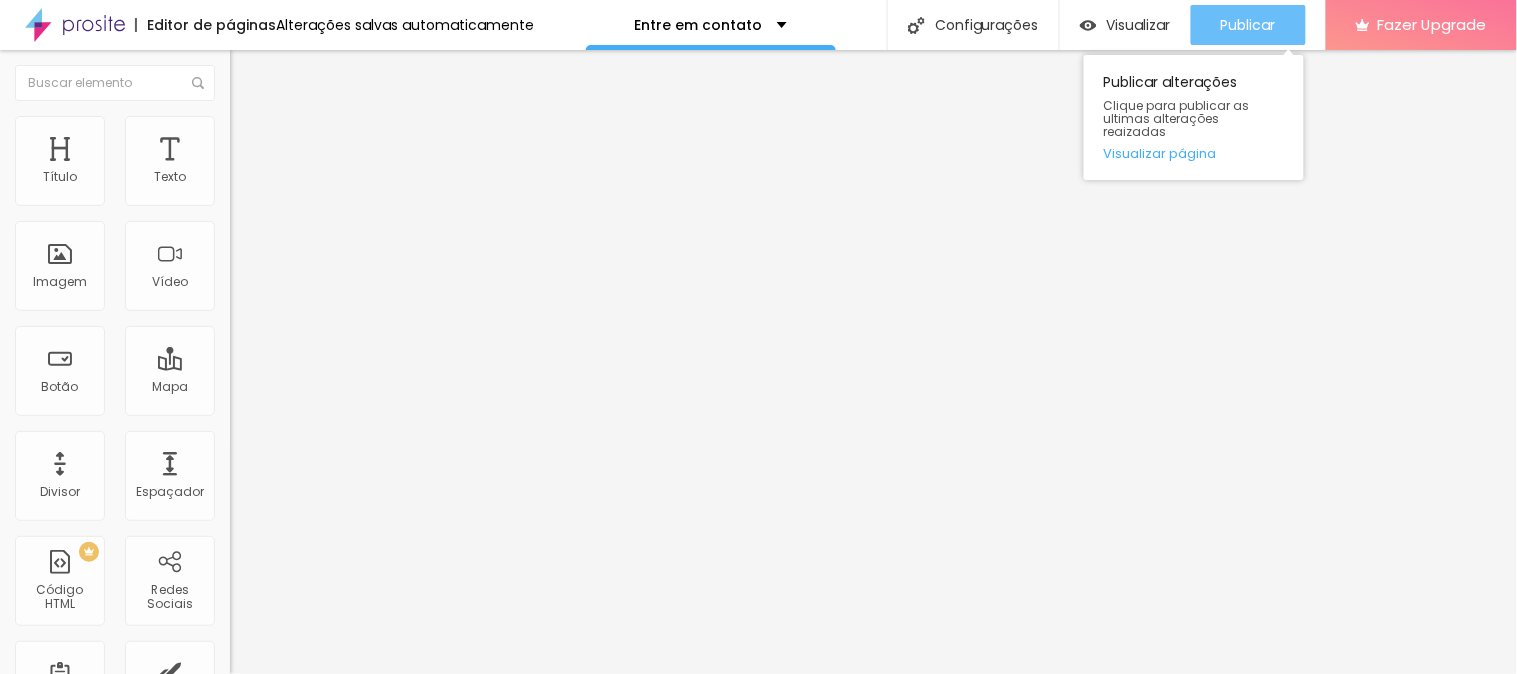 click on "Publicar" at bounding box center [1248, 25] 